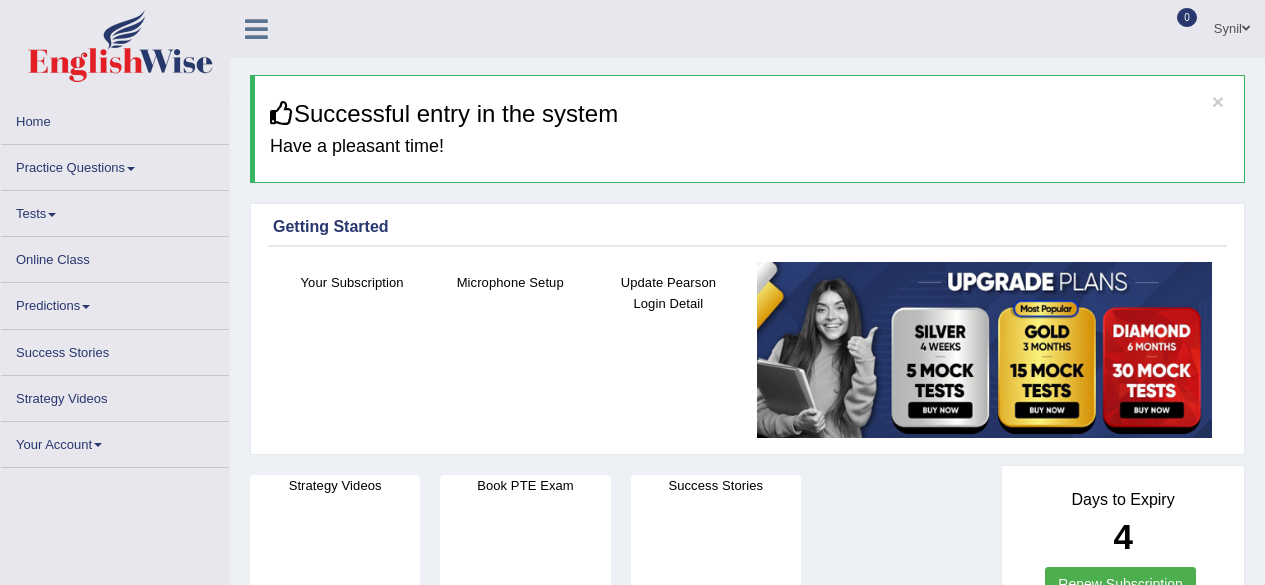 scroll, scrollTop: 0, scrollLeft: 0, axis: both 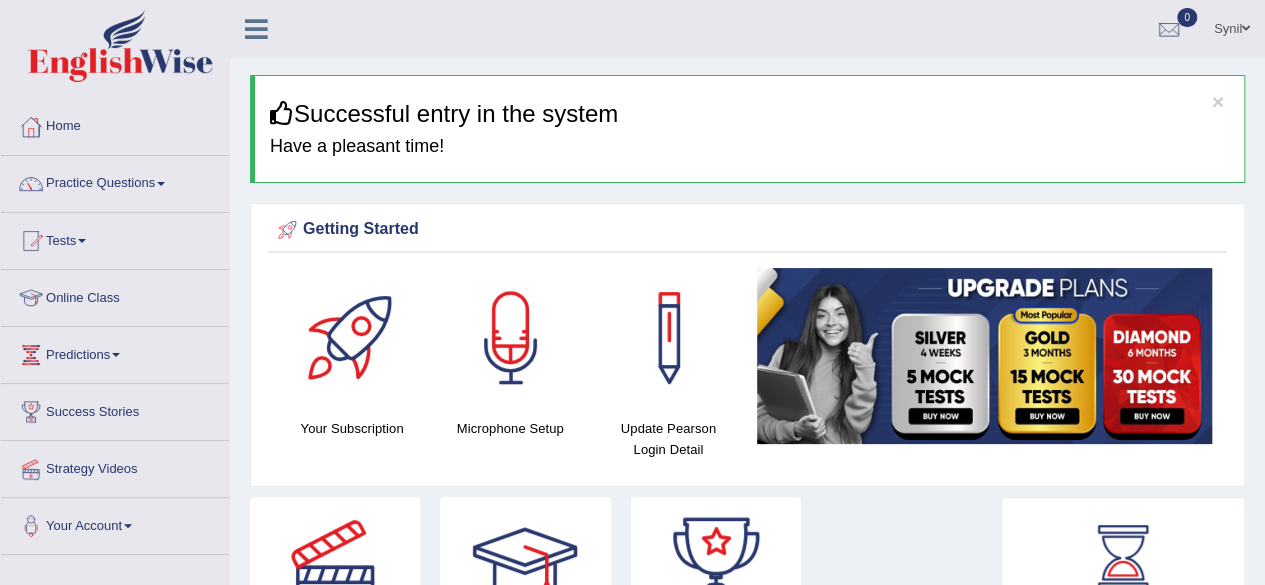 click on "Strategy Videos" at bounding box center (115, 466) 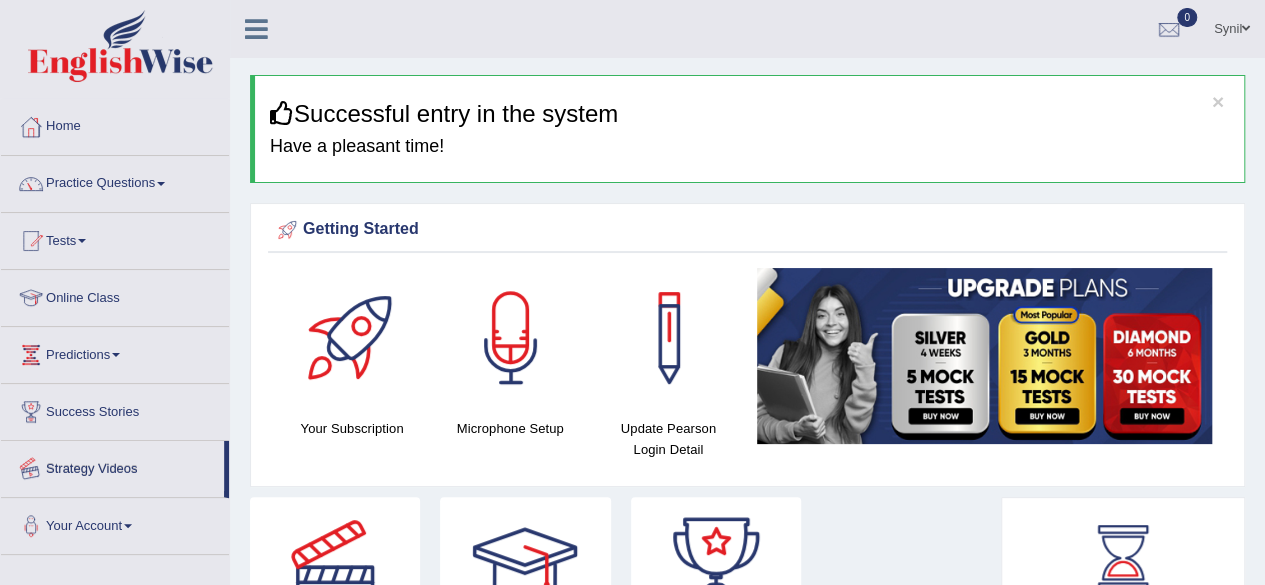 scroll, scrollTop: 98, scrollLeft: 0, axis: vertical 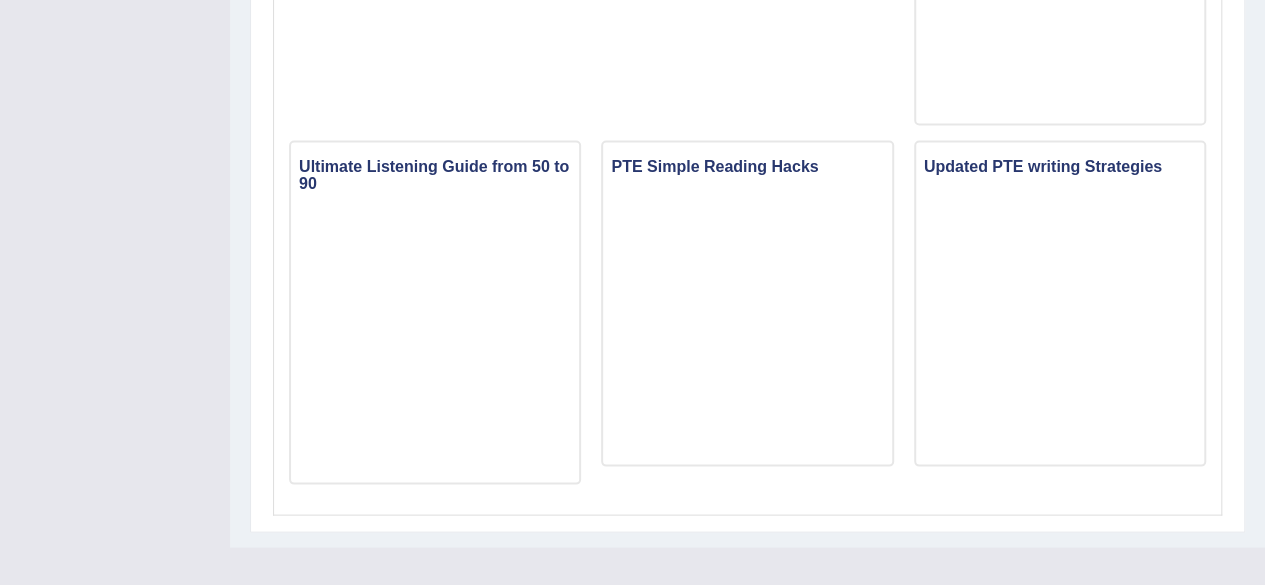 click on "Why Students fail in IELTS
Why Students Panic in PTE & IELTS Exams
From Loneliness to Success
How to get 90/90 in PTE Exam" at bounding box center [747, -545] 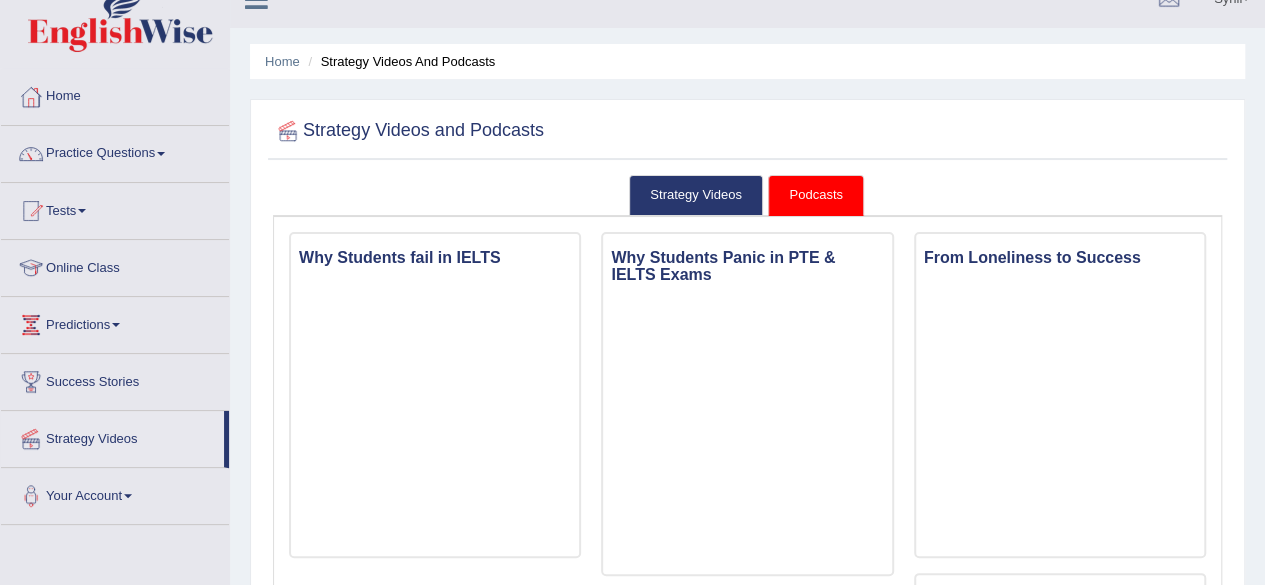 scroll, scrollTop: 0, scrollLeft: 0, axis: both 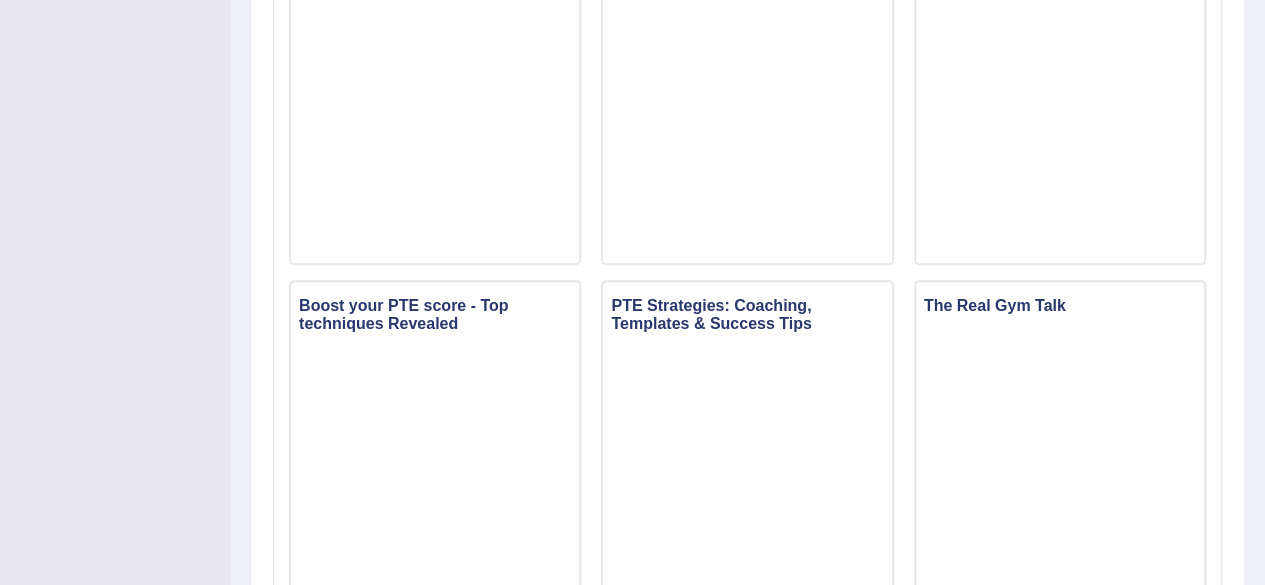 click on "Sorry, you have not subscribed to this link. Please upgrade to subscribe and achieve your PTE Target Score.
Upgrade Now
Why Students fail in IELTS
Why Students Panic in PTE & IELTS Exams
From Loneliness to Success
The Real Gym Talk" at bounding box center [747, 281] 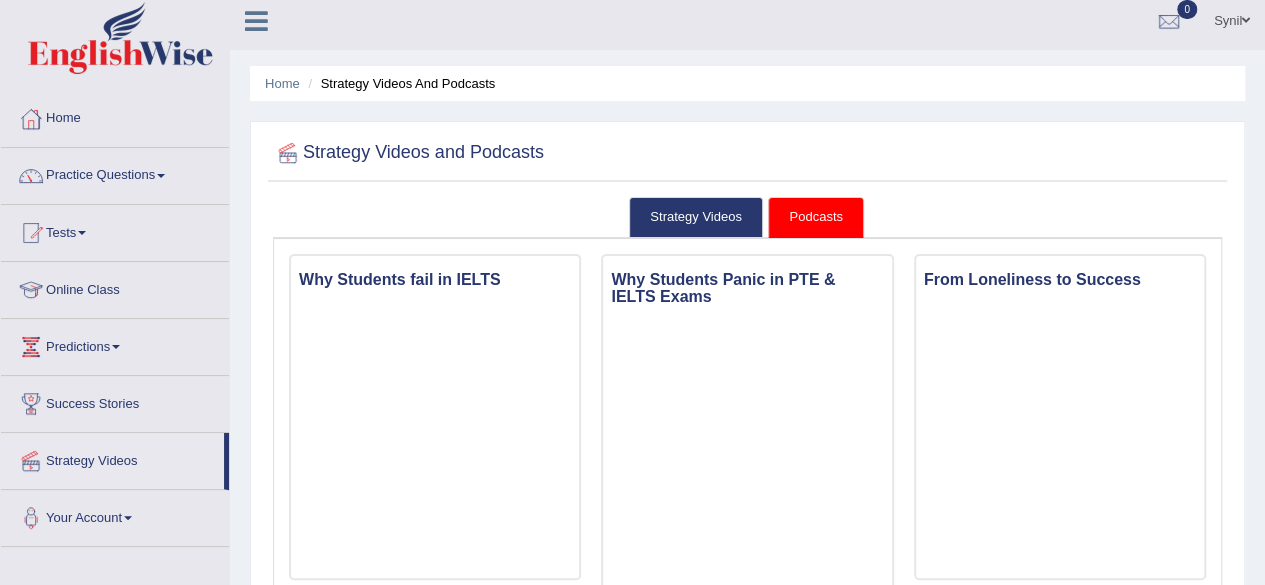 scroll, scrollTop: 0, scrollLeft: 0, axis: both 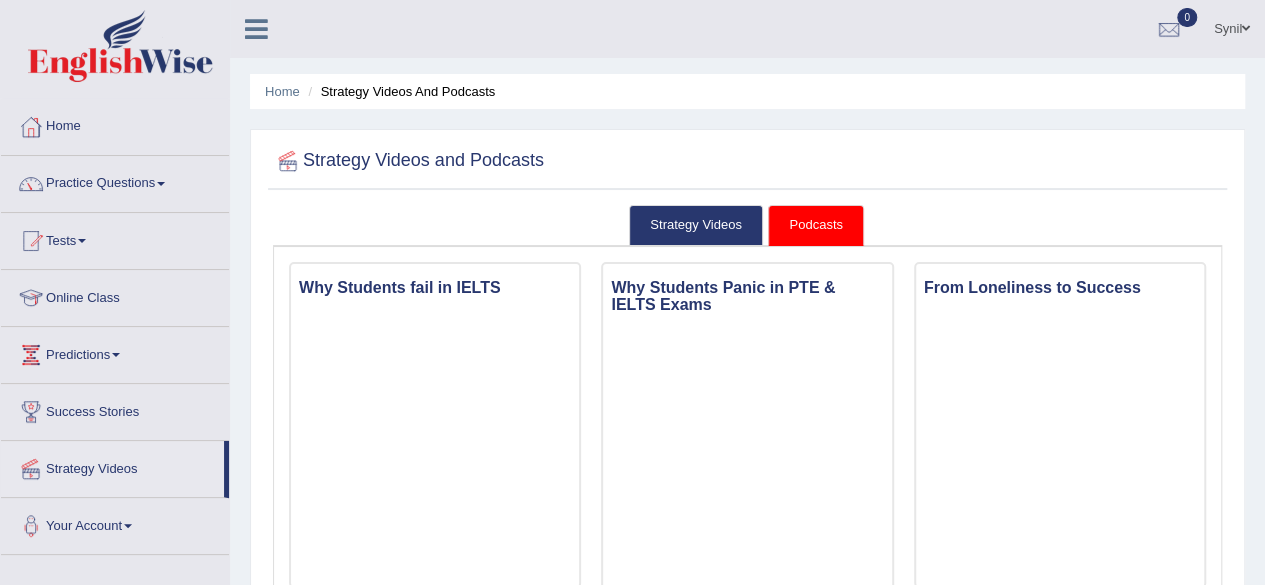 click on "Practice Questions" at bounding box center [115, 181] 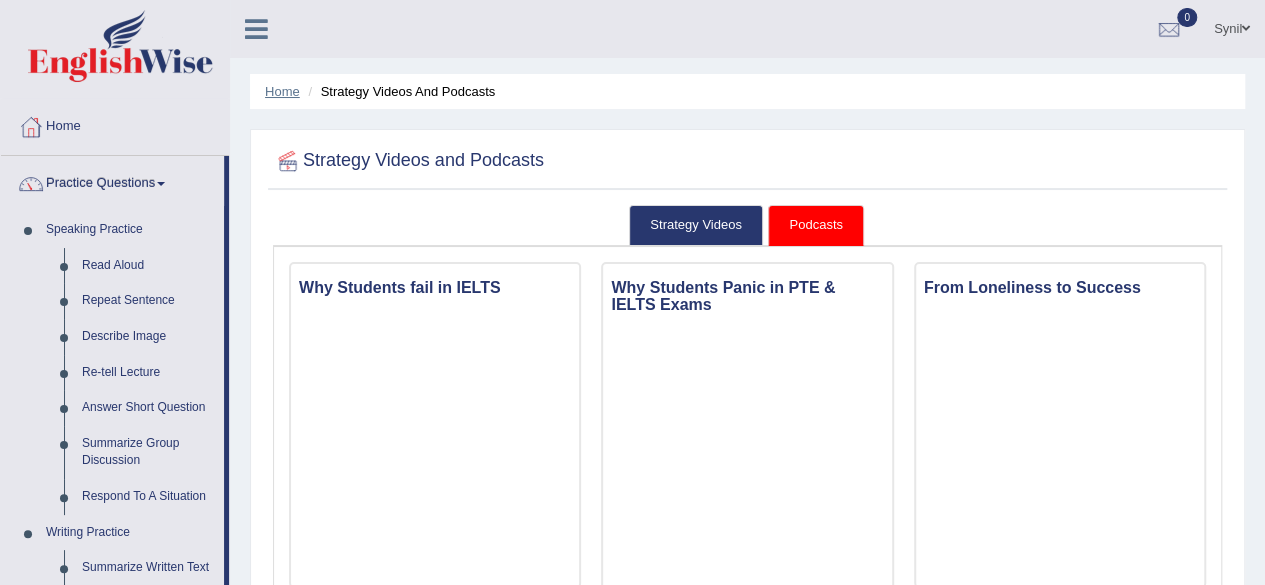 click on "Home" at bounding box center [282, 91] 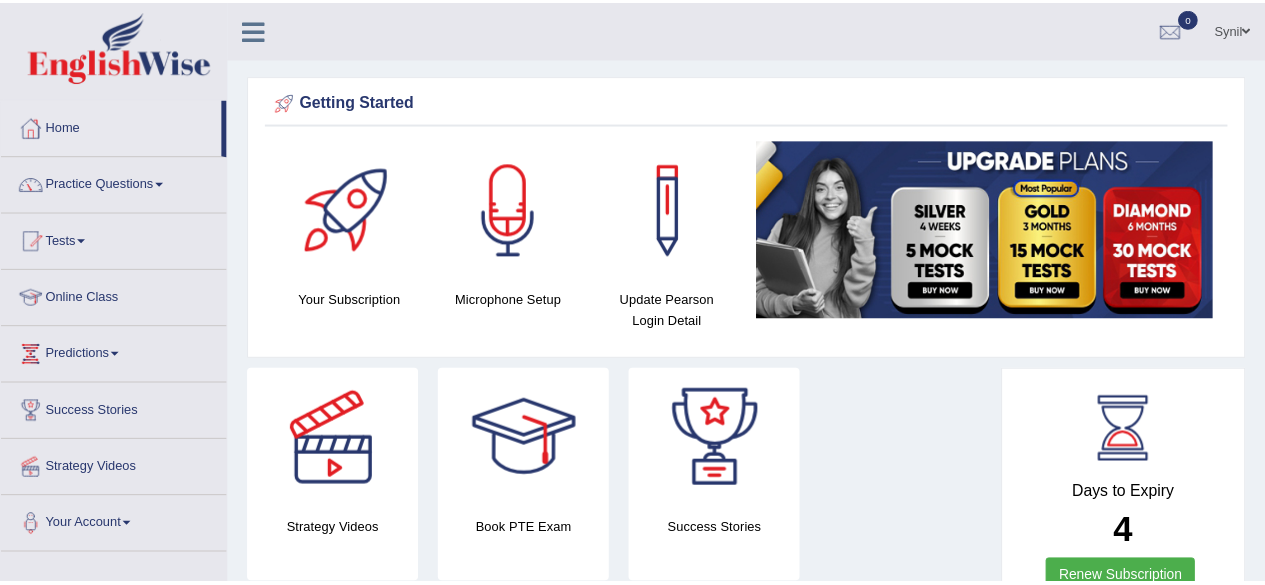 scroll, scrollTop: 0, scrollLeft: 0, axis: both 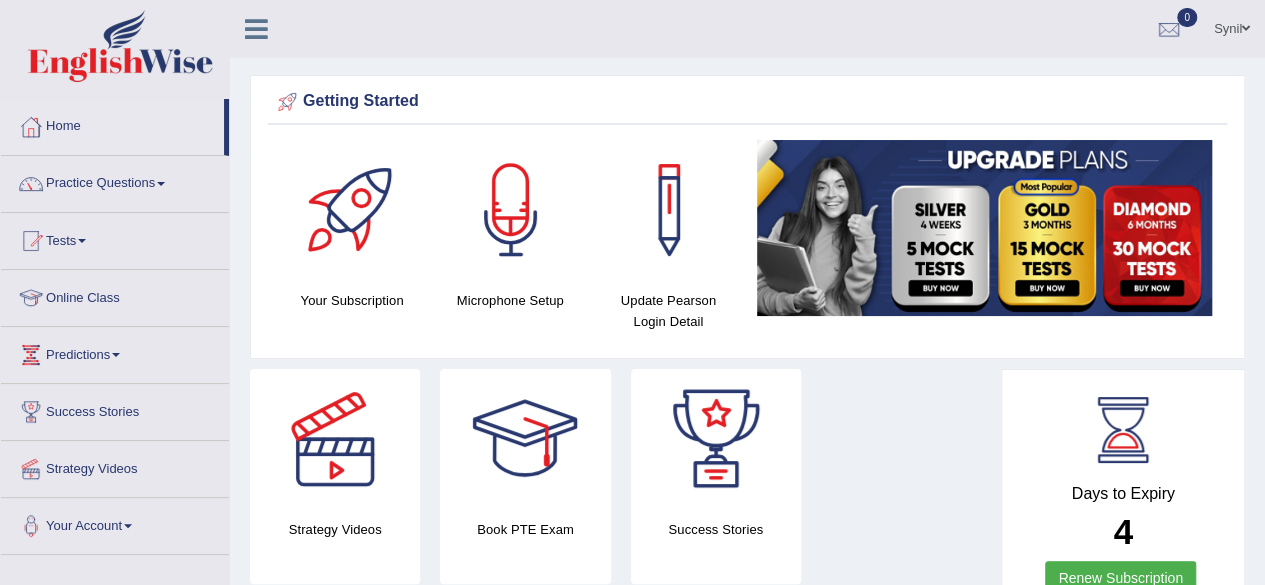 click on "Practice Questions" at bounding box center [115, 181] 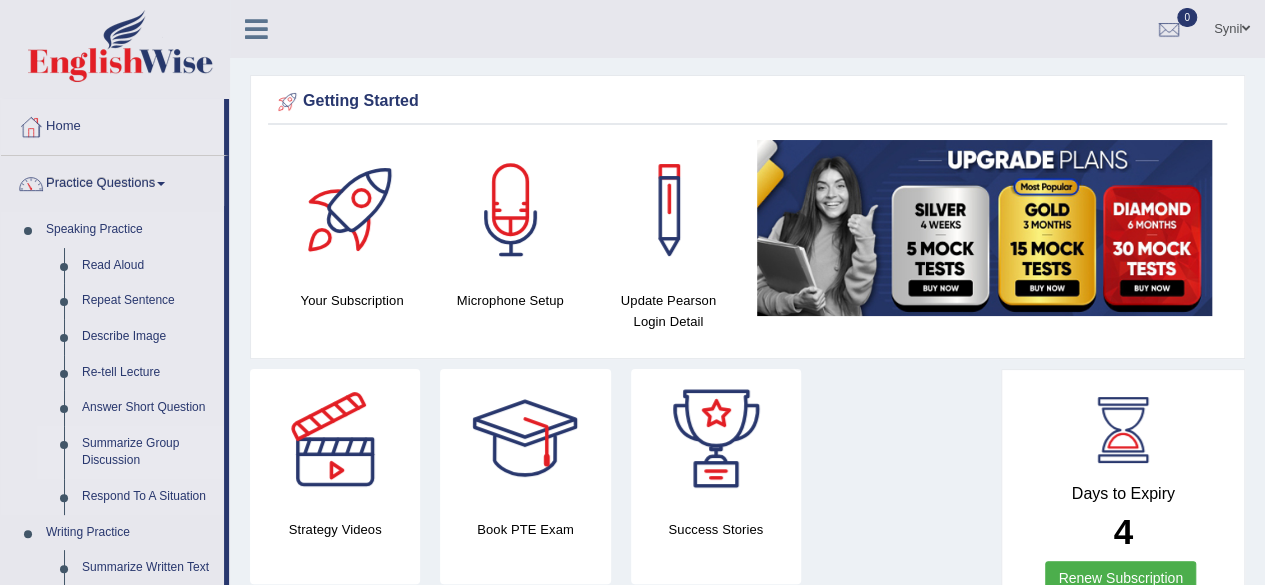 click on "Summarize Group Discussion" at bounding box center [148, 452] 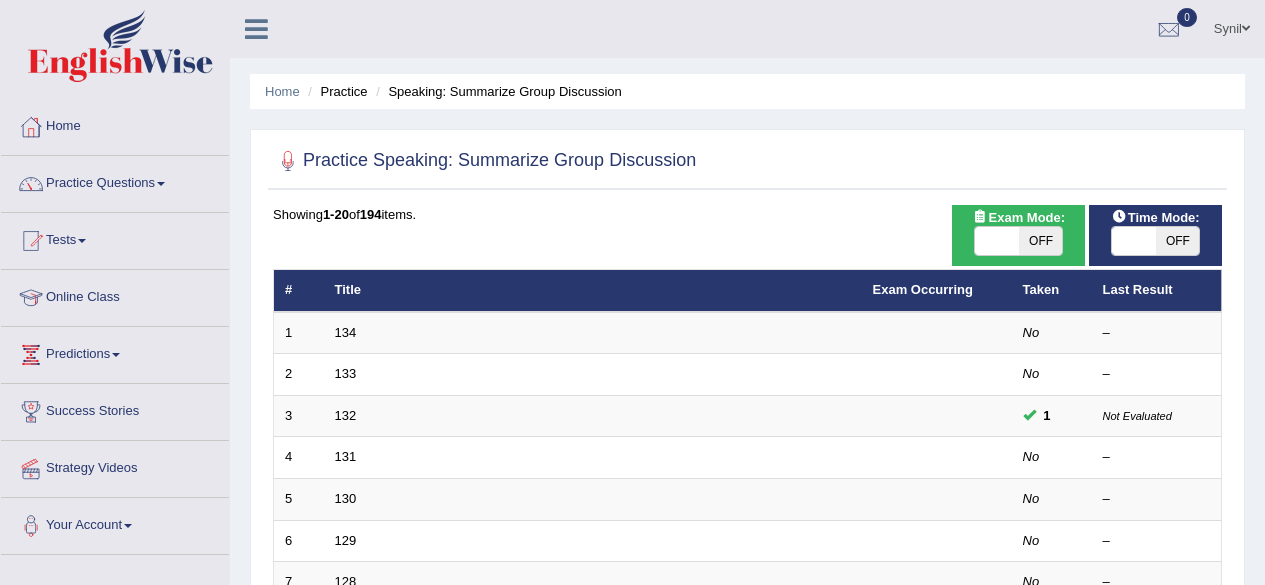 scroll, scrollTop: 0, scrollLeft: 0, axis: both 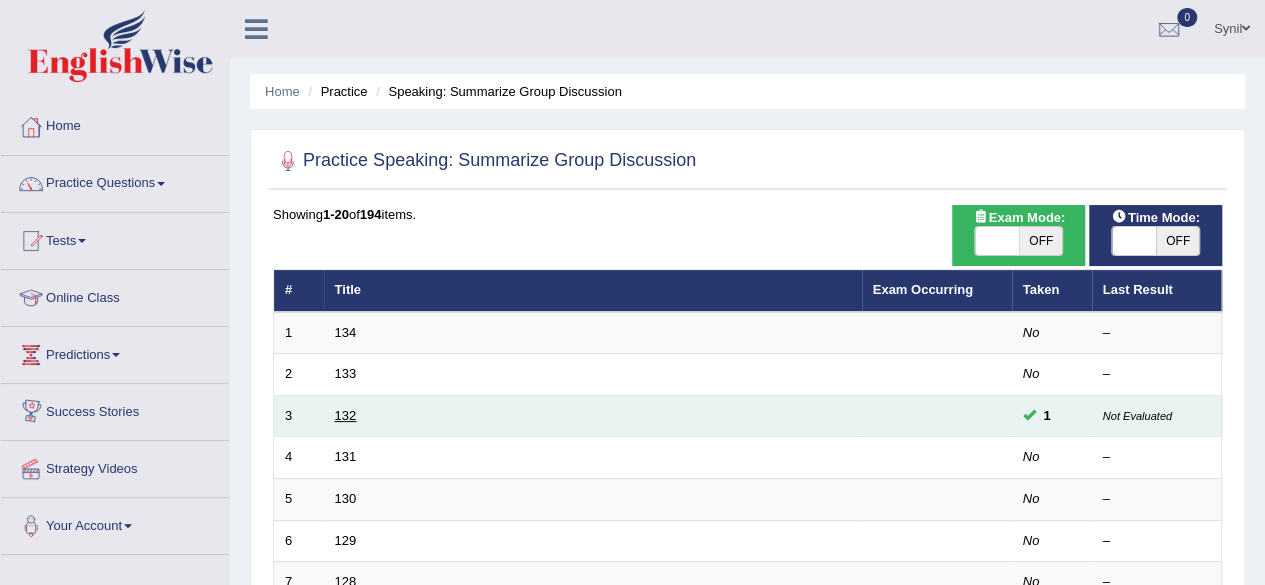 click on "132" at bounding box center (346, 415) 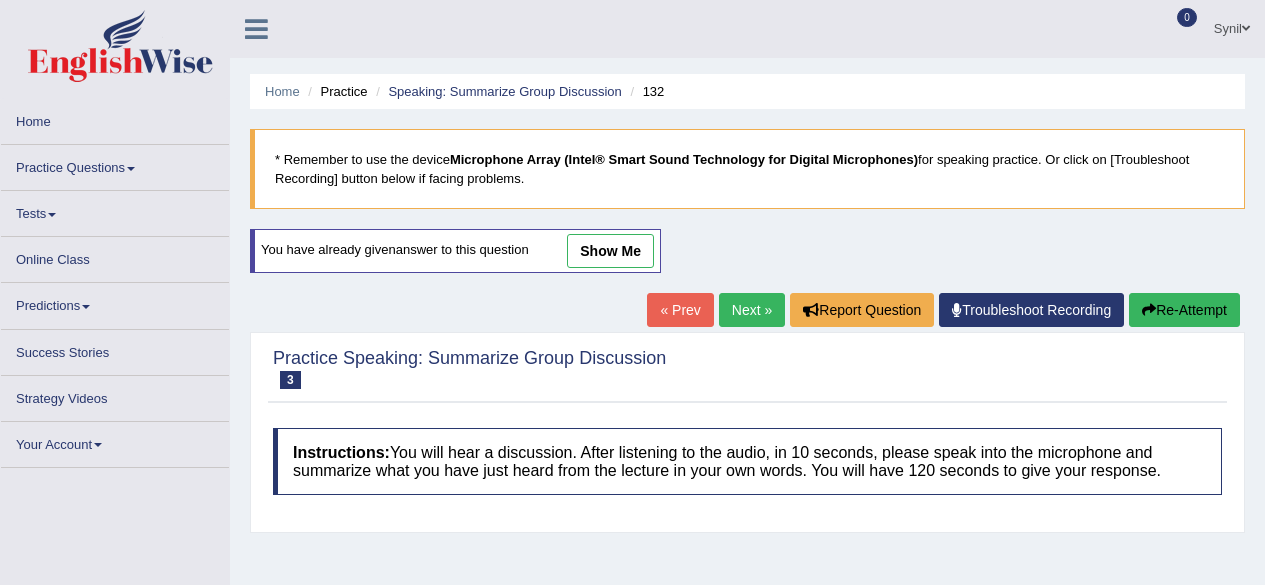 scroll, scrollTop: 0, scrollLeft: 0, axis: both 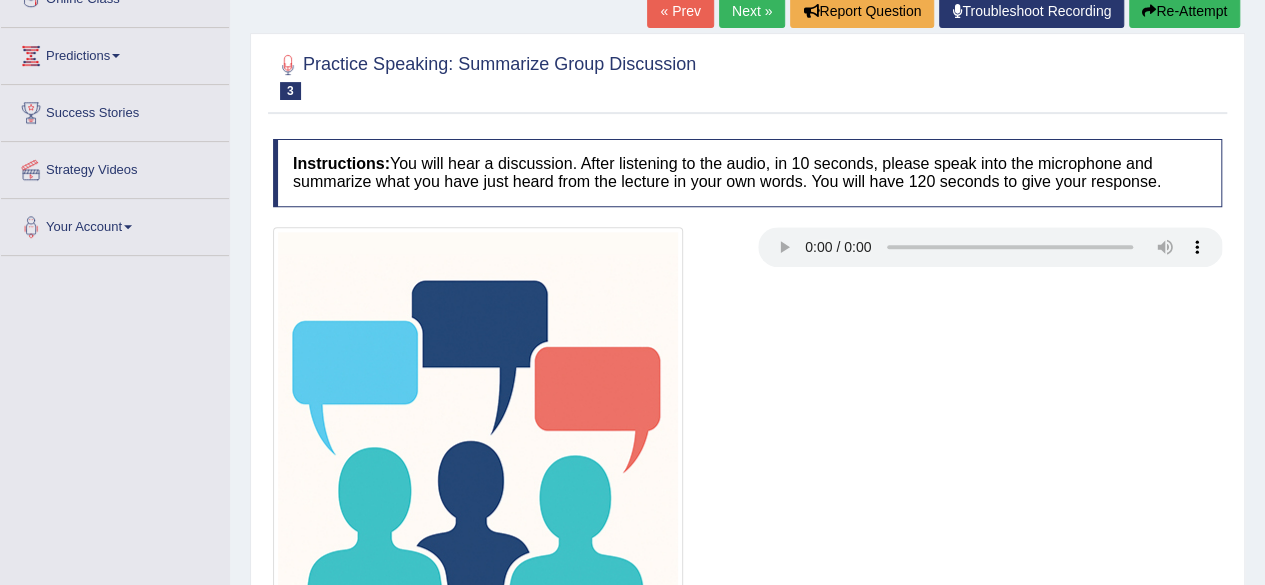 type 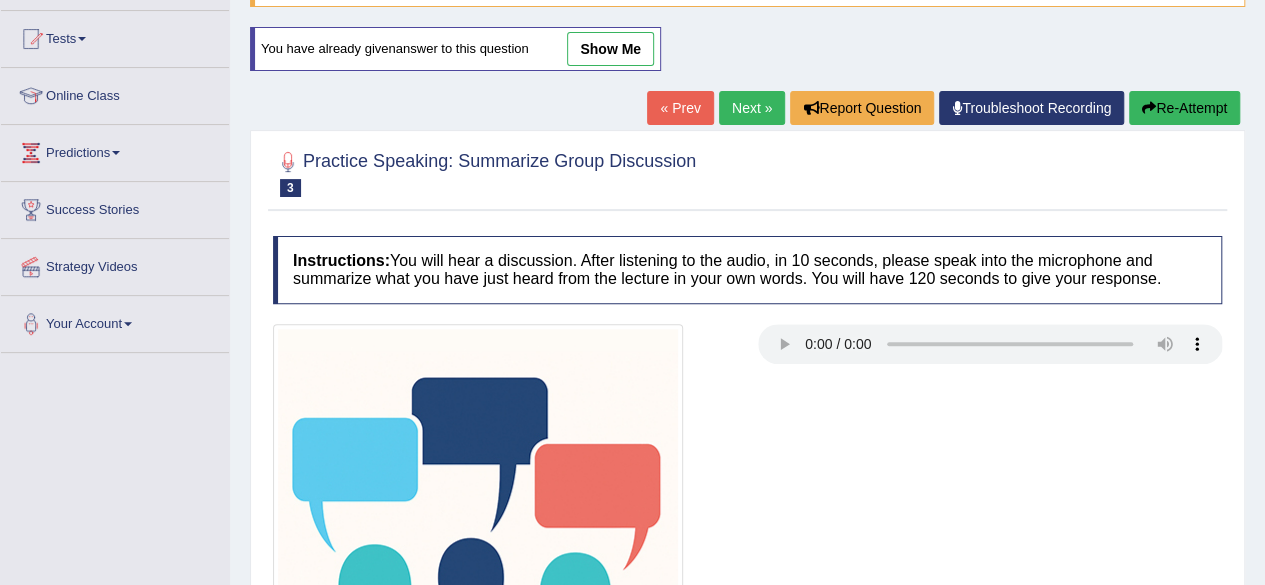 scroll, scrollTop: 199, scrollLeft: 0, axis: vertical 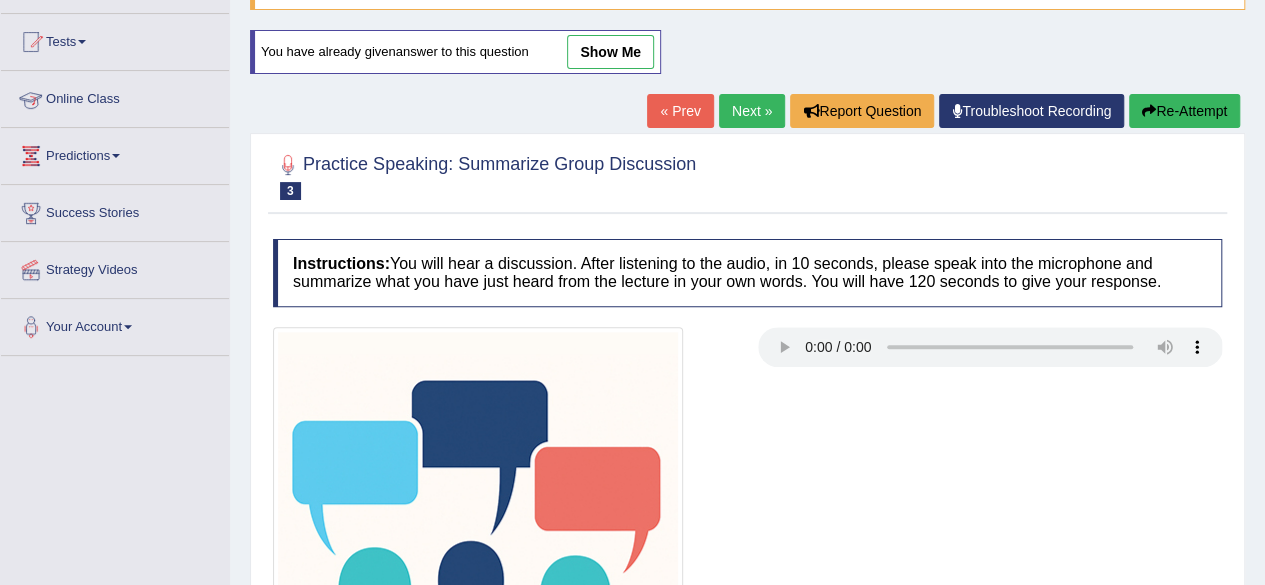 click on "Online Class" at bounding box center [115, 96] 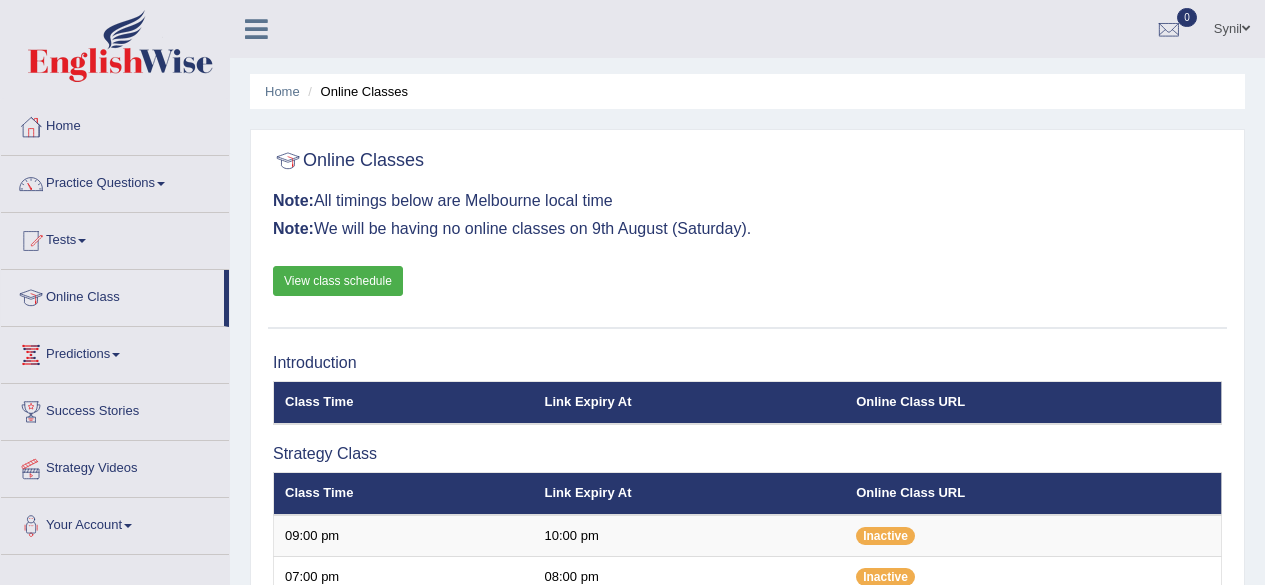 scroll, scrollTop: 300, scrollLeft: 0, axis: vertical 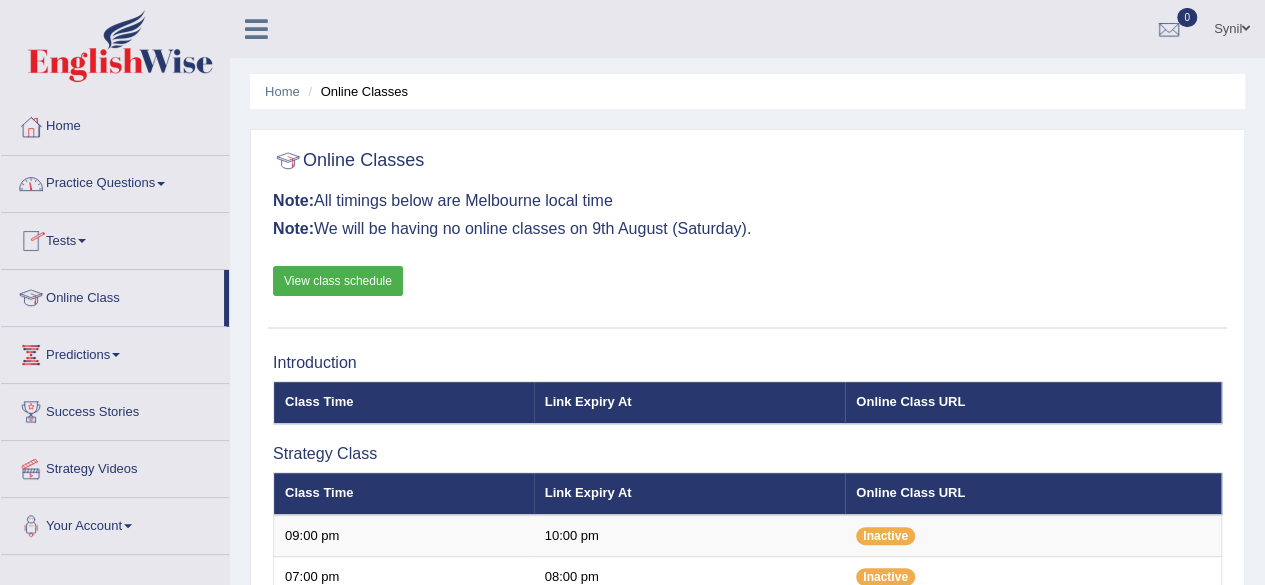 click on "Practice Questions" at bounding box center [115, 181] 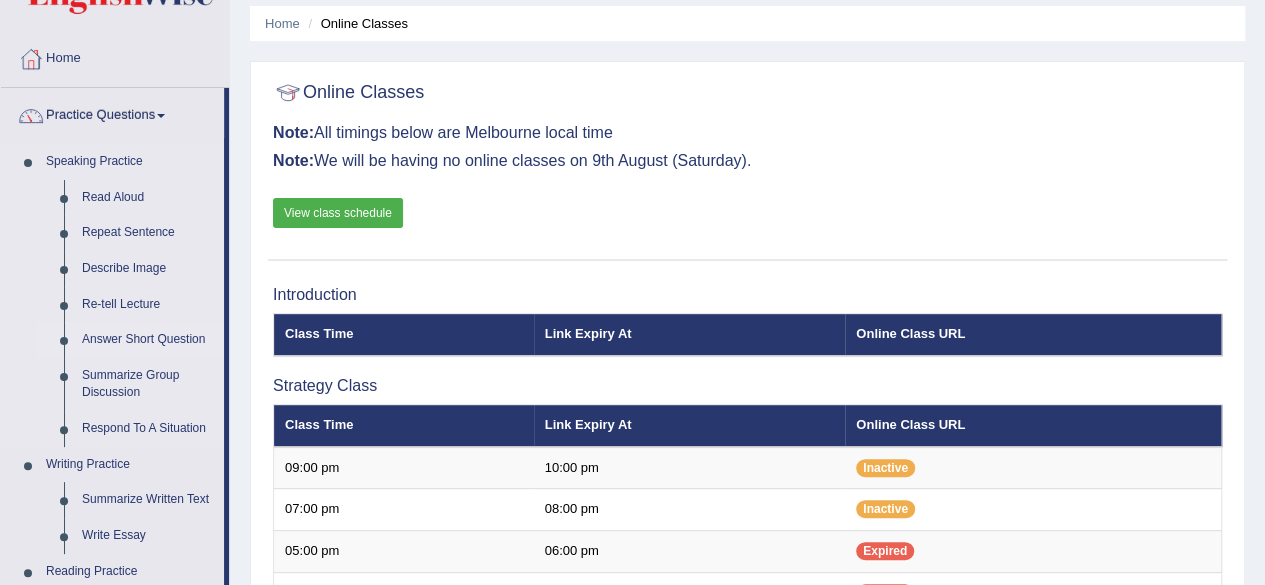 scroll, scrollTop: 100, scrollLeft: 0, axis: vertical 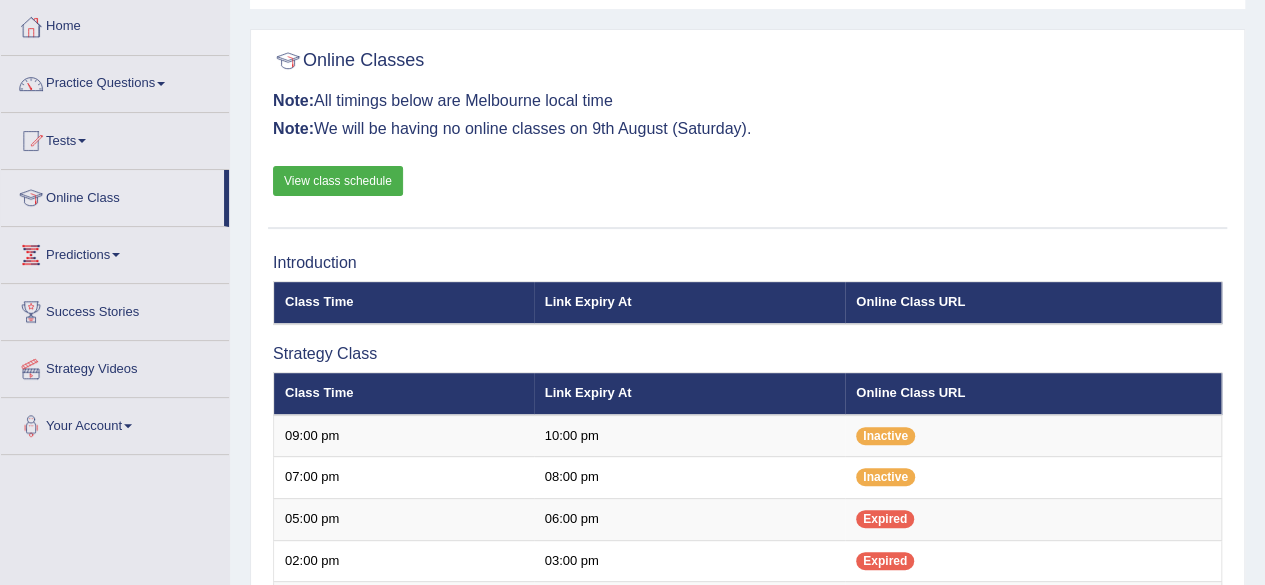 click on "Practice Questions" at bounding box center [115, 81] 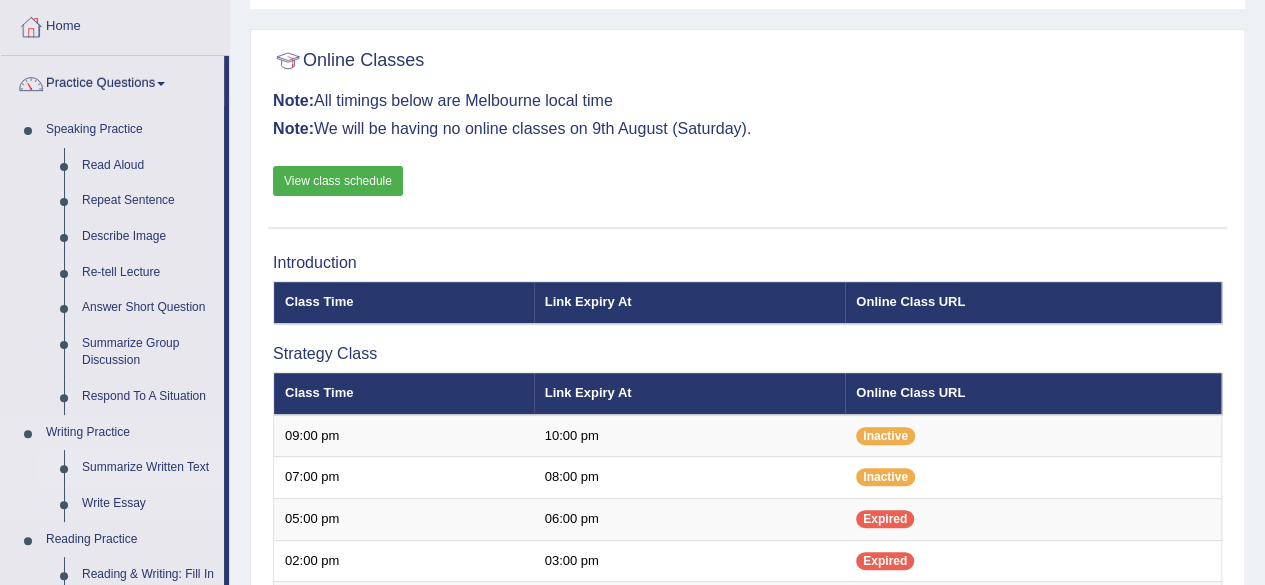 click on "Summarize Written Text" at bounding box center [148, 468] 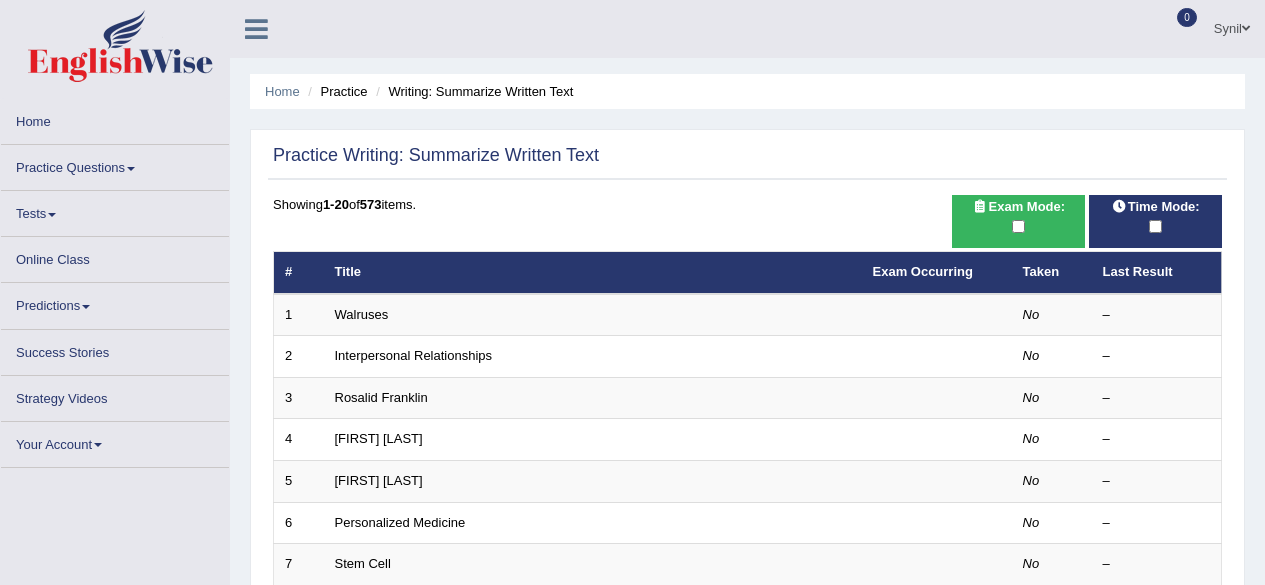 scroll, scrollTop: 0, scrollLeft: 0, axis: both 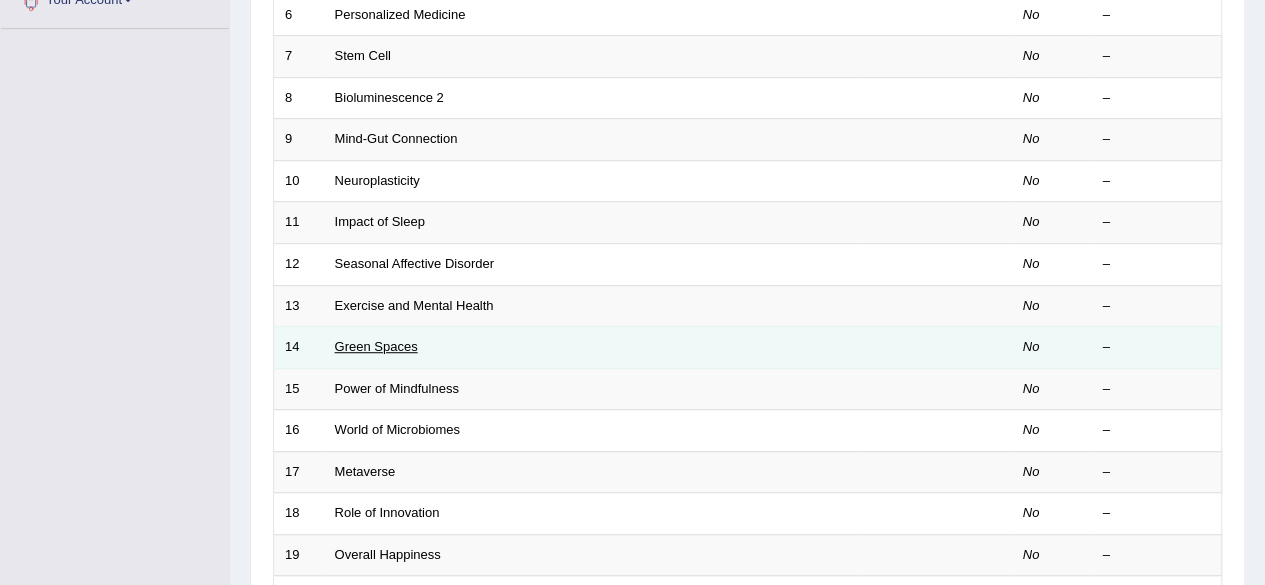 click on "Green Spaces" at bounding box center [376, 346] 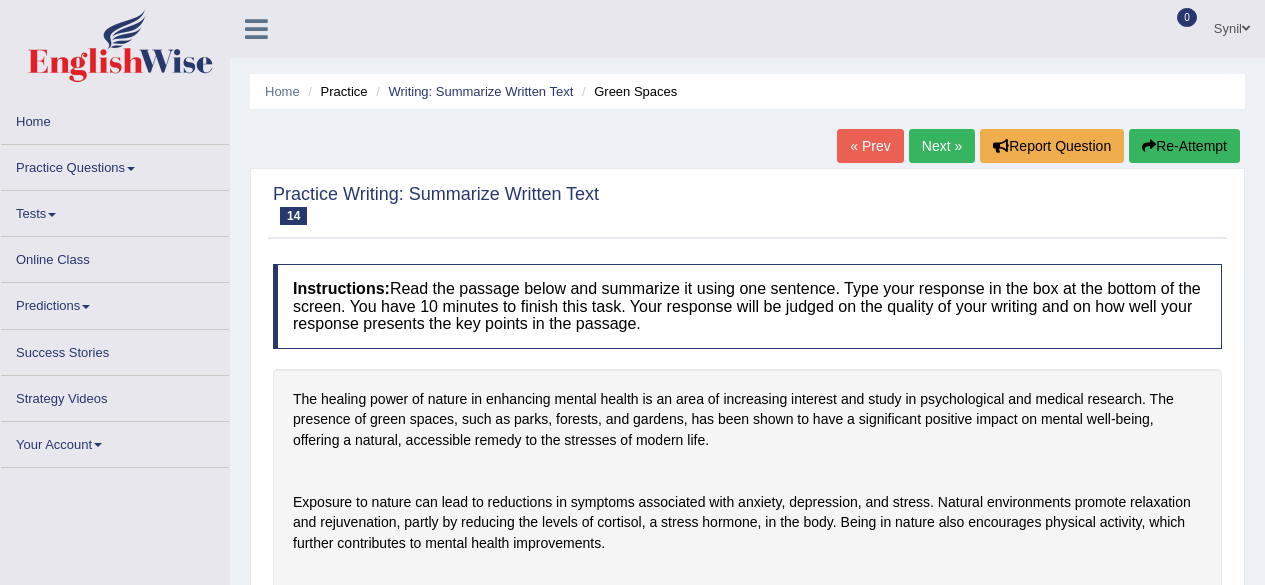 scroll, scrollTop: 300, scrollLeft: 0, axis: vertical 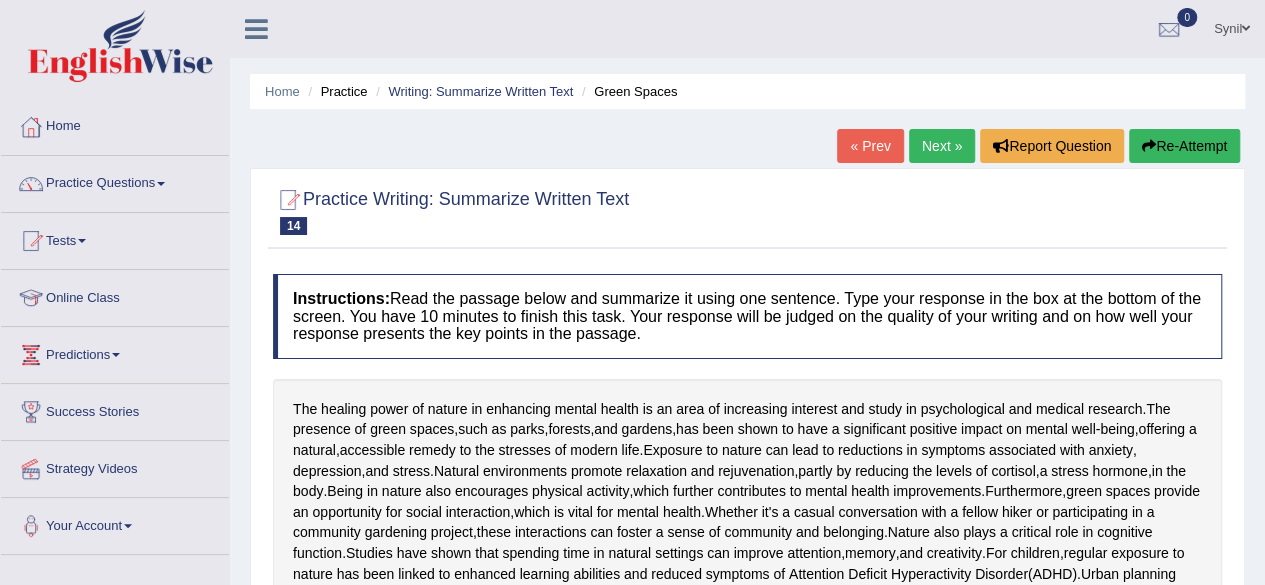 click on "Next »" at bounding box center (942, 146) 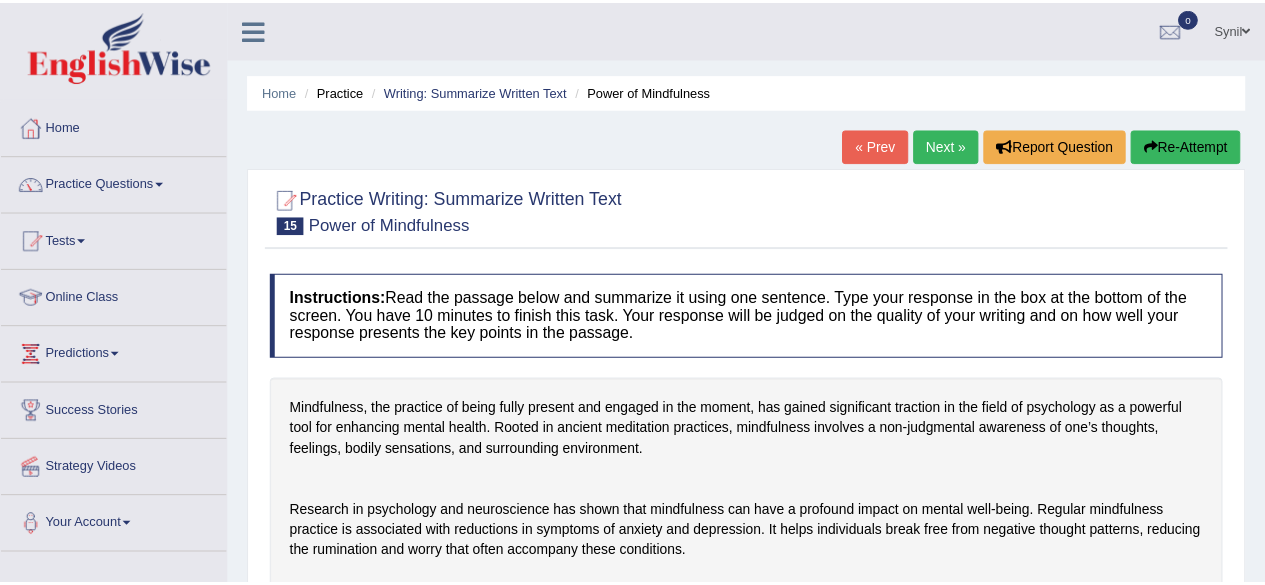 scroll, scrollTop: 0, scrollLeft: 0, axis: both 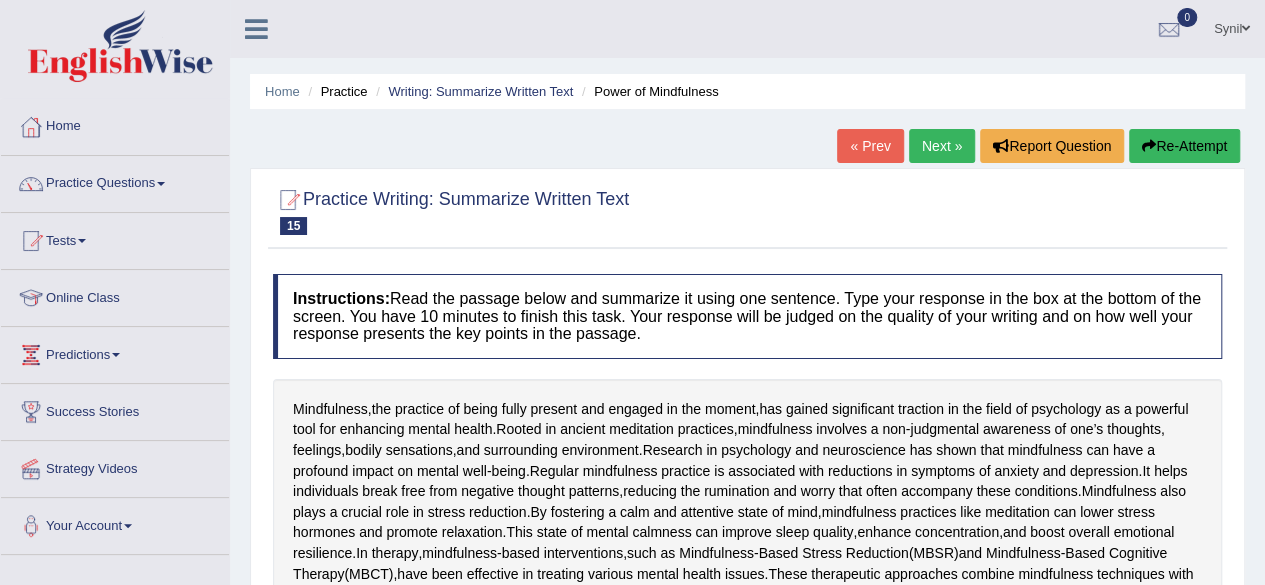 drag, startPoint x: 0, startPoint y: 0, endPoint x: 952, endPoint y: 152, distance: 964.0581 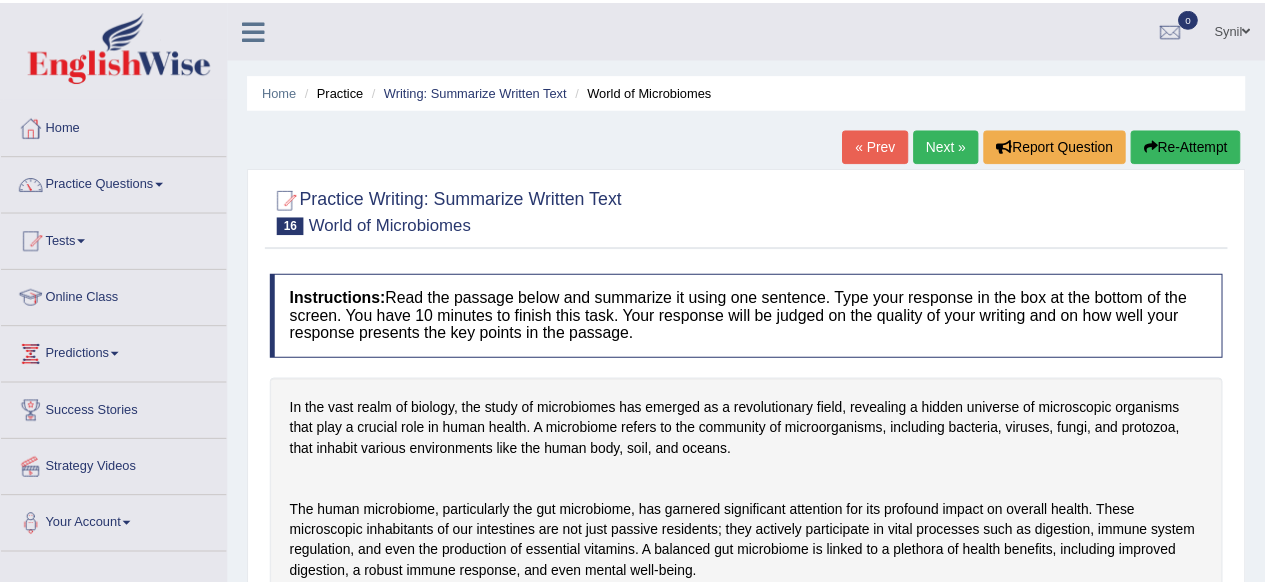 scroll, scrollTop: 0, scrollLeft: 0, axis: both 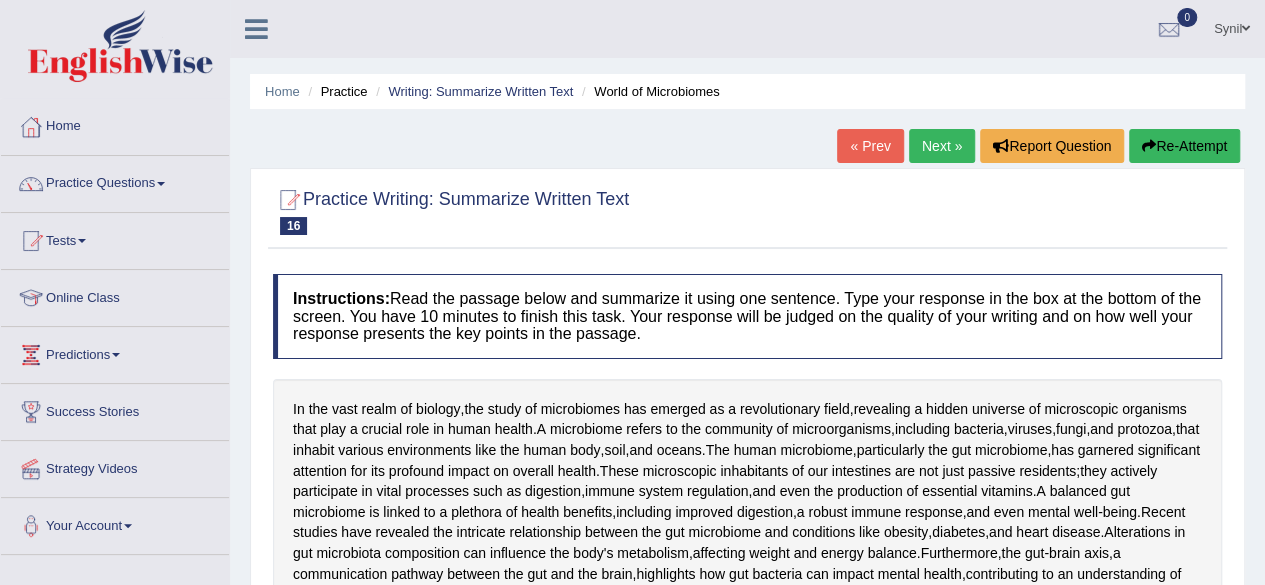 drag, startPoint x: 0, startPoint y: 0, endPoint x: 952, endPoint y: 152, distance: 964.0581 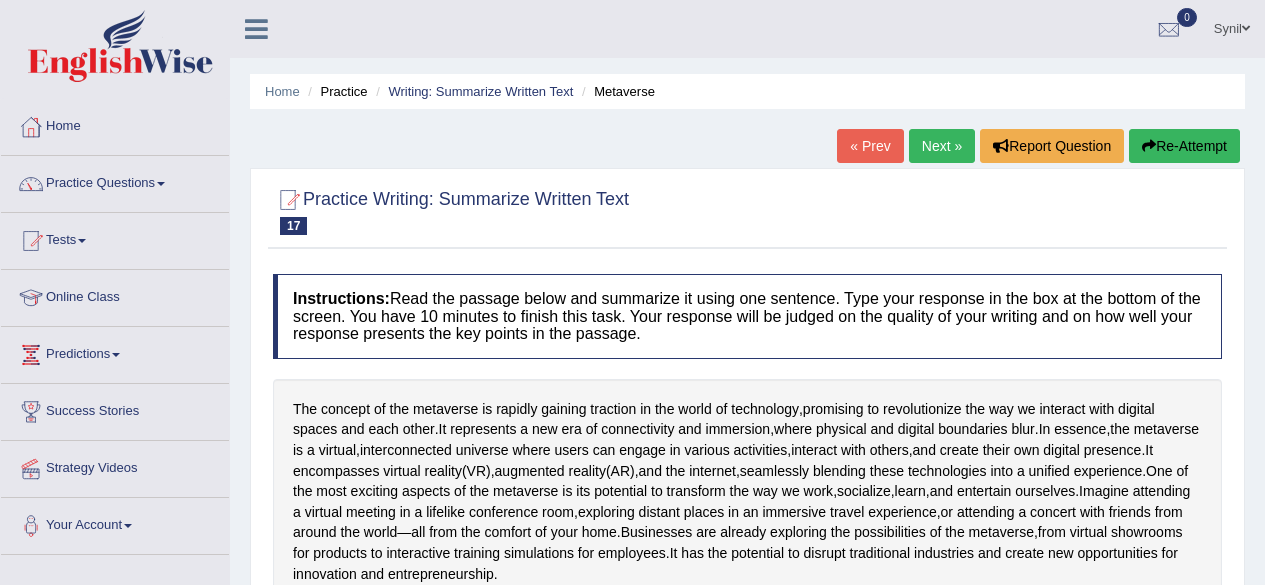 scroll, scrollTop: 333, scrollLeft: 0, axis: vertical 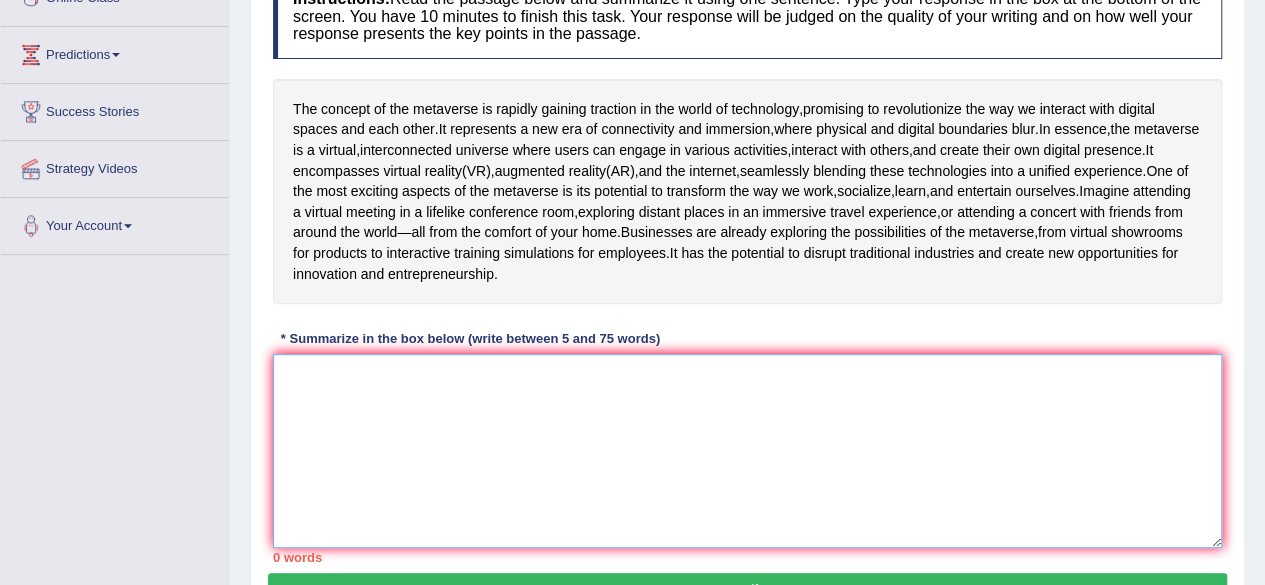 click at bounding box center (747, 451) 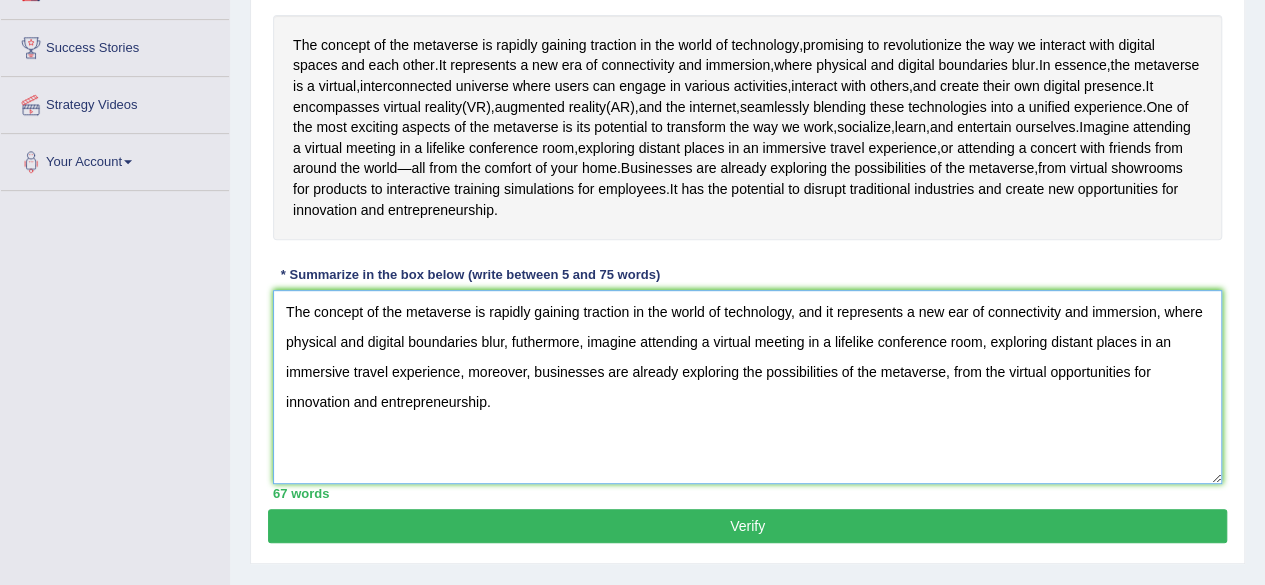 scroll, scrollTop: 264, scrollLeft: 0, axis: vertical 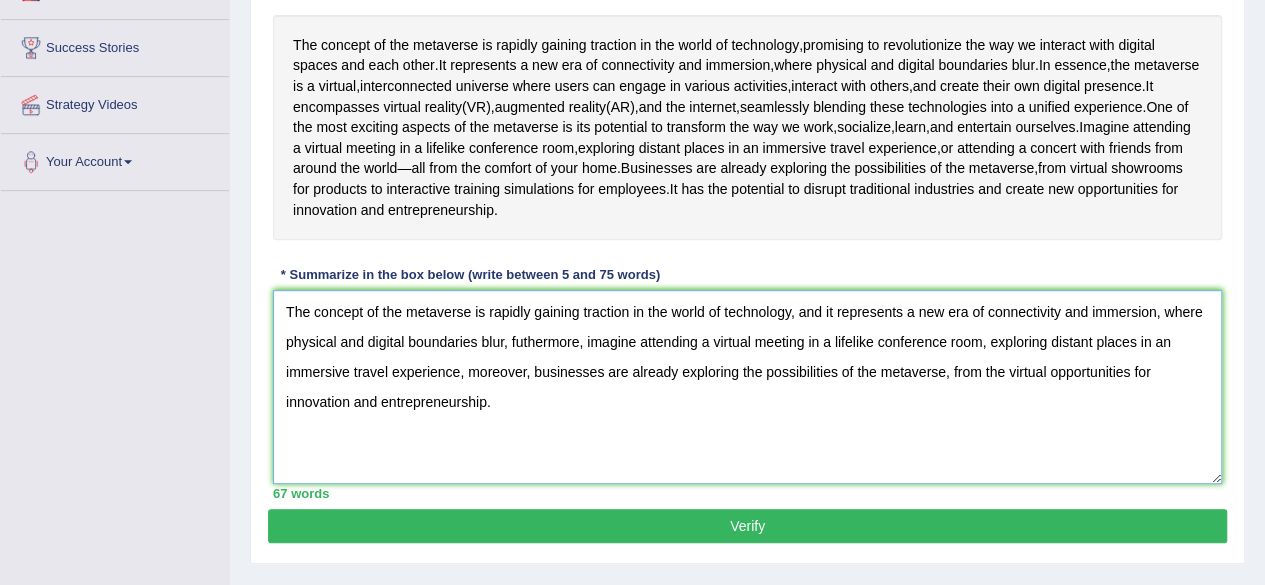 click on "The concept of the metaverse is rapidly gaining traction in the world of technology, and it represents a new era of connectivity and immersion, where physical and digital boundaries blur, futhermore, imagine attending a virtual meeting in a lifelike conference room, exploring distant places in an immersive travel experience, moreover, businesses are already exploring the possibilities of the metaverse, from the virtual opportunities for innovation and entrepreneurship." at bounding box center (747, 387) 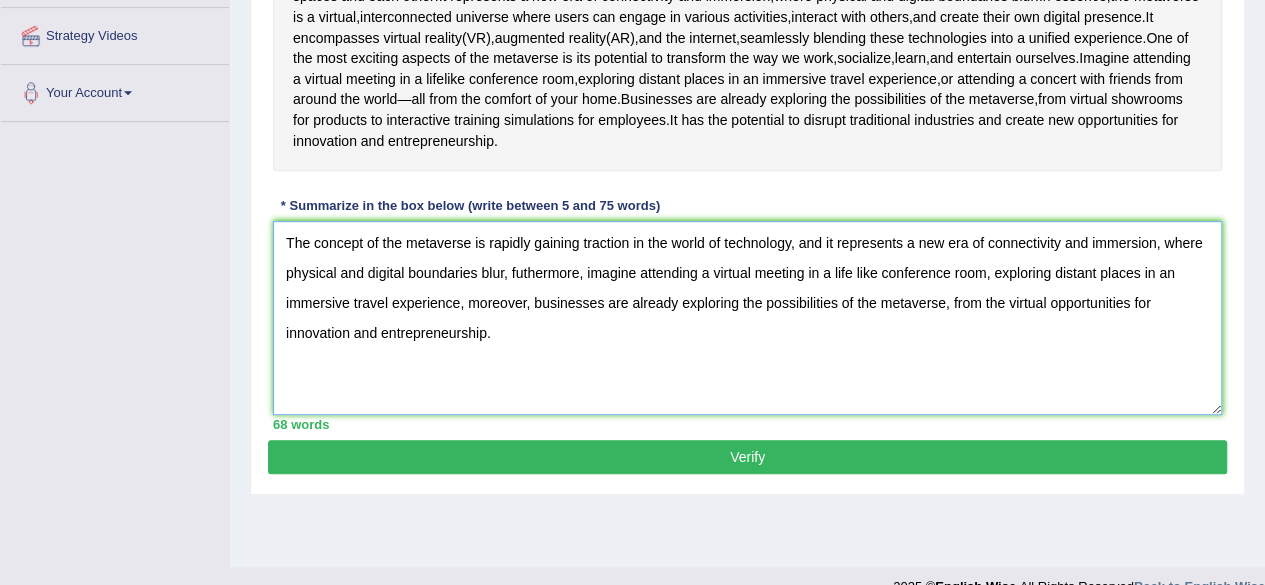 scroll, scrollTop: 464, scrollLeft: 0, axis: vertical 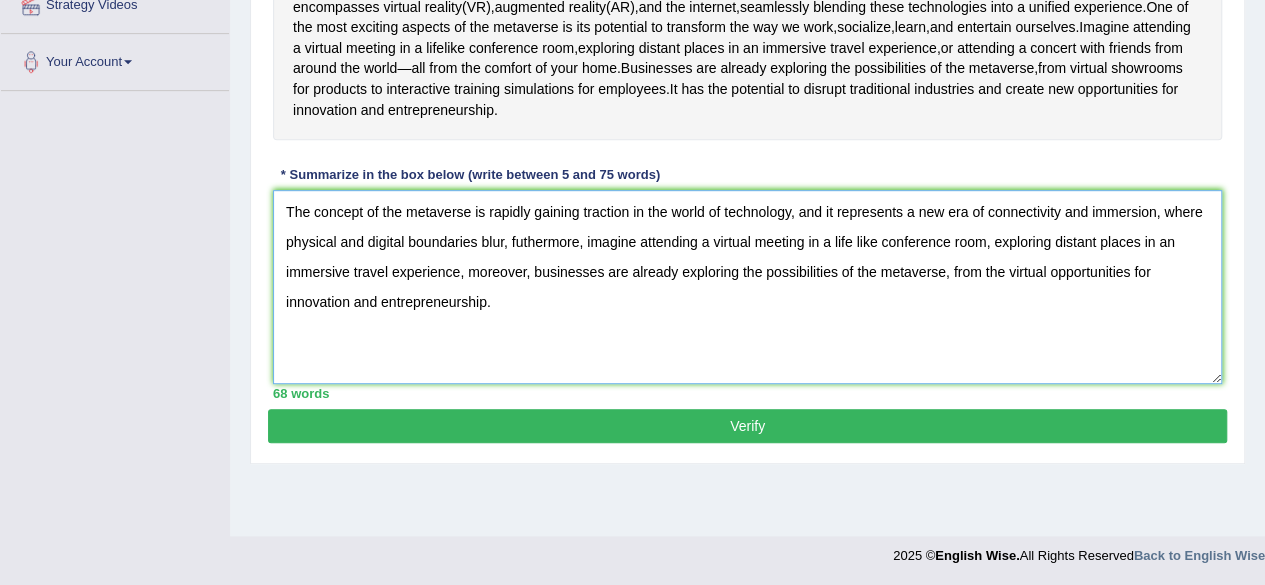 type on "The concept of the metaverse is rapidly gaining traction in the world of technology, and it represents a new era of connectivity and immersion, where physical and digital boundaries blur, futhermore, imagine attending a virtual meeting in a life like conference room, exploring distant places in an immersive travel experience, moreover, businesses are already exploring the possibilities of the metaverse, from the virtual opportunities for innovation and entrepreneurship." 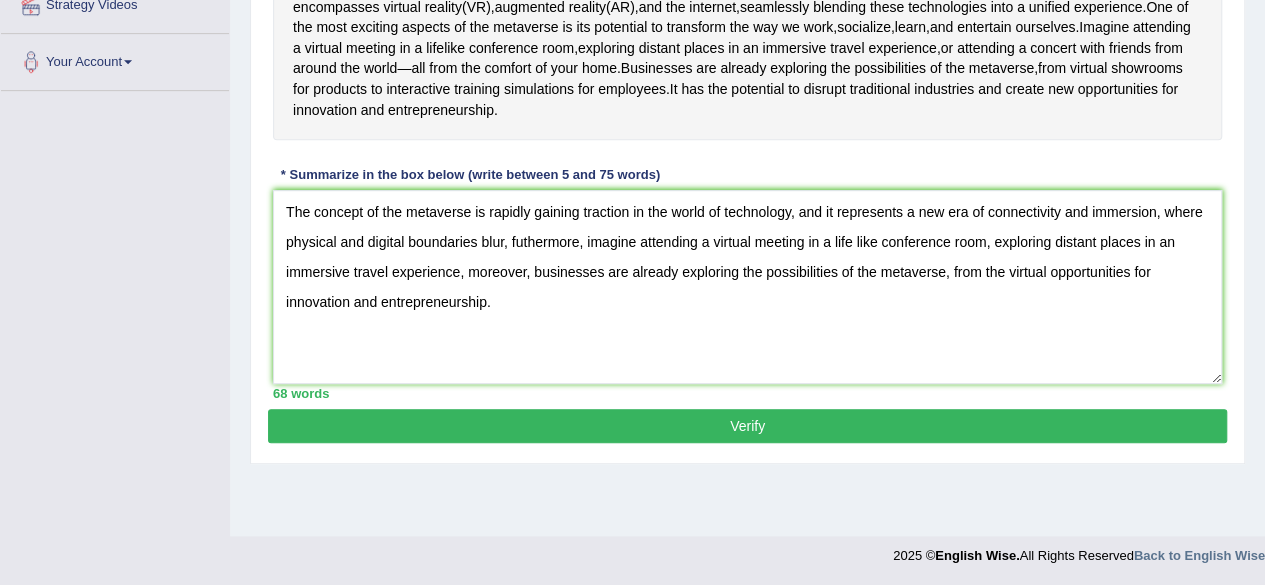 click on "Verify" at bounding box center (747, 426) 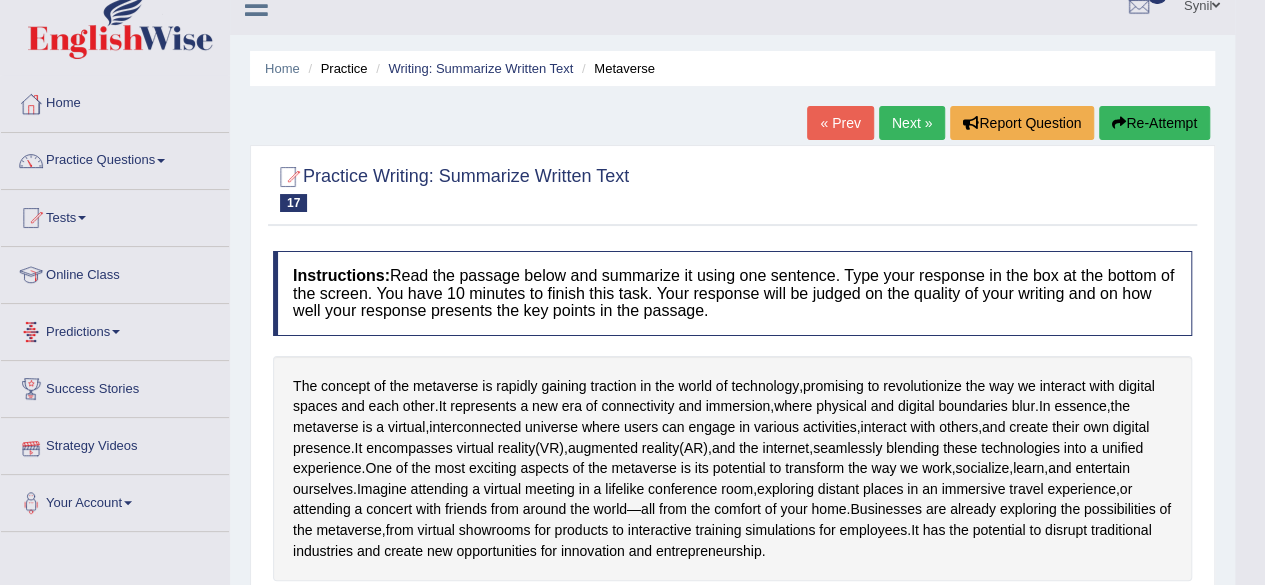 scroll, scrollTop: 0, scrollLeft: 0, axis: both 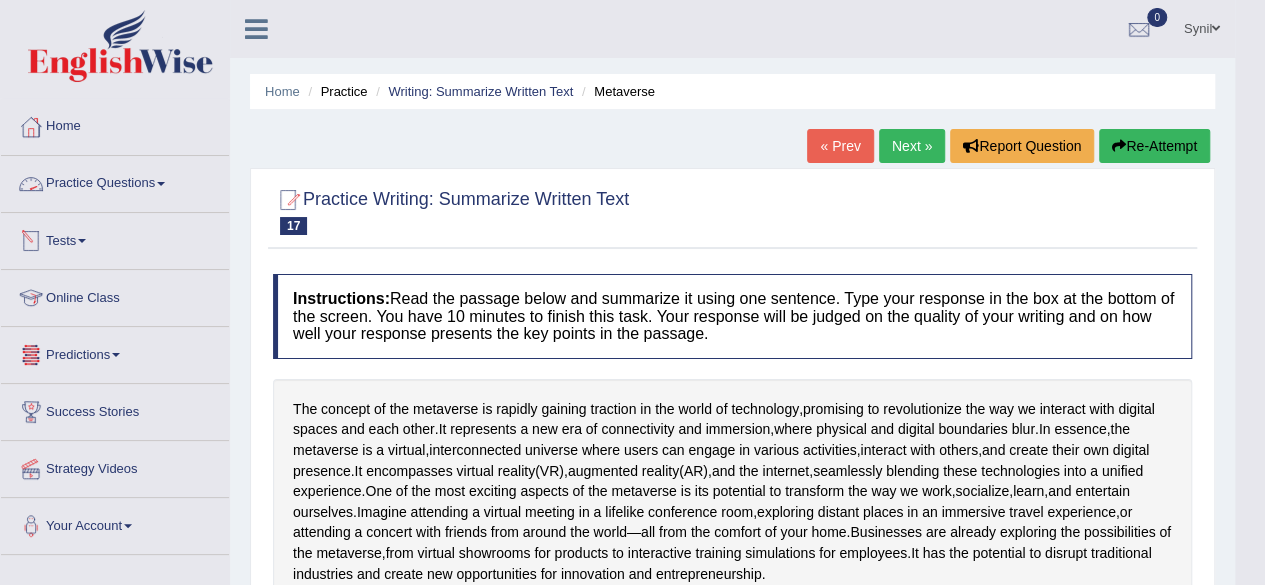 click at bounding box center [161, 184] 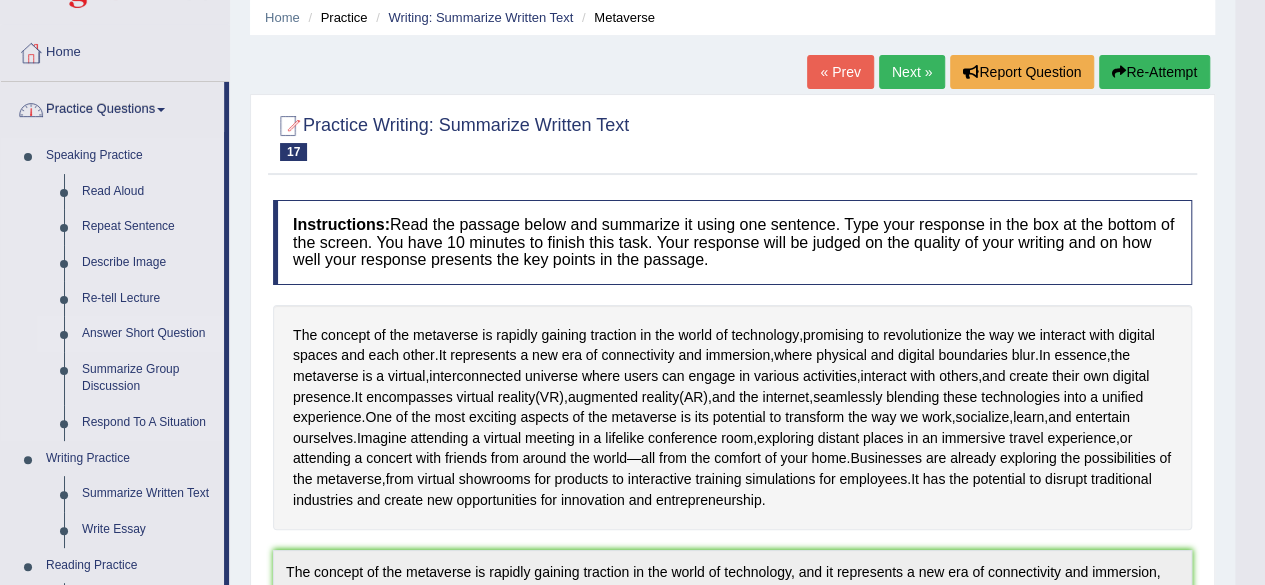 scroll, scrollTop: 300, scrollLeft: 0, axis: vertical 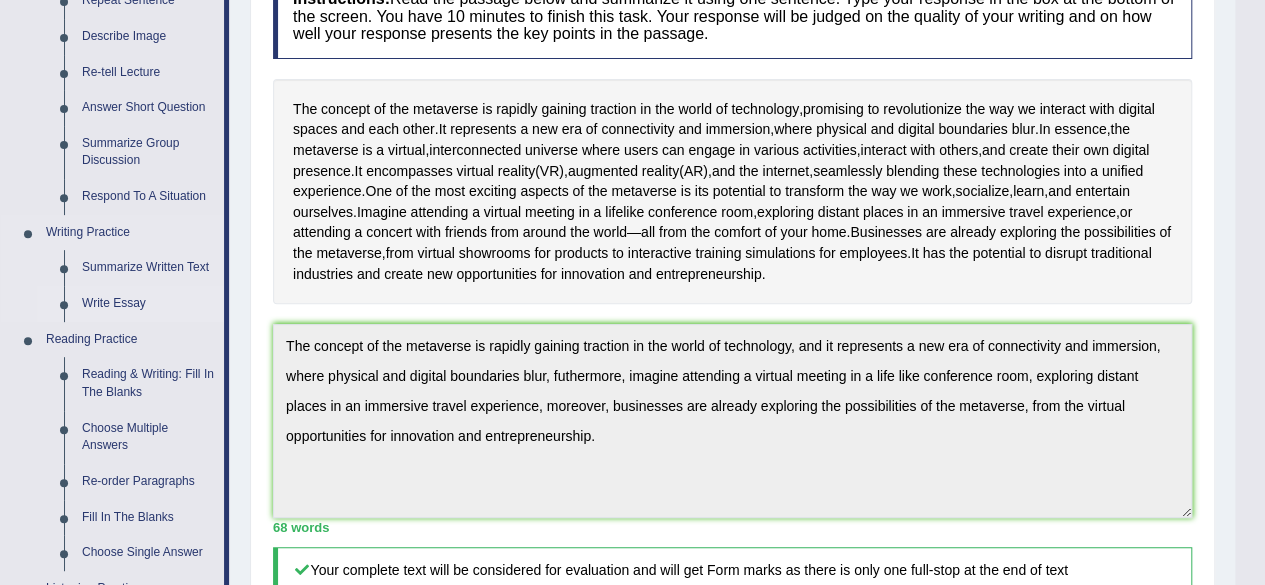 click on "Write Essay" at bounding box center (148, 304) 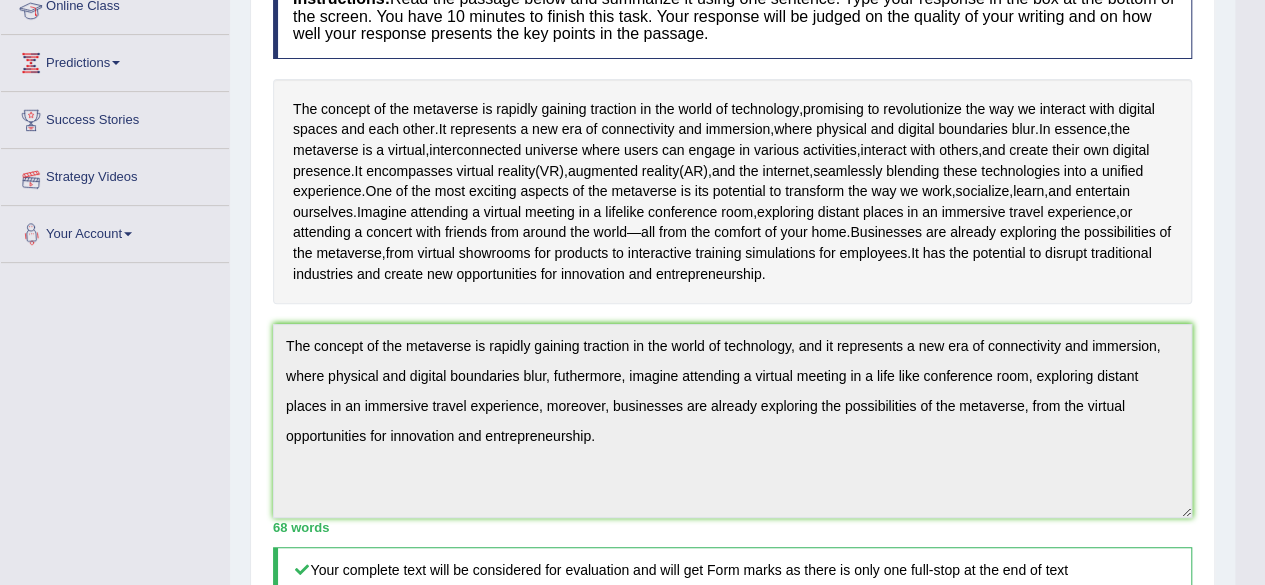 scroll, scrollTop: 330, scrollLeft: 0, axis: vertical 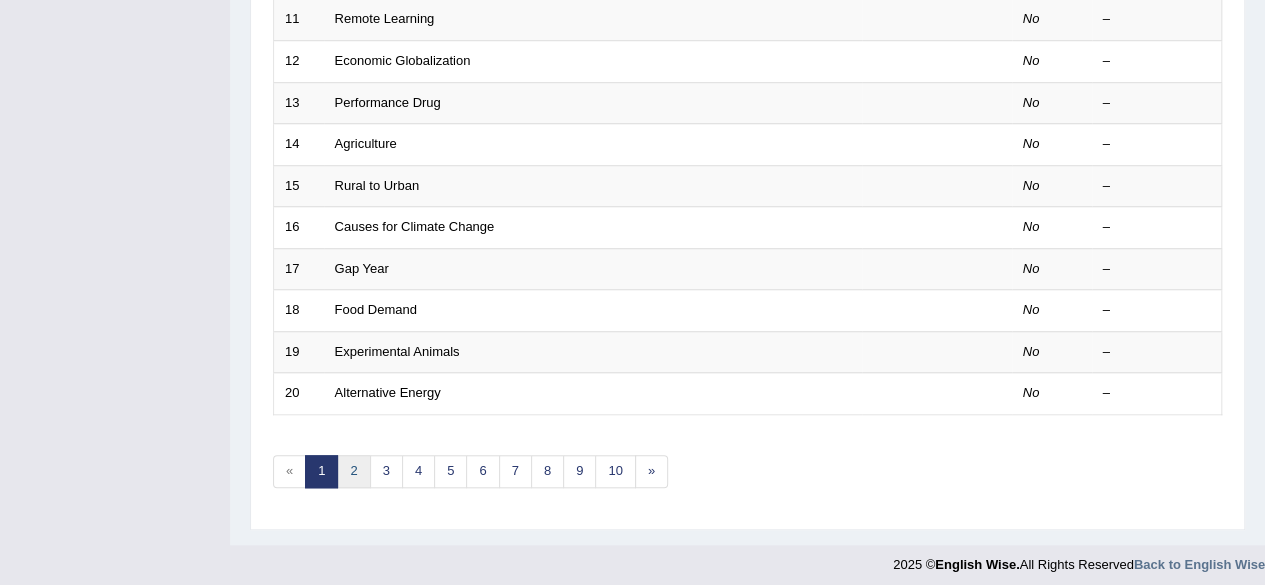click on "2" at bounding box center (353, 471) 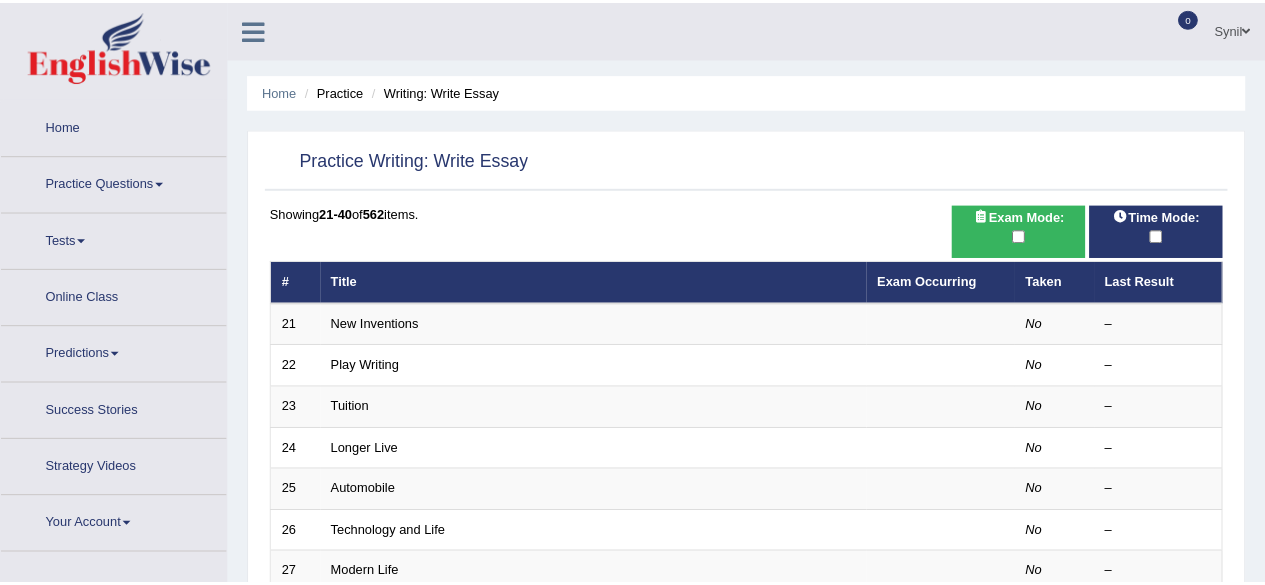scroll, scrollTop: 0, scrollLeft: 0, axis: both 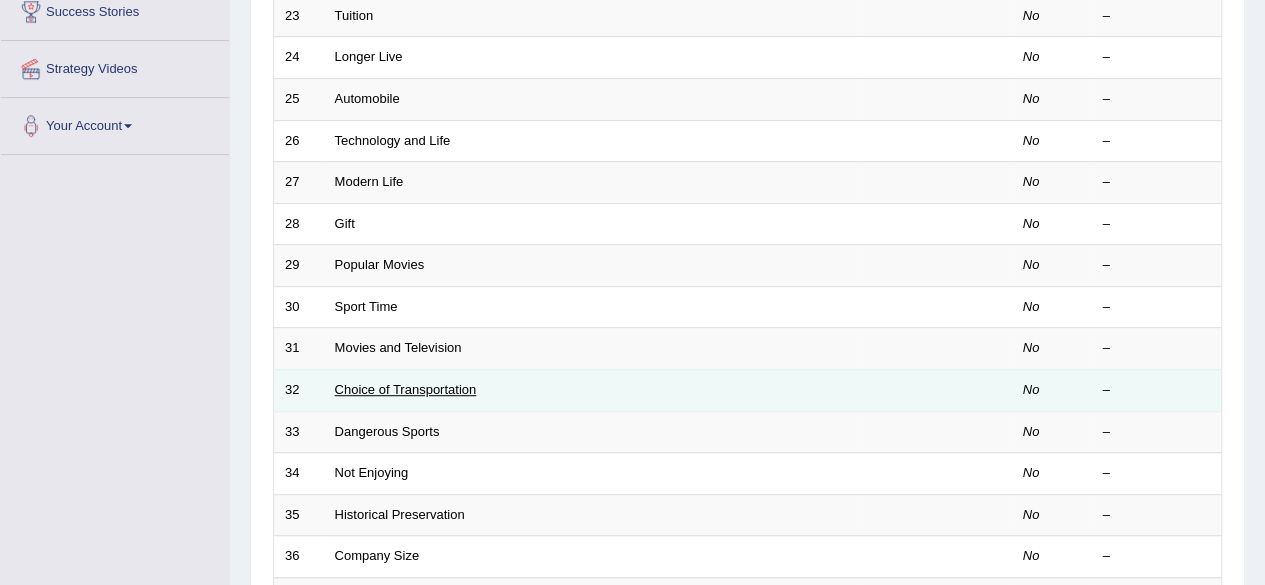 click on "Choice of Transportation" at bounding box center (406, 389) 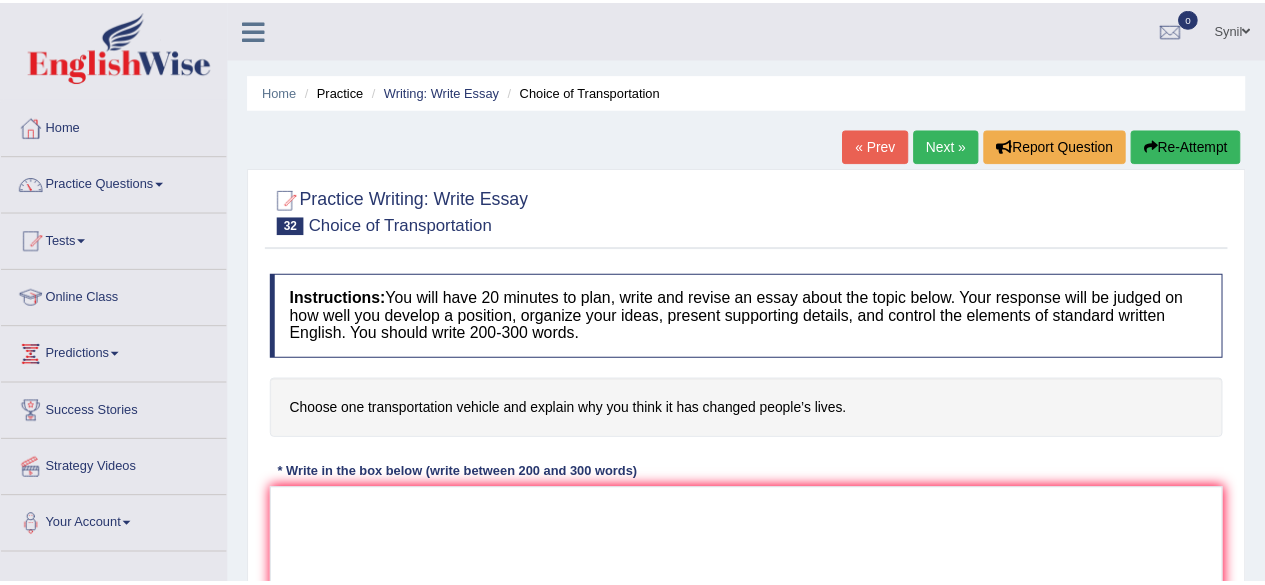 scroll, scrollTop: 0, scrollLeft: 0, axis: both 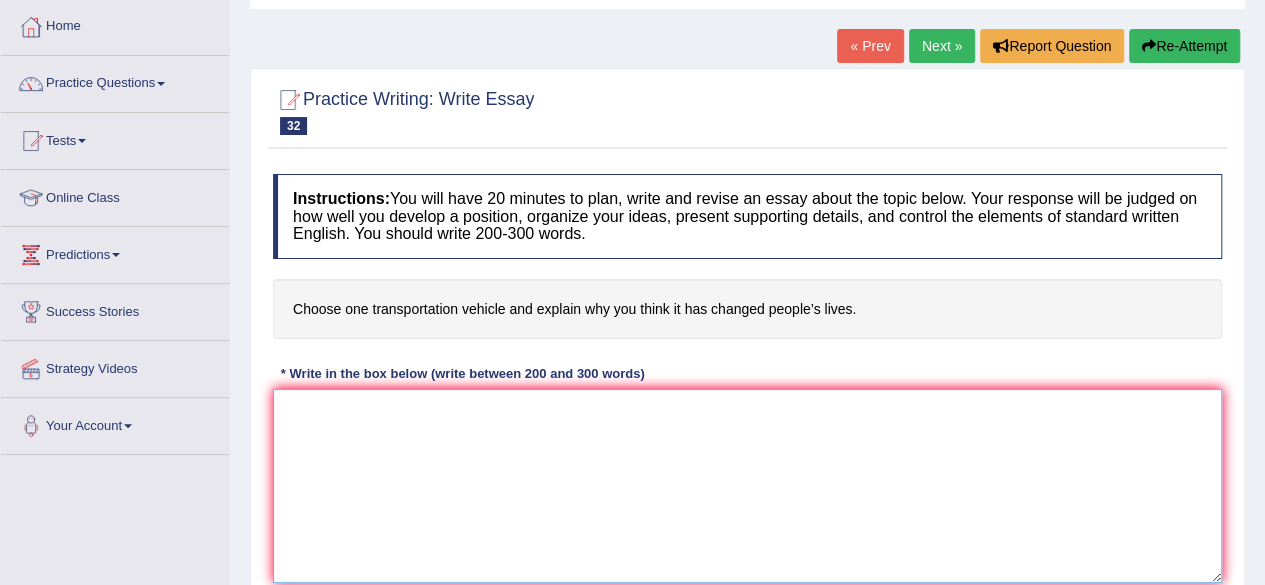 click at bounding box center (747, 486) 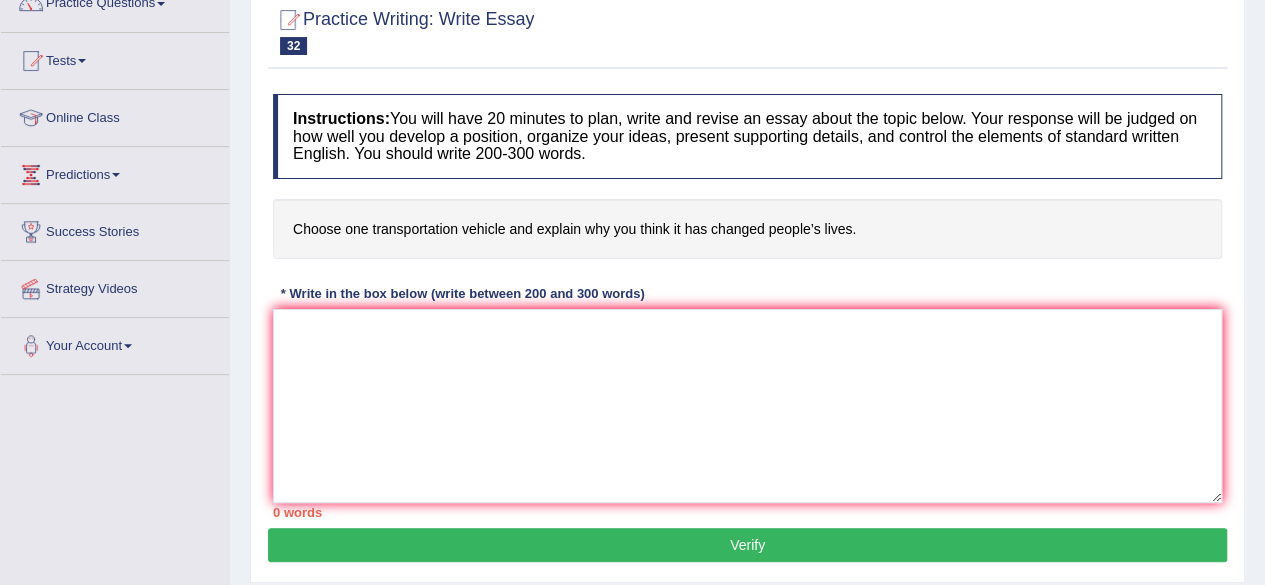scroll, scrollTop: 200, scrollLeft: 0, axis: vertical 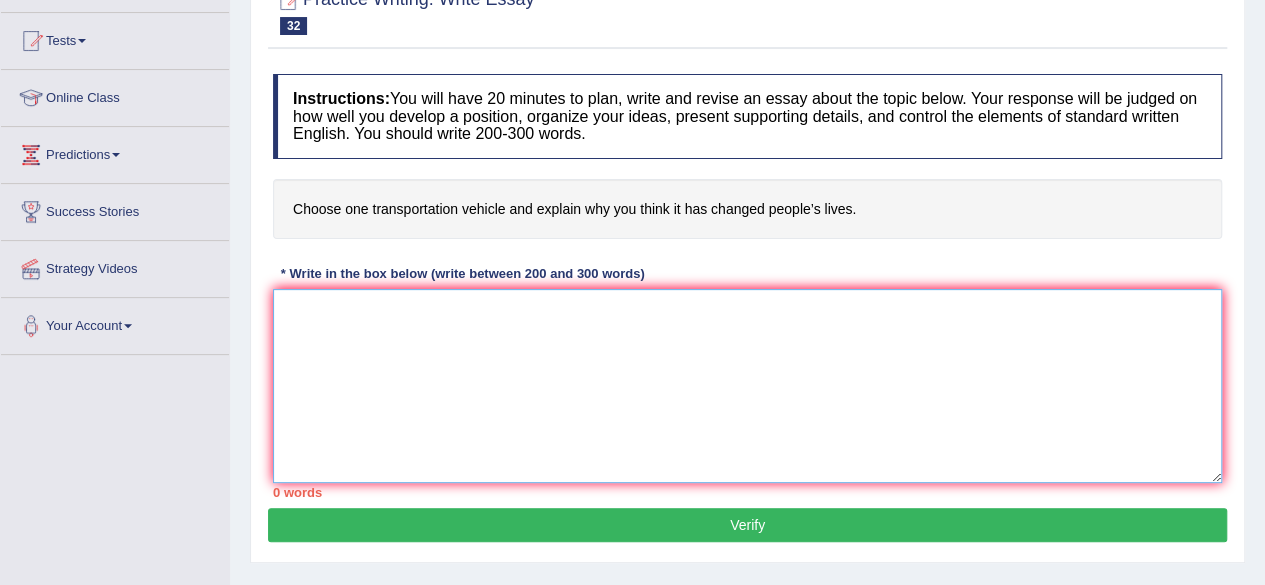 click at bounding box center (747, 386) 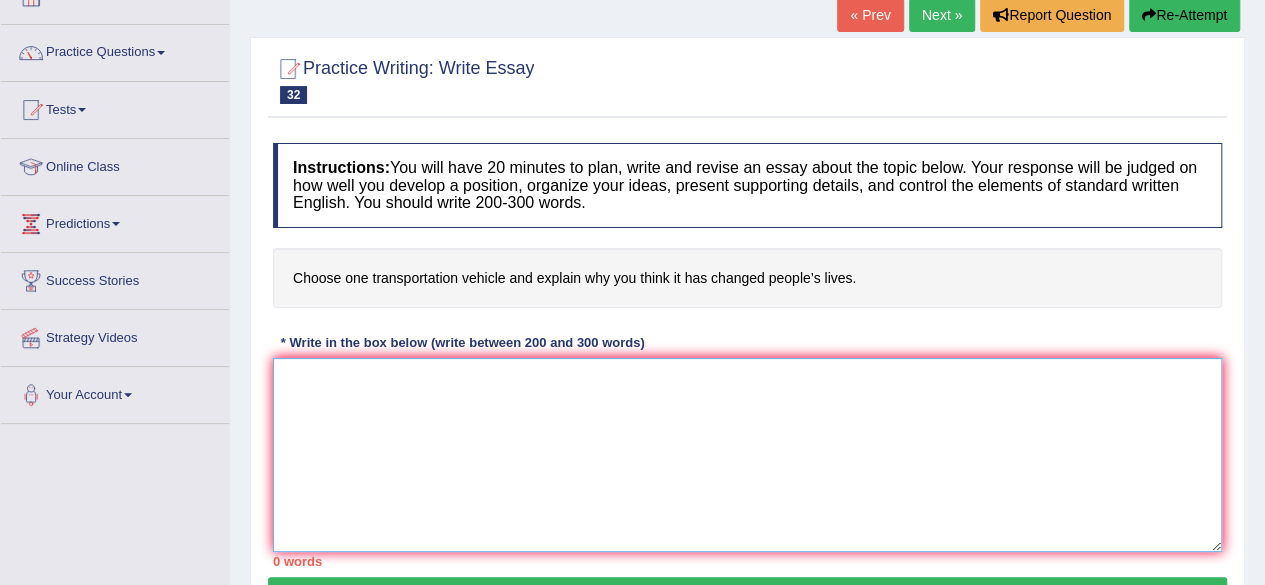 scroll, scrollTop: 100, scrollLeft: 0, axis: vertical 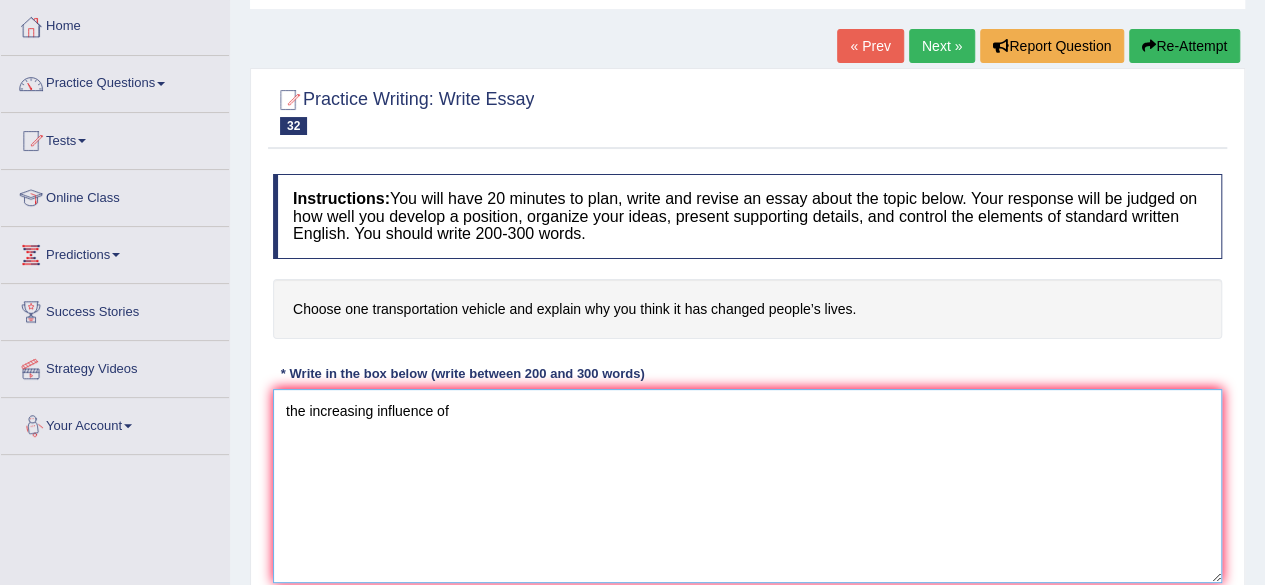 click on "the increasing influence of" at bounding box center [747, 486] 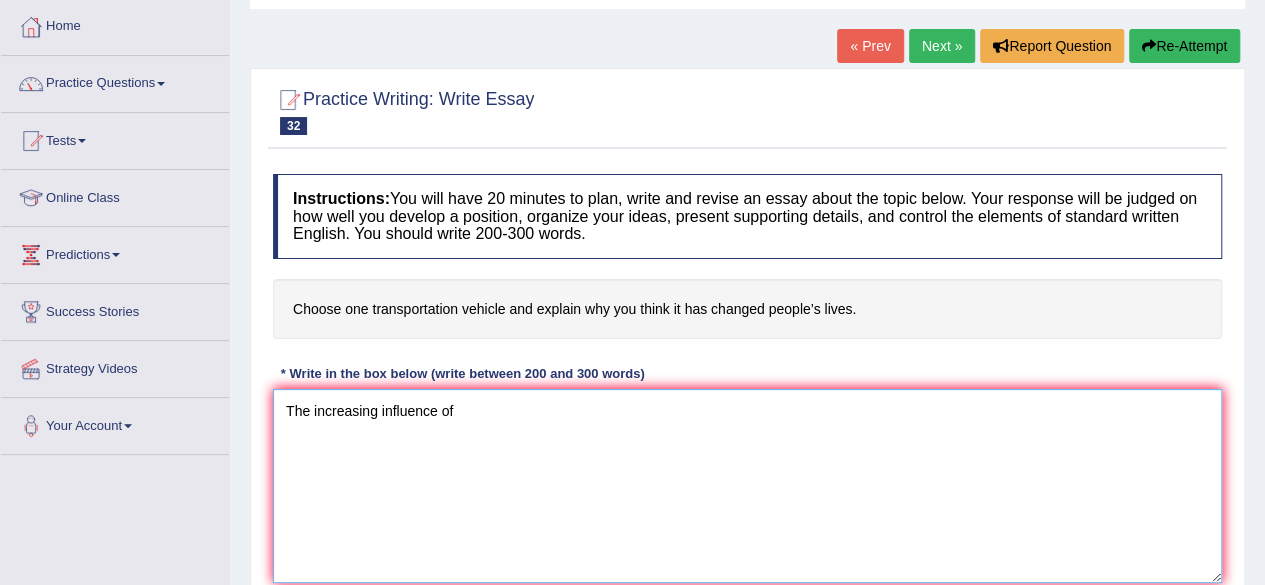 click on "The increasing influence of" at bounding box center [747, 486] 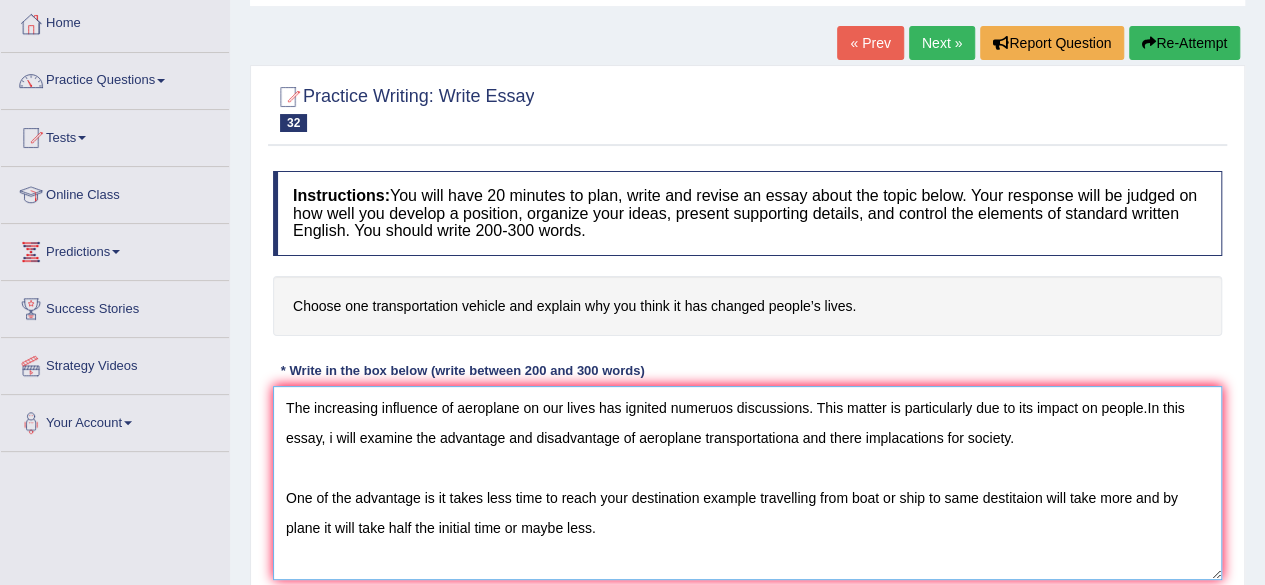 scroll, scrollTop: 100, scrollLeft: 0, axis: vertical 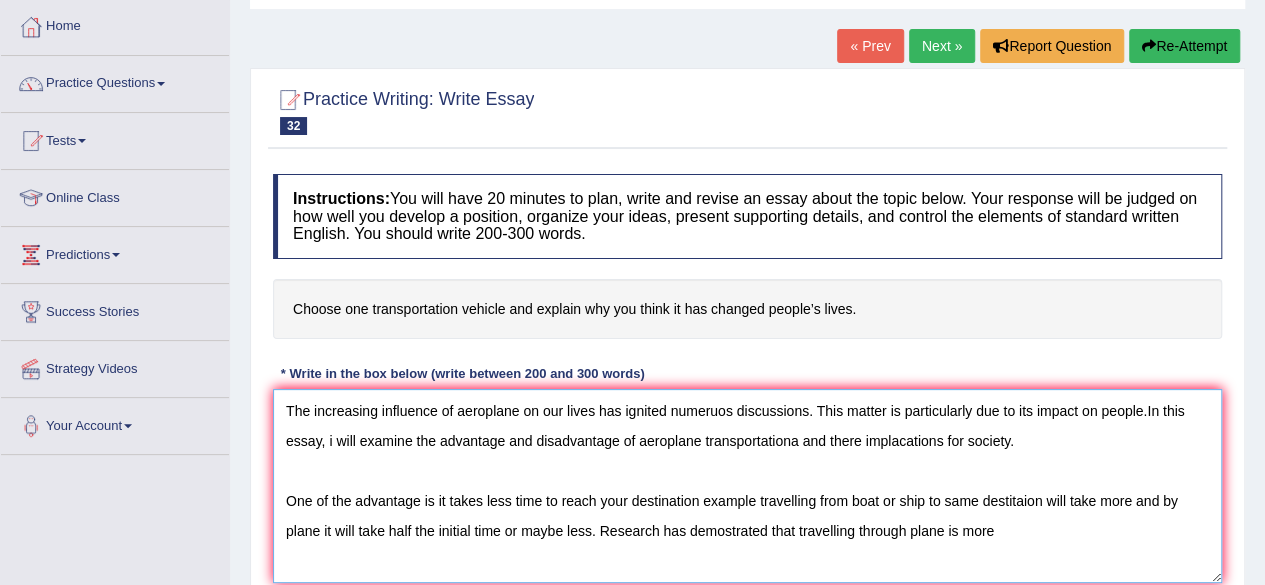 click on "The increasing influence of aeroplane on our lives has ignited numeruos discussions. This matter is particularly due to its impact on people.In this essay, i will examine the advantage and disadvantage of aeroplane transportationa and there implacations for society.
One of the advantage is it takes less time to reach your destination example travelling from boat or ship to same destitaion will take more and by plane it will take half the initial time or maybe less. Research has demostrated that travelling through plane is more" at bounding box center (747, 486) 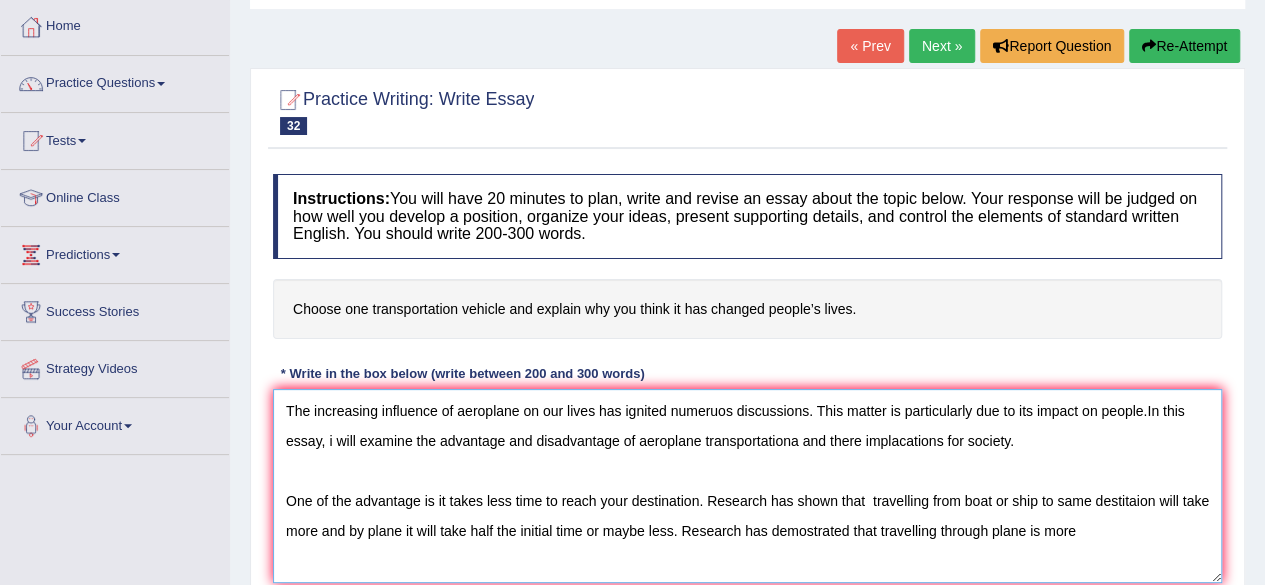 click on "The increasing influence of aeroplane on our lives has ignited numeruos discussions. This matter is particularly due to its impact on people.In this essay, i will examine the advantage and disadvantage of aeroplane transportationa and there implacations for society.
One of the advantage is it takes less time to reach your destination. Research has shown that  travelling from boat or ship to same destitaion will take more and by plane it will take half the initial time or maybe less. Research has demostrated that travelling through plane is more" at bounding box center [747, 486] 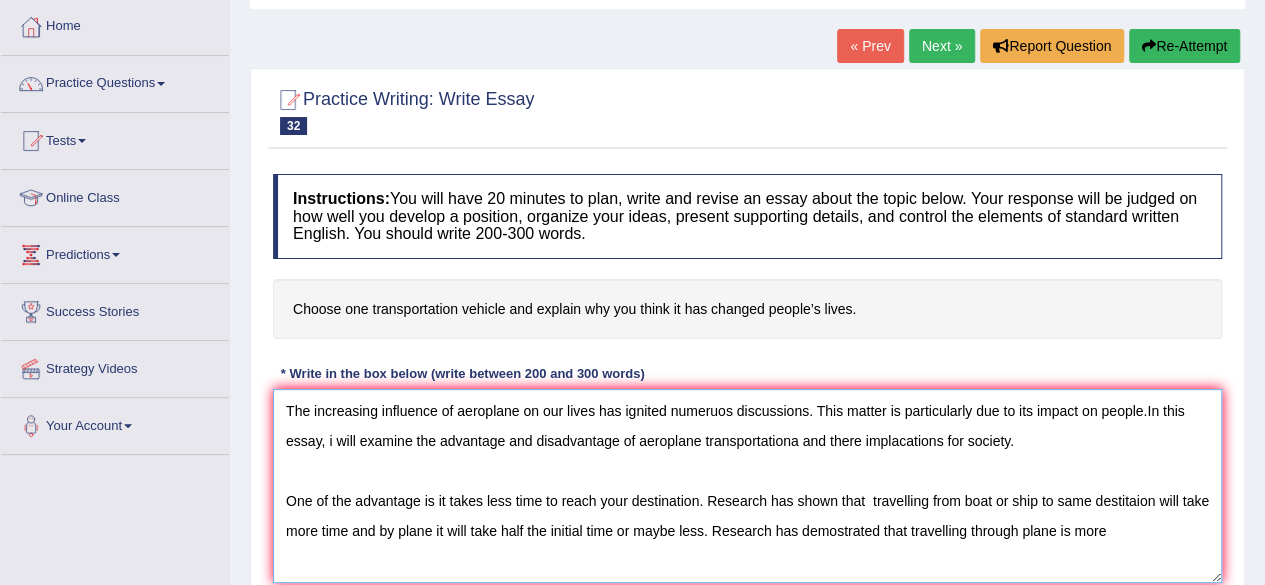 click on "The increasing influence of aeroplane on our lives has ignited numeruos discussions. This matter is particularly due to its impact on people.In this essay, i will examine the advantage and disadvantage of aeroplane transportationa and there implacations for society.
One of the advantage is it takes less time to reach your destination. Research has shown that  travelling from boat or ship to same destitaion will take more time and by plane it will take half the initial time or maybe less. Research has demostrated that travelling through plane is more" at bounding box center (747, 486) 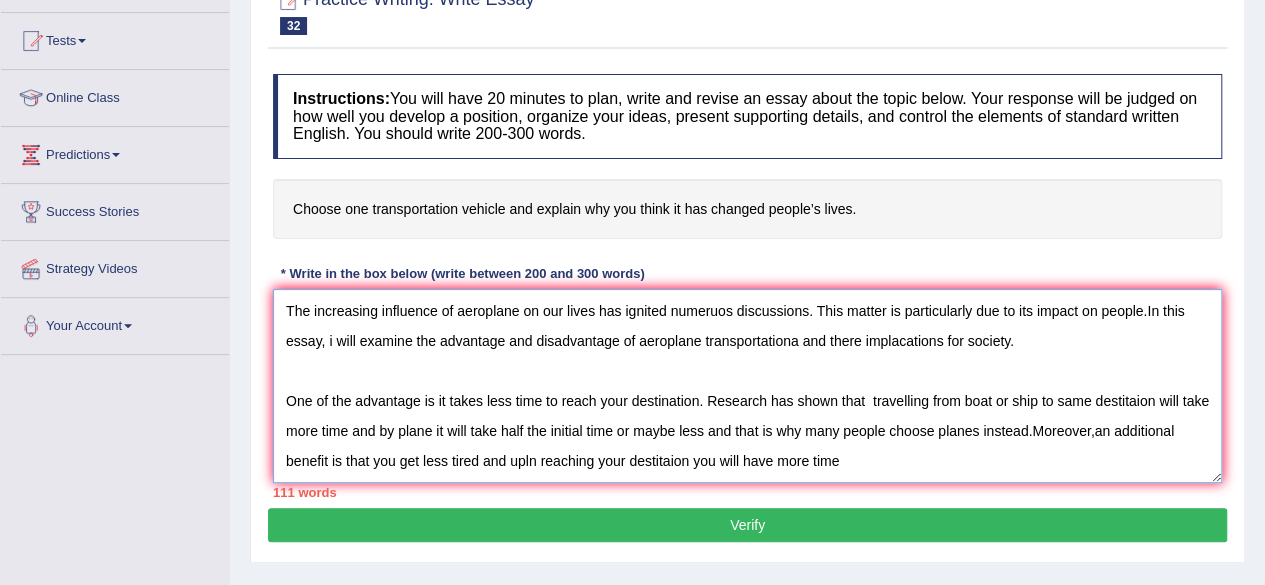 scroll, scrollTop: 300, scrollLeft: 0, axis: vertical 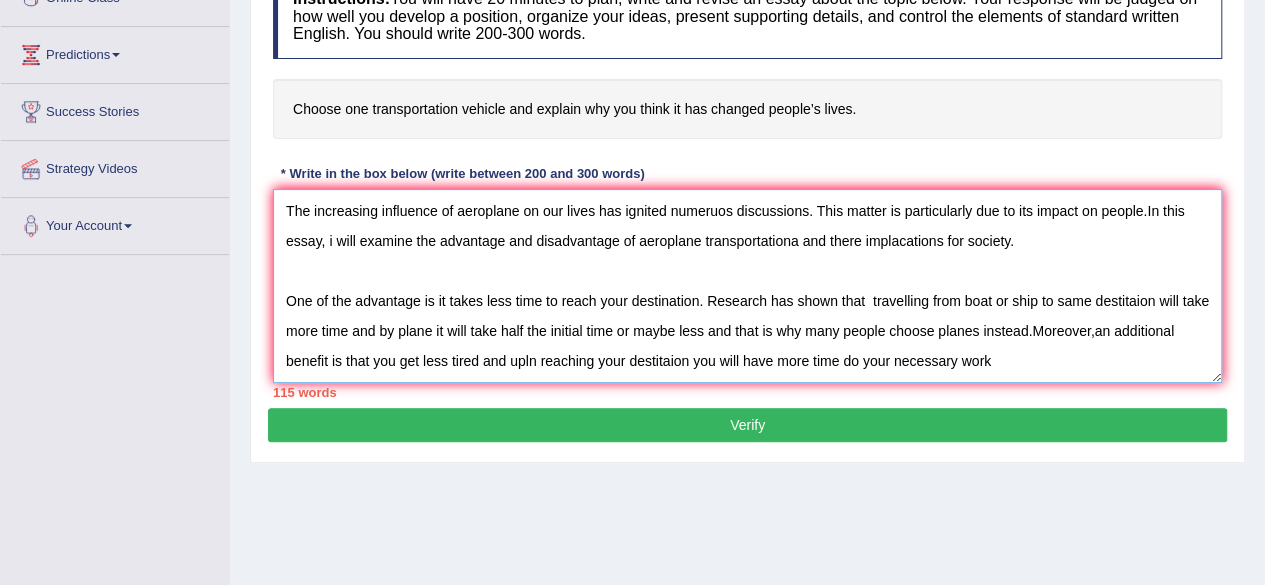 click on "The increasing influence of aeroplane on our lives has ignited numeruos discussions. This matter is particularly due to its impact on people.In this essay, i will examine the advantage and disadvantage of aeroplane transportationa and there implacations for society.
One of the advantage is it takes less time to reach your destination. Research has shown that  travelling from boat or ship to same destitaion will take more time and by plane it will take half the initial time or maybe less and that is why many people choose planes instead.Moreover,an additional benefit is that you get less tired and upln reaching your destitaion you will have more time do your necessary work" at bounding box center [747, 286] 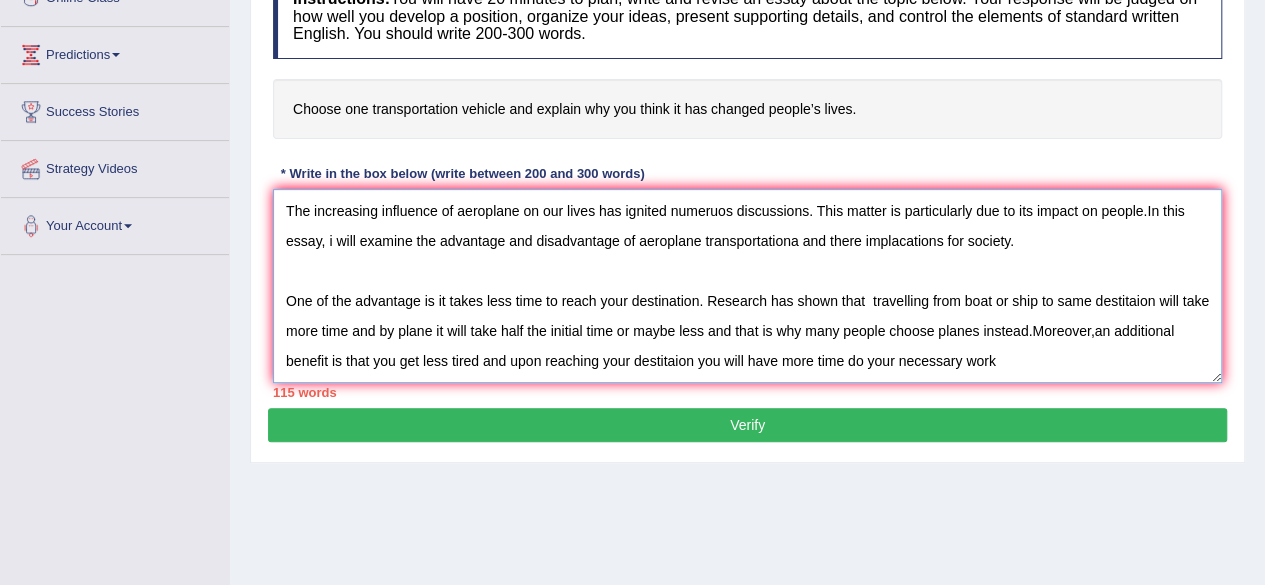 click on "The increasing influence of aeroplane on our lives has ignited numeruos discussions. This matter is particularly due to its impact on people.In this essay, i will examine the advantage and disadvantage of aeroplane transportationa and there implacations for society.
One of the advantage is it takes less time to reach your destination. Research has shown that  travelling from boat or ship to same destitaion will take more time and by plane it will take half the initial time or maybe less and that is why many people choose planes instead.Moreover,an additional benefit is that you get less tired and upon reaching your destitaion you will have more time do your necessary work" at bounding box center [747, 286] 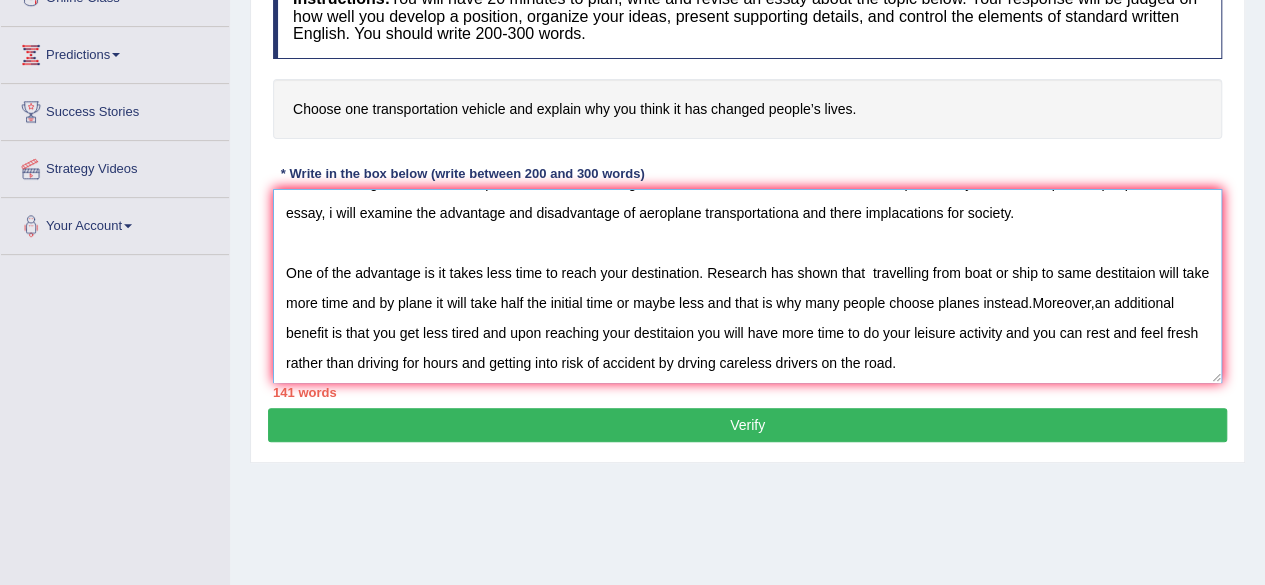 scroll, scrollTop: 30, scrollLeft: 0, axis: vertical 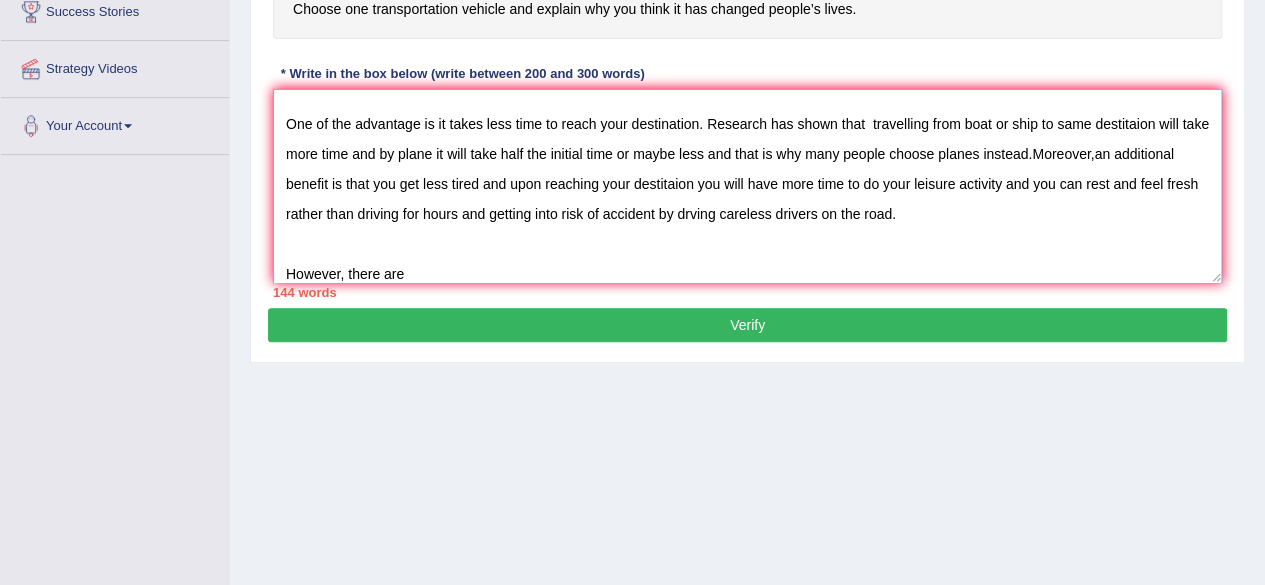 click on "The increasing influence of aeroplane on our lives has ignited numeruos discussions. This matter is particularly due to its impact on people.In this essay, i will examine the advantage and disadvantage of aeroplane transportationa and there implacations for society.
One of the advantage is it takes less time to reach your destination. Research has shown that  travelling from boat or ship to same destitaion will take more time and by plane it will take half the initial time or maybe less and that is why many people choose planes instead.Moreover,an additional benefit is that you get less tired and upon reaching your destitaion you will have more time to do your leisure activity and you can rest and feel fresh rather than driving for hours and getting into risk of accident by drving careless drivers on the road.
However, there are" at bounding box center [747, 186] 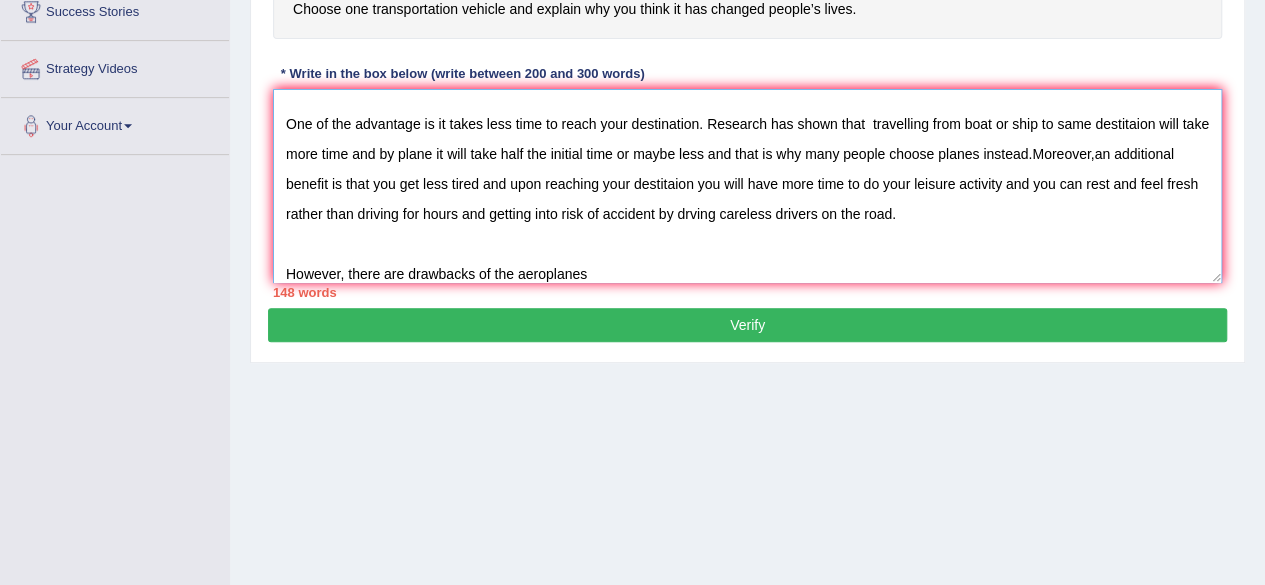 scroll, scrollTop: 90, scrollLeft: 0, axis: vertical 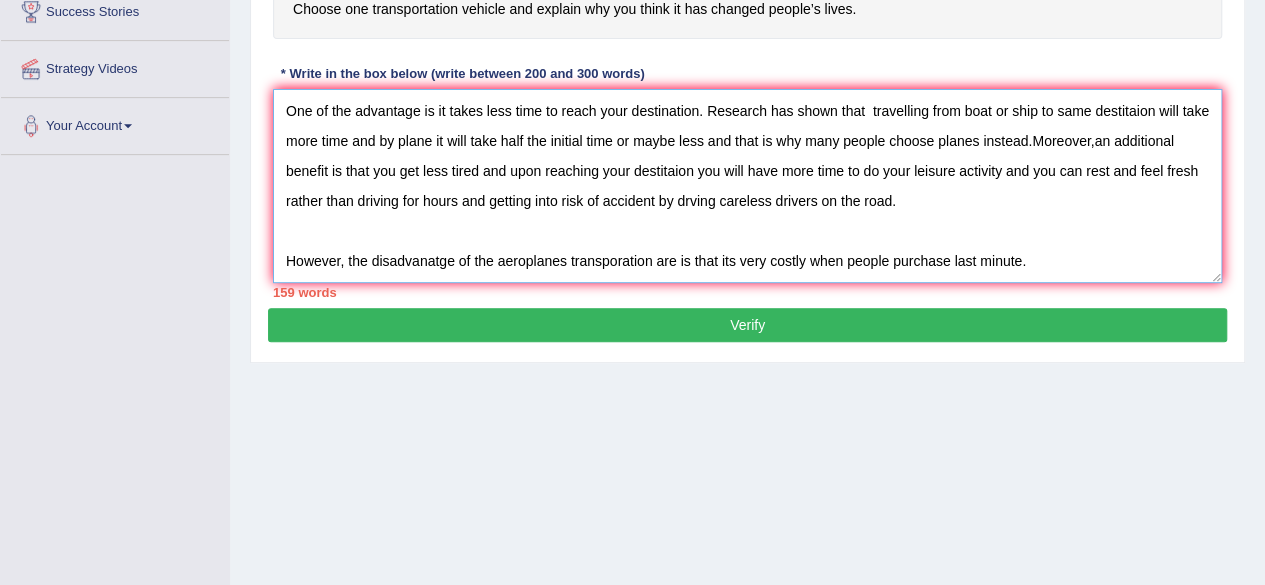click on "The increasing influence of aeroplane on our lives has ignited numeruos discussions. This matter is particularly due to its impact on people.In this essay, i will examine the advantage and disadvantage of aeroplane transportationa and there implacations for society.
One of the advantage is it takes less time to reach your destination. Research has shown that  travelling from boat or ship to same destitaion will take more time and by plane it will take half the initial time or maybe less and that is why many people choose planes instead.Moreover,an additional benefit is that you get less tired and upon reaching your destitaion you will have more time to do your leisure activity and you can rest and feel fresh rather than driving for hours and getting into risk of accident by drving careless drivers on the road.
However, the disadvanatge of the aeroplanes transporation are is that its very costly when people purchase last minute." at bounding box center [747, 186] 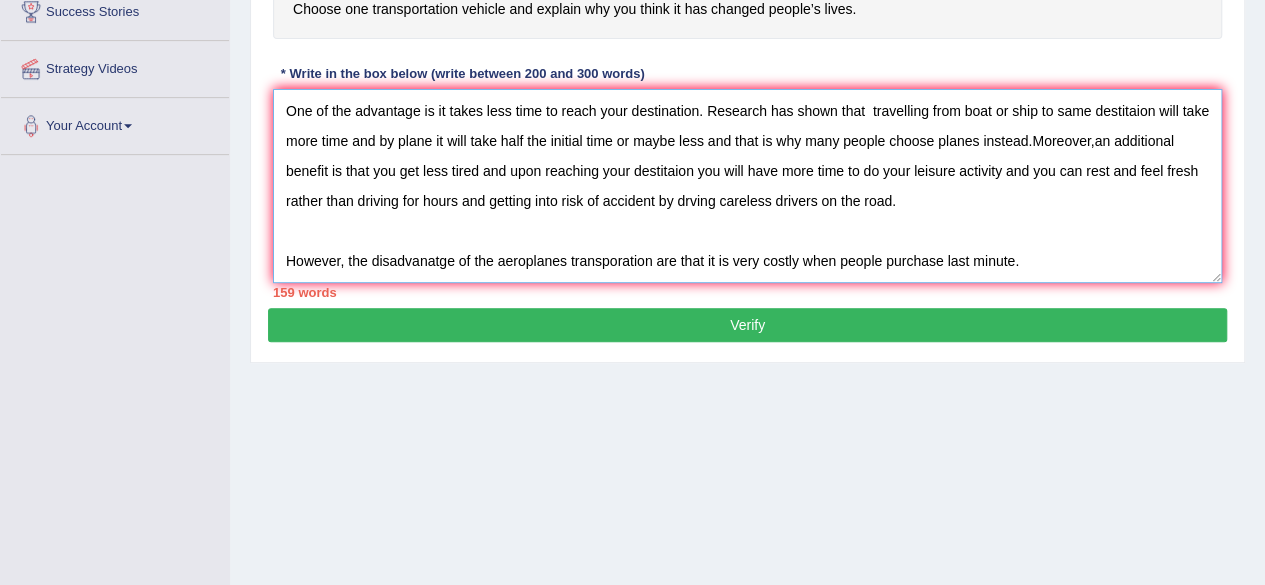 click on "The increasing influence of aeroplane on our lives has ignited numeruos discussions. This matter is particularly due to its impact on people.In this essay, i will examine the advantage and disadvantage of aeroplane transportationa and there implacations for society.
One of the advantage is it takes less time to reach your destination. Research has shown that  travelling from boat or ship to same destitaion will take more time and by plane it will take half the initial time or maybe less and that is why many people choose planes instead.Moreover,an additional benefit is that you get less tired and upon reaching your destitaion you will have more time to do your leisure activity and you can rest and feel fresh rather than driving for hours and getting into risk of accident by drving careless drivers on the road.
However, the disadvanatge of the aeroplanes transporation are that it is very costly when people purchase last minute." at bounding box center [747, 186] 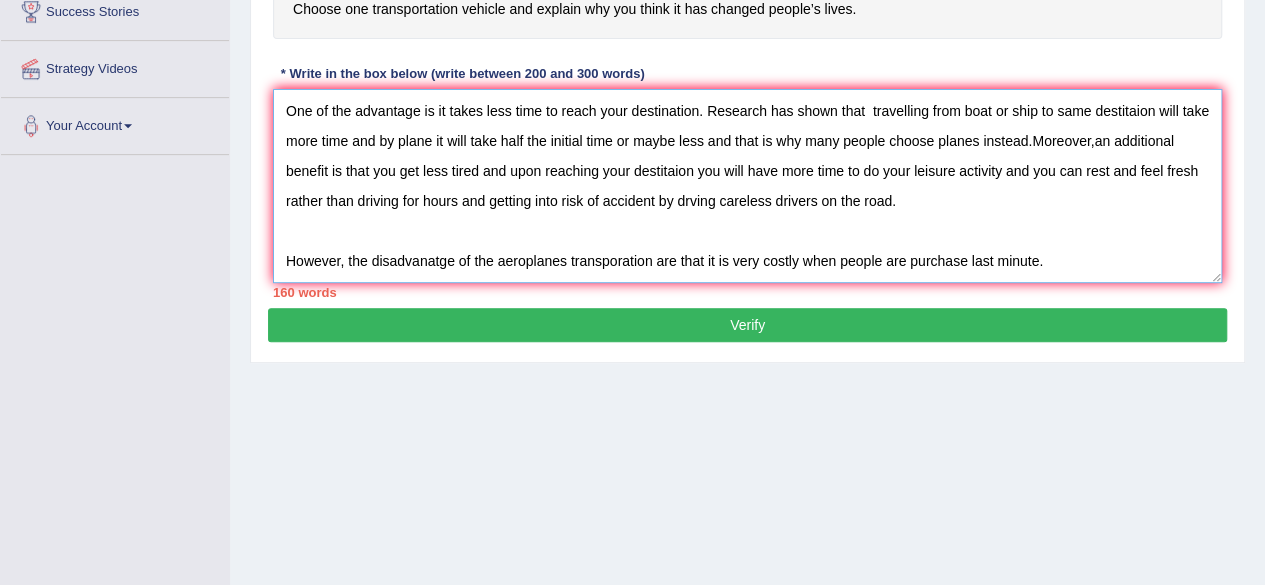 click on "The increasing influence of aeroplane on our lives has ignited numeruos discussions. This matter is particularly due to its impact on people.In this essay, i will examine the advantage and disadvantage of aeroplane transportationa and there implacations for society.
One of the advantage is it takes less time to reach your destination. Research has shown that  travelling from boat or ship to same destitaion will take more time and by plane it will take half the initial time or maybe less and that is why many people choose planes instead.Moreover,an additional benefit is that you get less tired and upon reaching your destitaion you will have more time to do your leisure activity and you can rest and feel fresh rather than driving for hours and getting into risk of accident by drving careless drivers on the road.
However, the disadvanatge of the aeroplanes transporation are that it is very costly when people are purchase last minute." at bounding box center (747, 186) 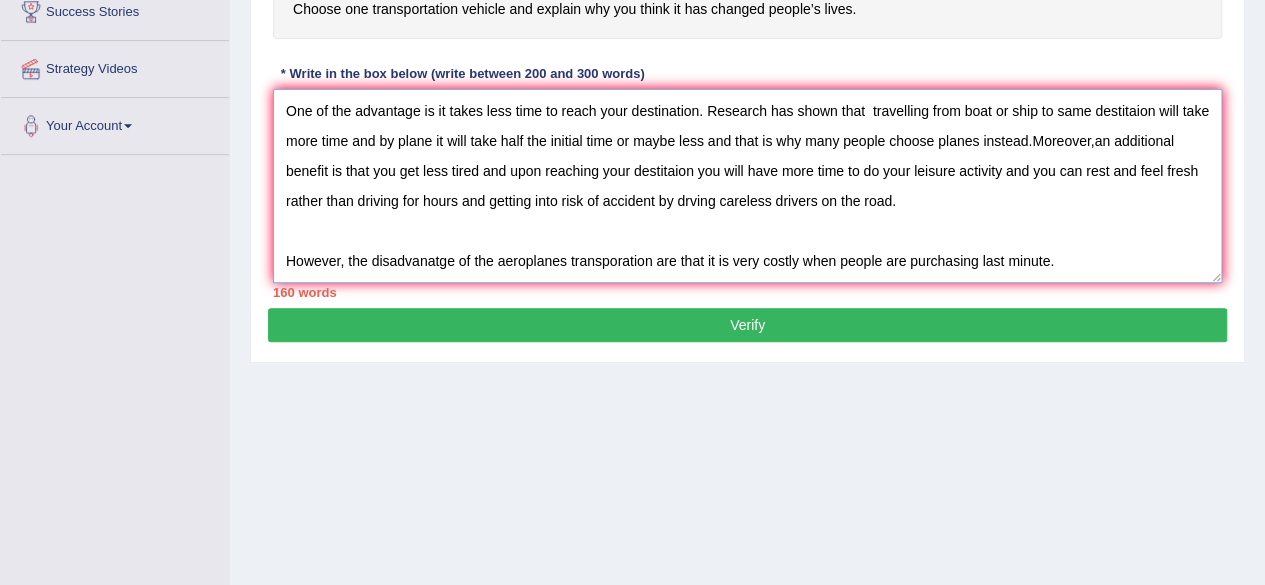 click on "The increasing influence of aeroplane on our lives has ignited numeruos discussions. This matter is particularly due to its impact on people.In this essay, i will examine the advantage and disadvantage of aeroplane transportationa and there implacations for society.
One of the advantage is it takes less time to reach your destination. Research has shown that  travelling from boat or ship to same destitaion will take more time and by plane it will take half the initial time or maybe less and that is why many people choose planes instead.Moreover,an additional benefit is that you get less tired and upon reaching your destitaion you will have more time to do your leisure activity and you can rest and feel fresh rather than driving for hours and getting into risk of accident by drving careless drivers on the road.
However, the disadvanatge of the aeroplanes transporation are that it is very costly when people are purchasing last minute." at bounding box center [747, 186] 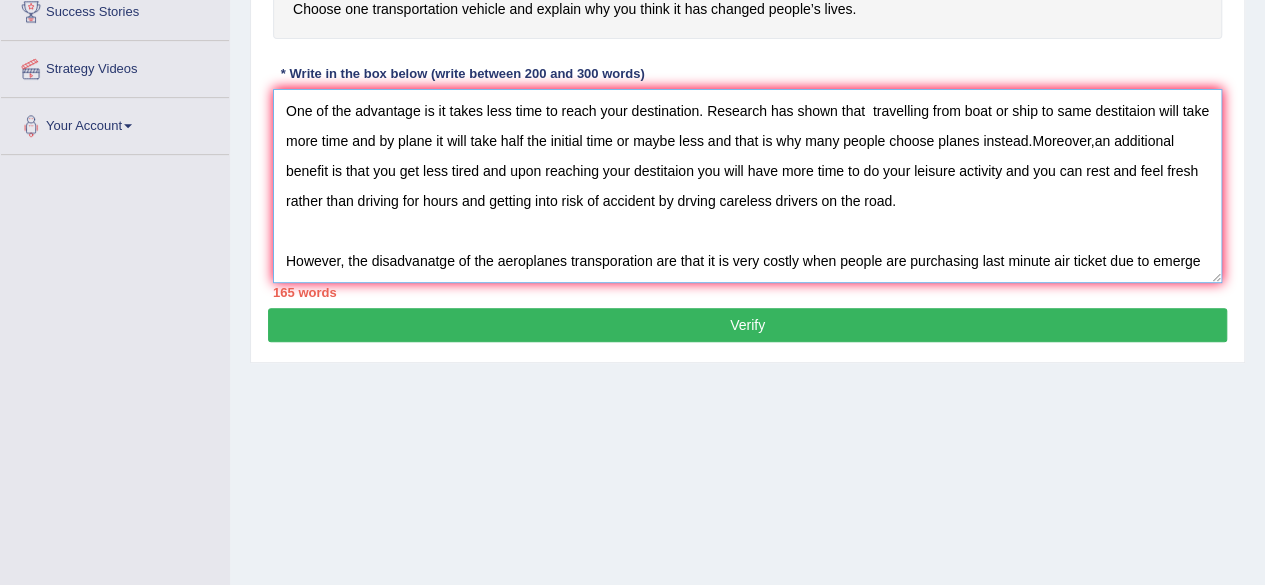 scroll, scrollTop: 107, scrollLeft: 0, axis: vertical 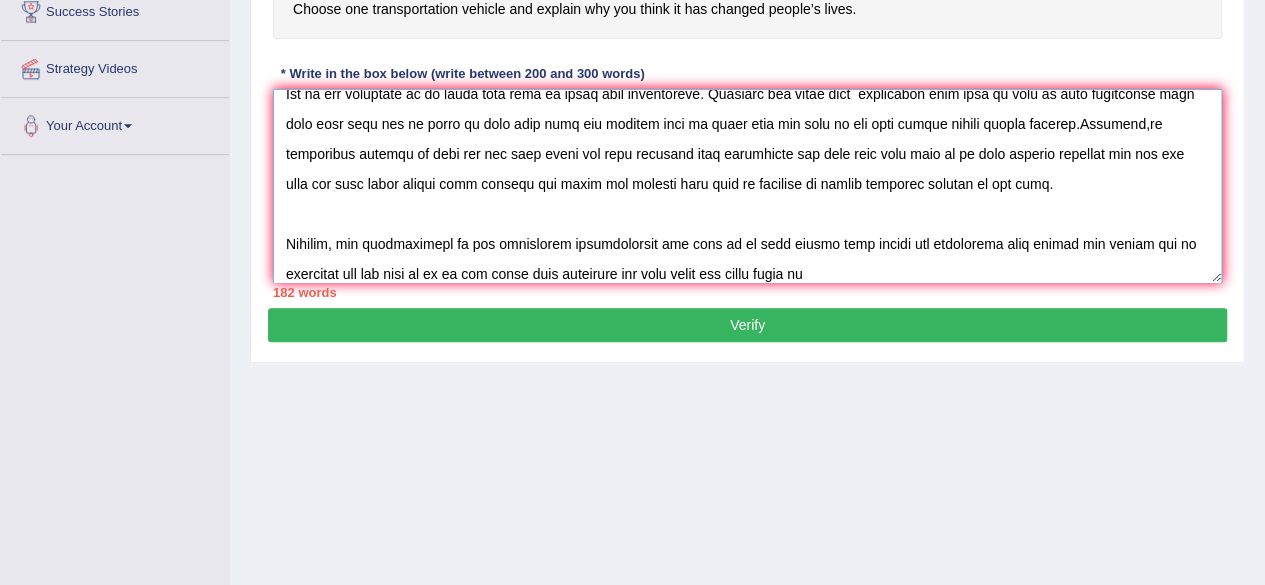 click at bounding box center (747, 186) 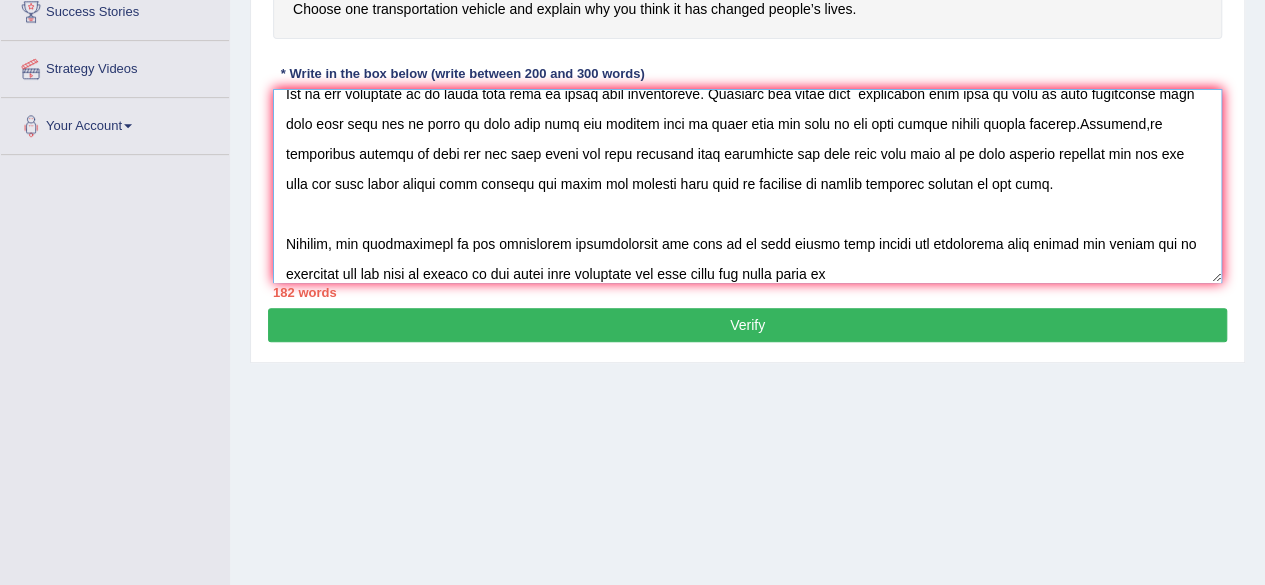 click at bounding box center (747, 186) 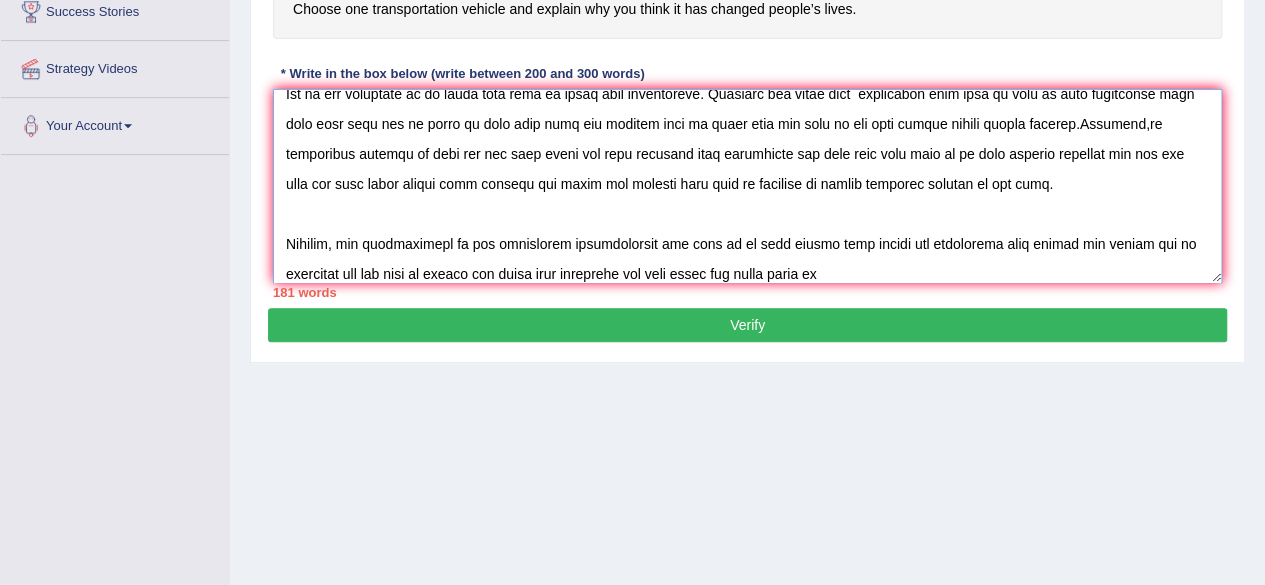 click at bounding box center [747, 186] 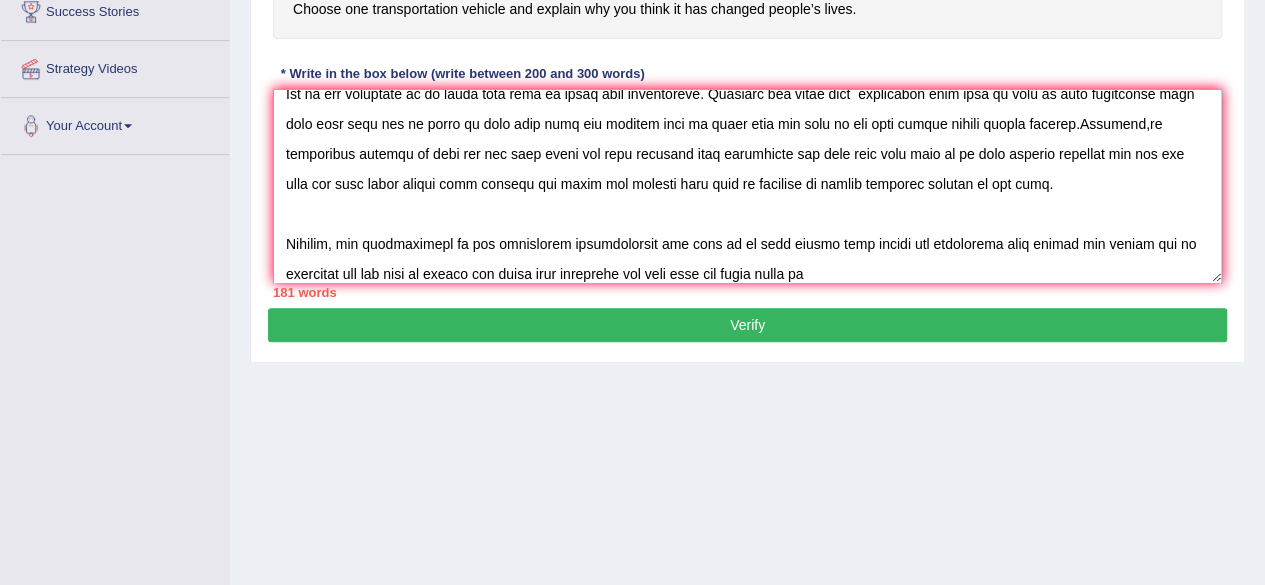 click at bounding box center (747, 186) 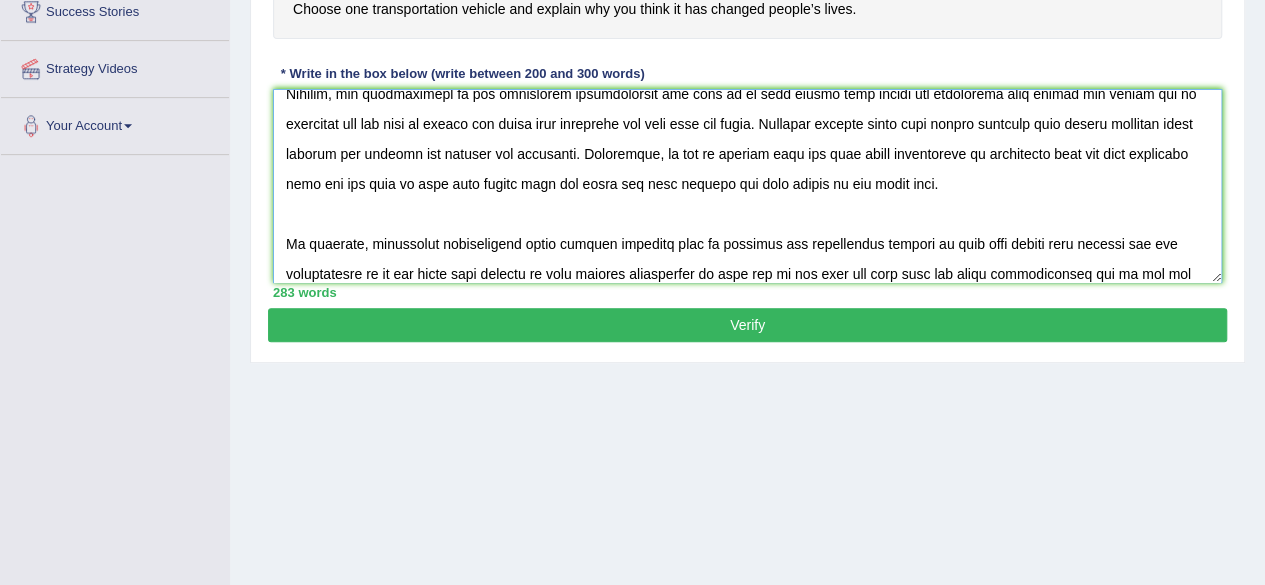 scroll, scrollTop: 287, scrollLeft: 0, axis: vertical 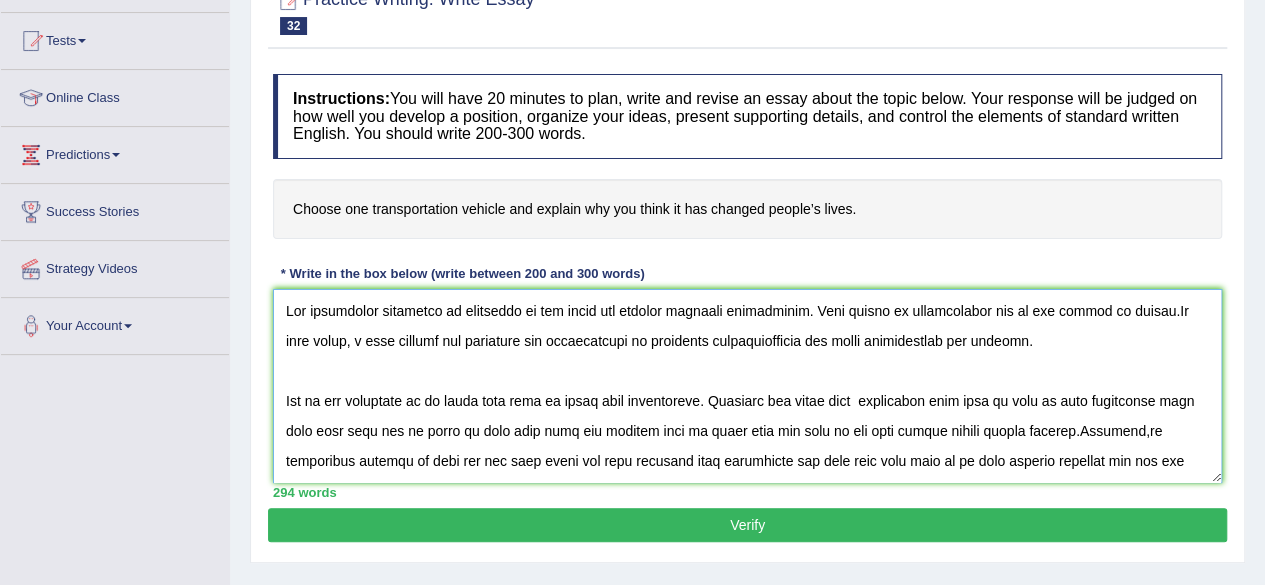 click at bounding box center (747, 386) 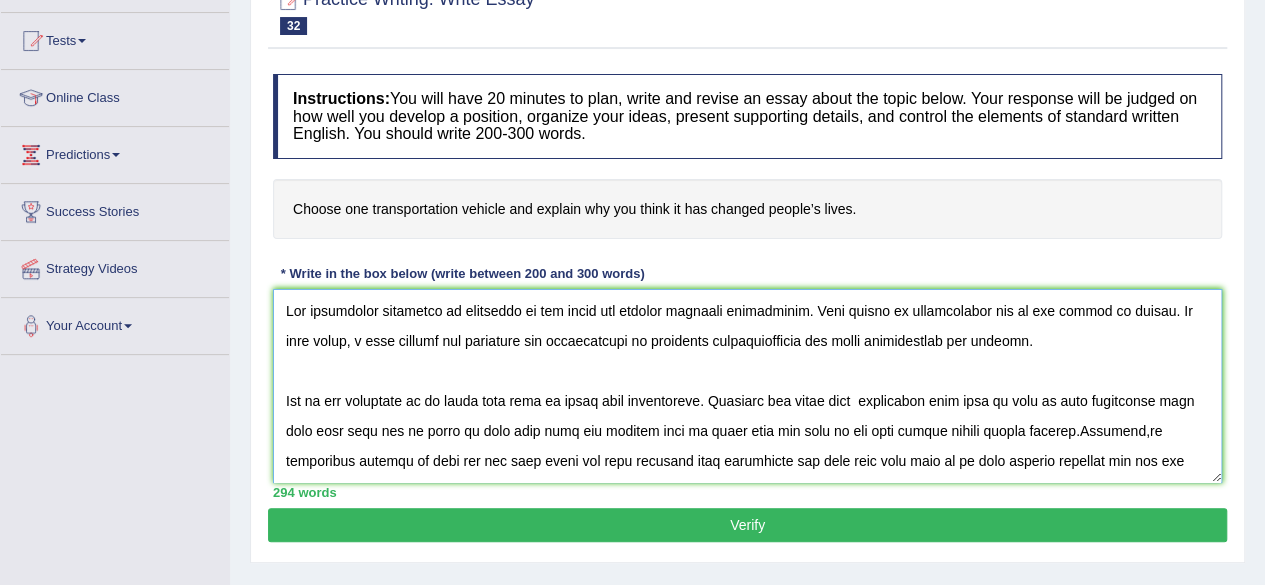 click at bounding box center [747, 386] 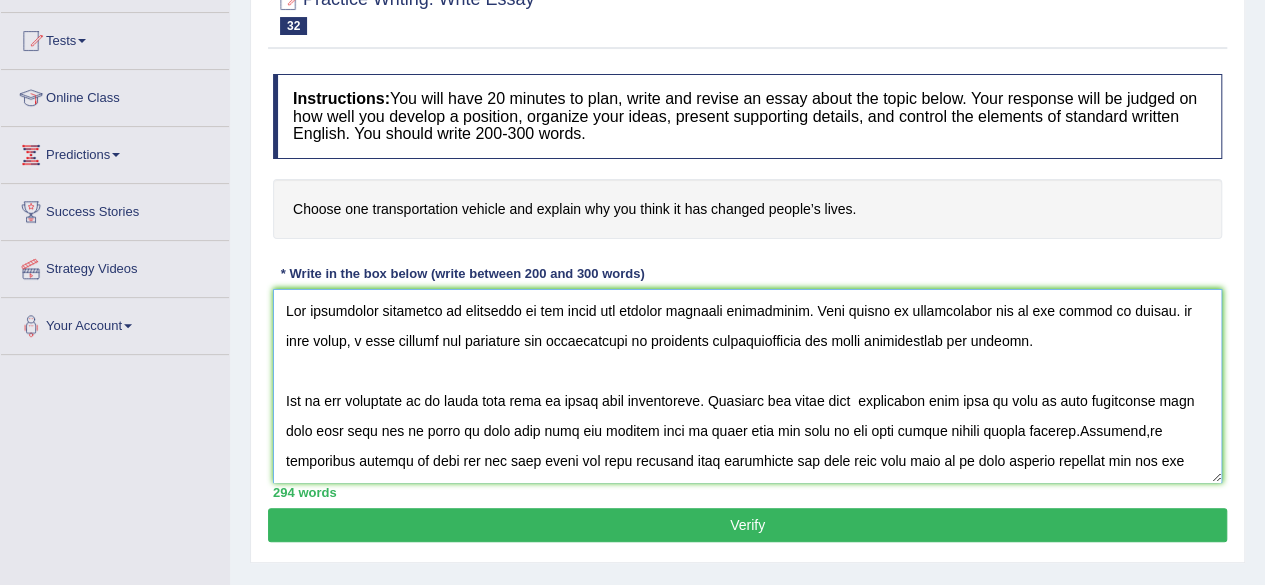click at bounding box center (747, 386) 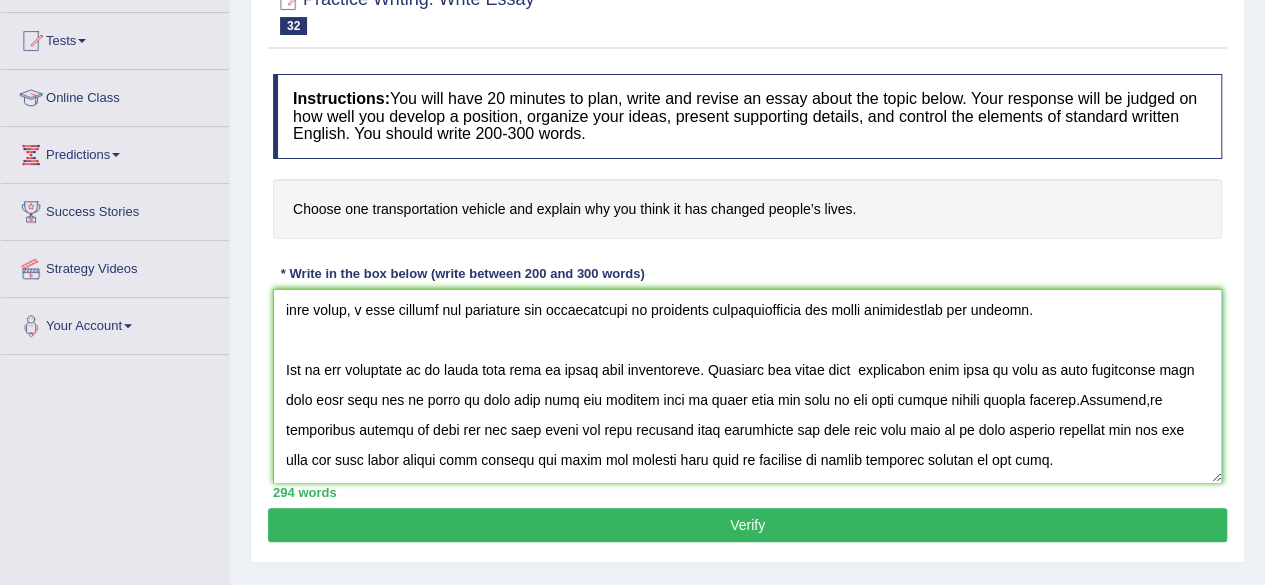 scroll, scrollTop: 0, scrollLeft: 0, axis: both 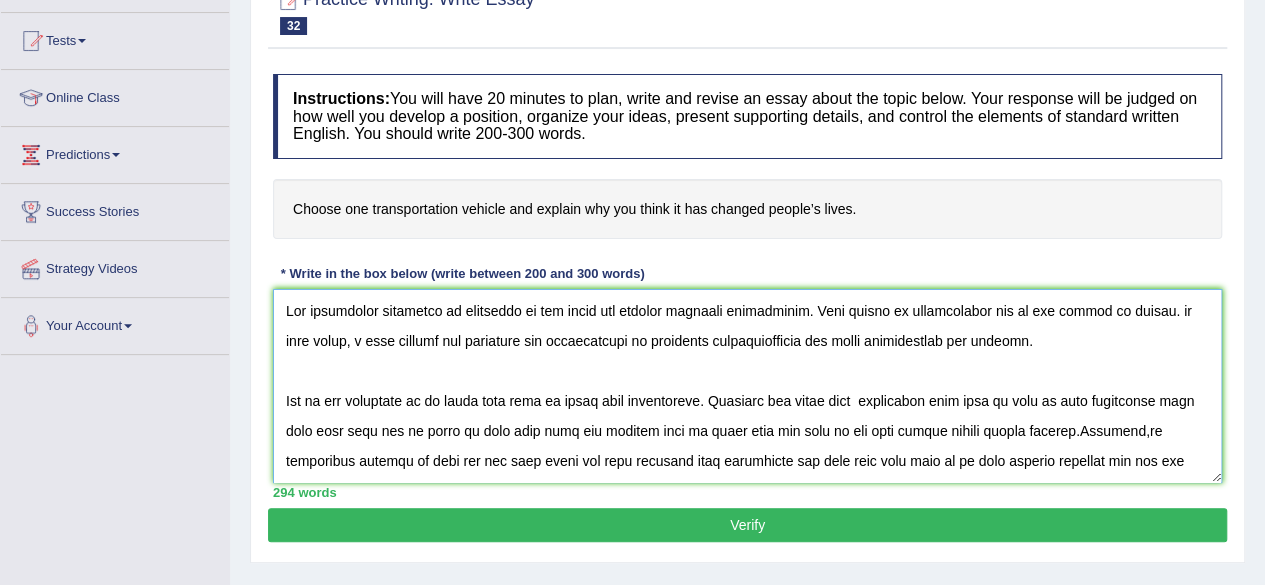 click at bounding box center [747, 386] 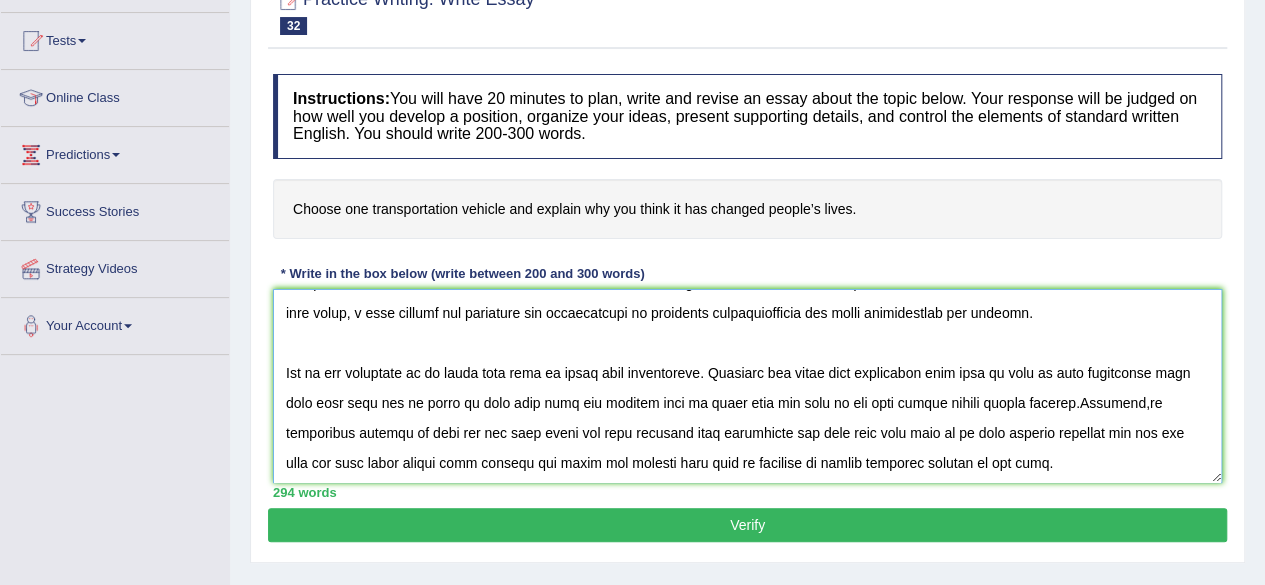 scroll, scrollTop: 0, scrollLeft: 0, axis: both 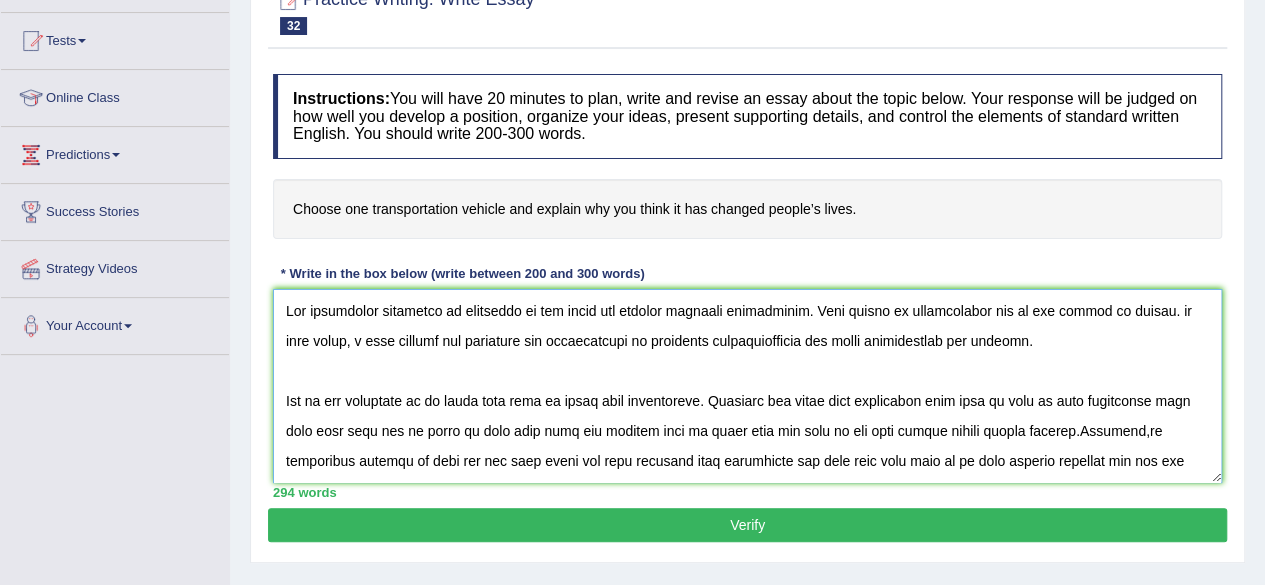 click at bounding box center (747, 386) 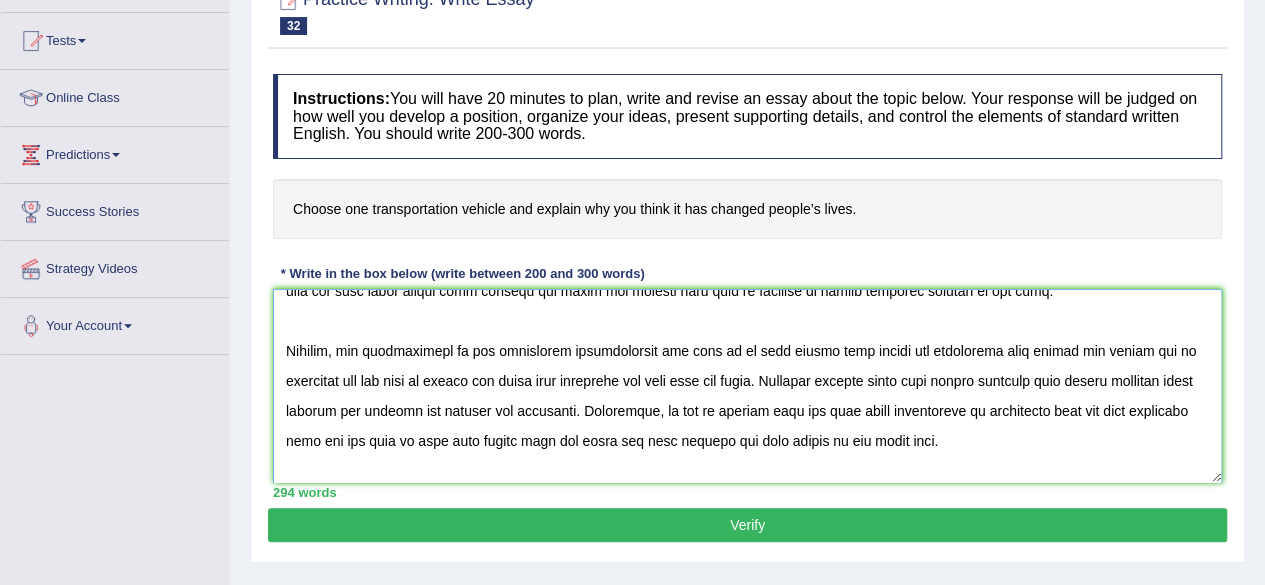 scroll, scrollTop: 300, scrollLeft: 0, axis: vertical 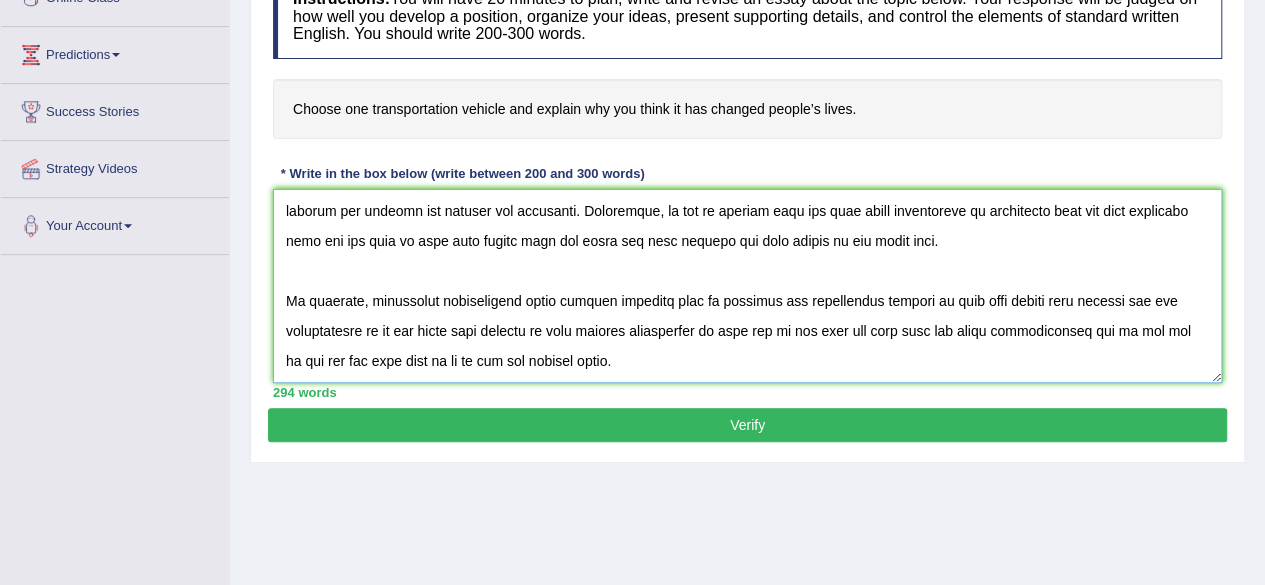 type on "The increasing influence of aeroplane on our lives has ignited numeruos discussions. This matter is particularly due to its impact on people. in this essay, i will examine the advantage and disadvantage of aeroplane transportations and there implacations for society.
One of the advantage is it takes less time to reach your destination. Research has shown that travelling from boat or ship to same destitaion will take more time and by plane it will take half the initial time or maybe less and that is why many people choose planes instead. Moreover,an additional benefit is that you get less tired and upon reaching your destitaion you will have more time to do your leisure activity and you can rest and feel fresh rather than driving for hours and getting into risk of accident by drving careless drivers on the road.
However, the disadvanatge of the aeroplanes transporation are that it is very costly when people are purchasing last minute air ticket due to emergency and you have to follow air lines time otherw..." 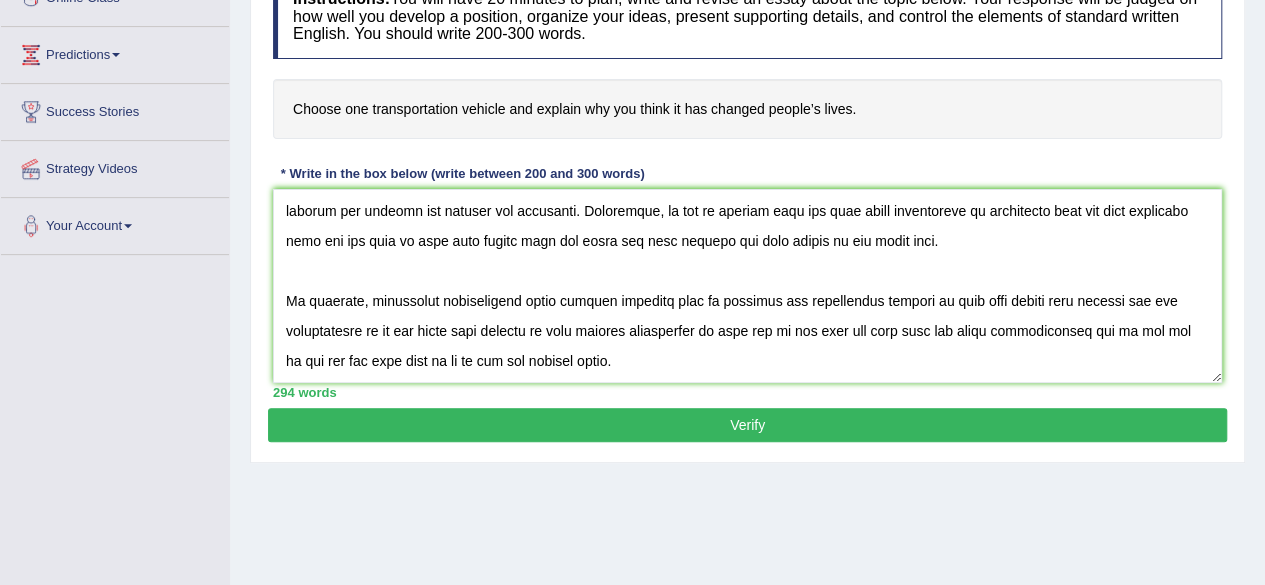drag, startPoint x: 916, startPoint y: 423, endPoint x: 920, endPoint y: 458, distance: 35.22783 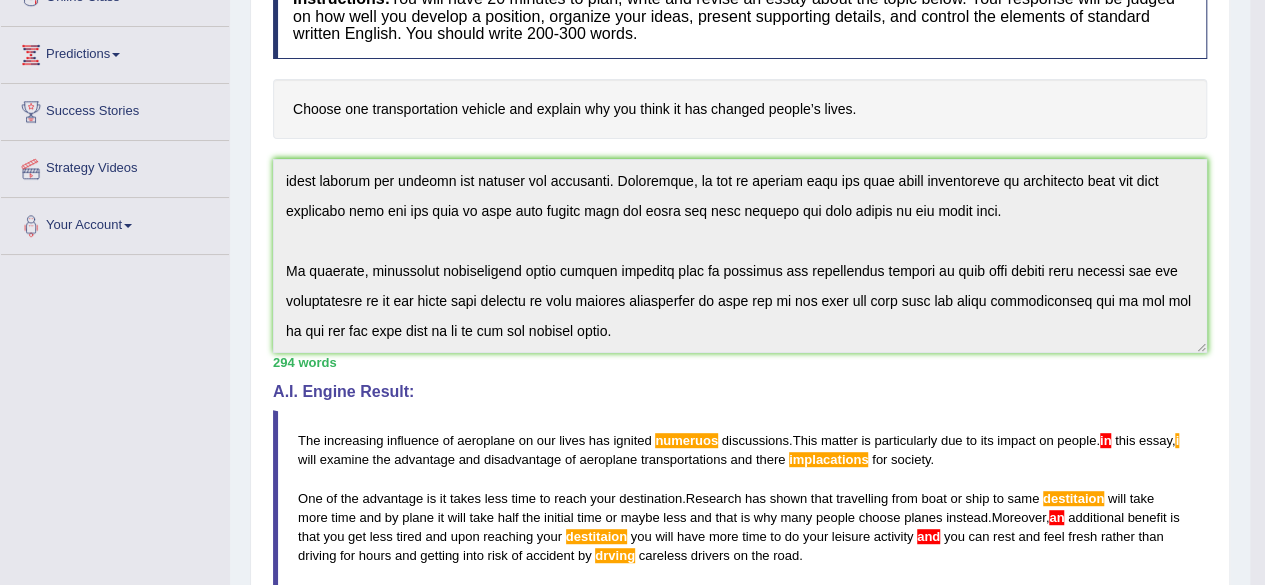 scroll, scrollTop: 400, scrollLeft: 0, axis: vertical 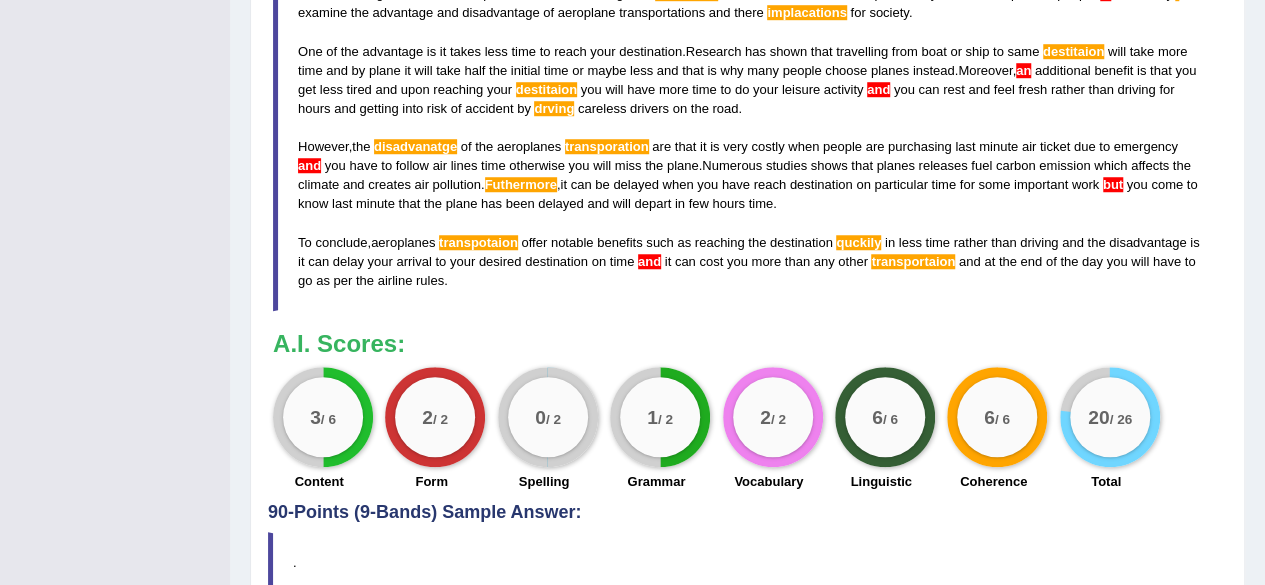 click on "but" at bounding box center [1113, 184] 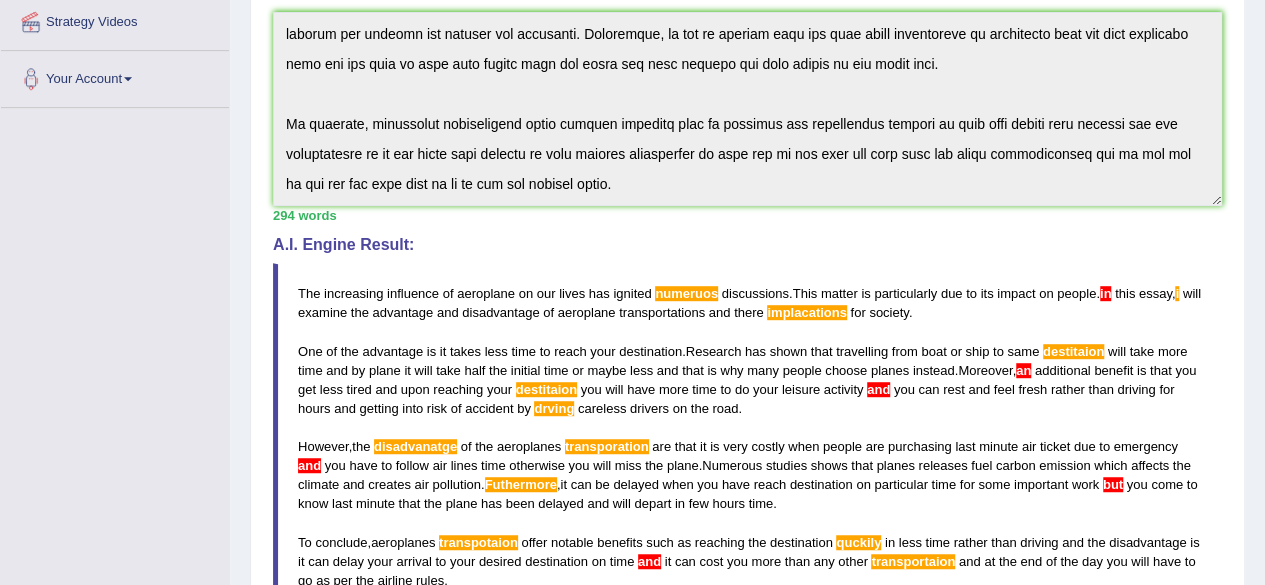 scroll, scrollTop: 347, scrollLeft: 0, axis: vertical 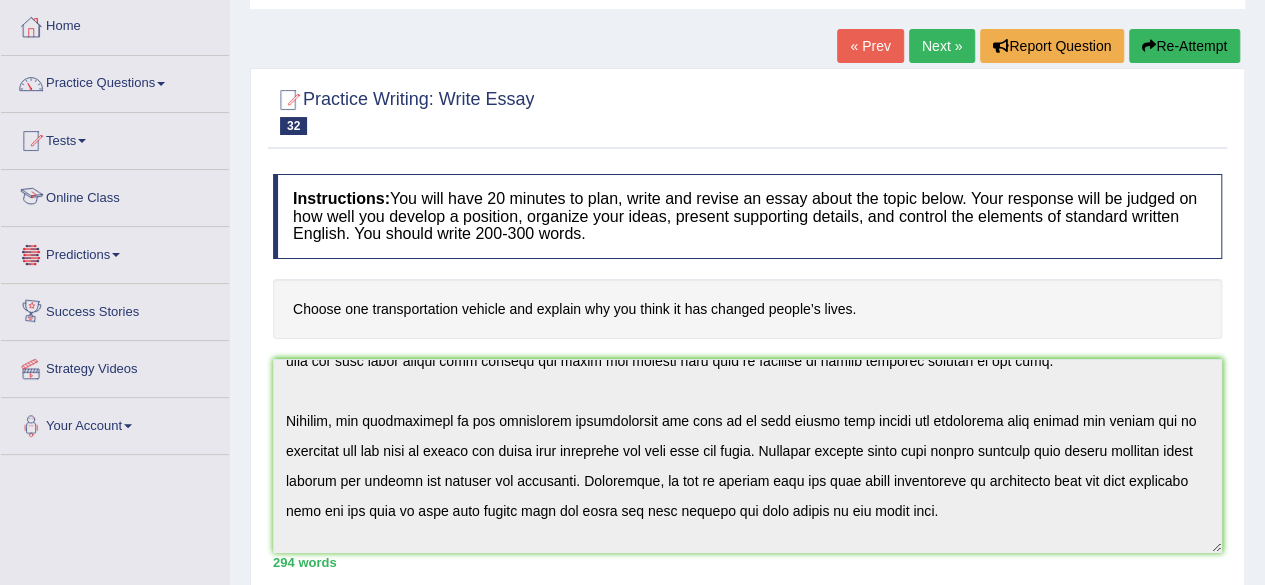 click on "Online Class" at bounding box center (115, 195) 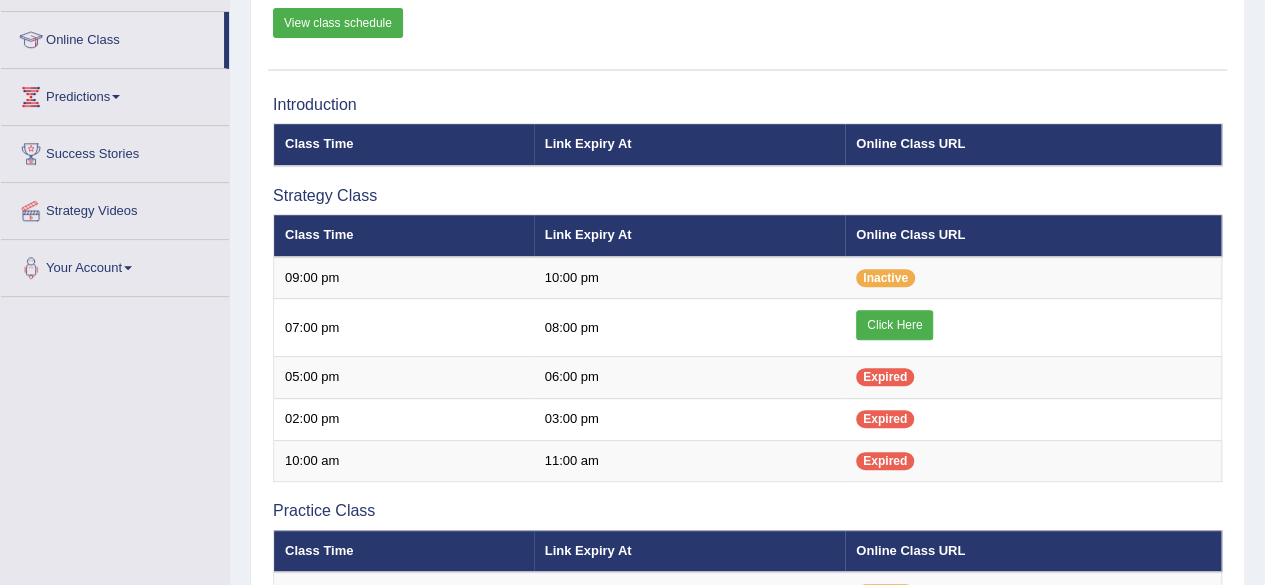 scroll, scrollTop: 0, scrollLeft: 0, axis: both 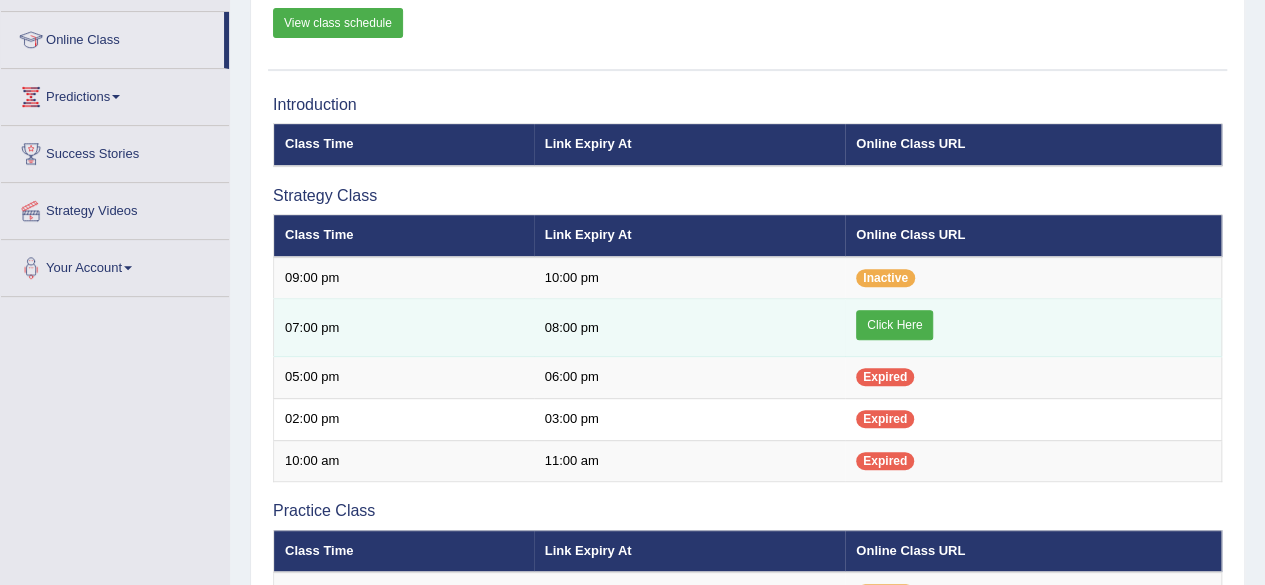 click on "Click Here" at bounding box center [894, 325] 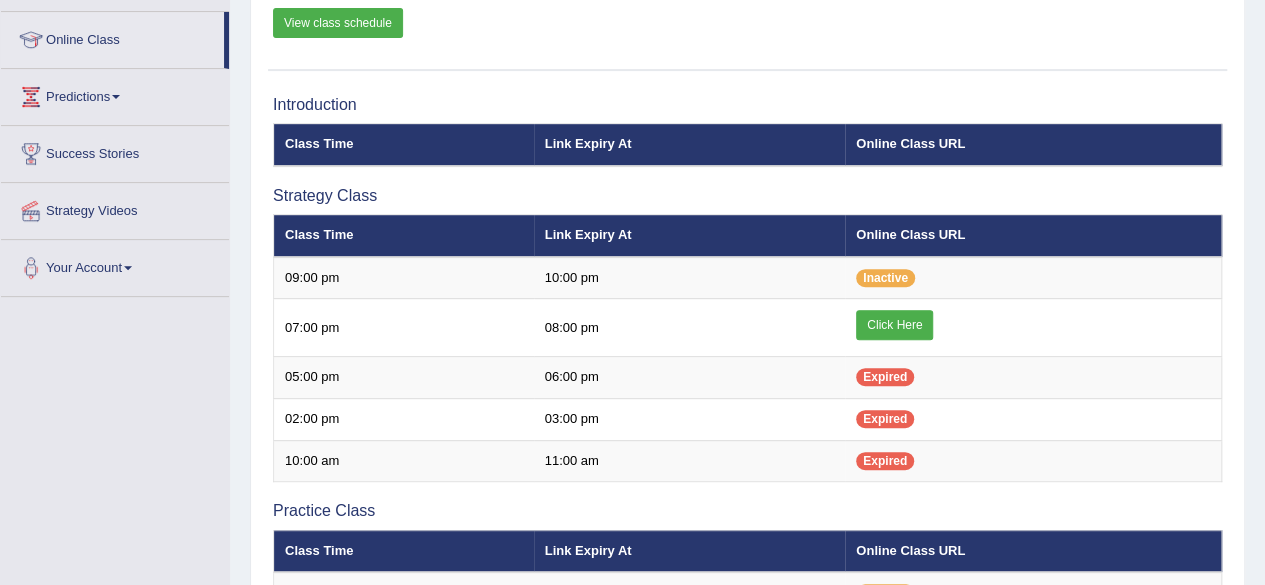 scroll, scrollTop: 0, scrollLeft: 0, axis: both 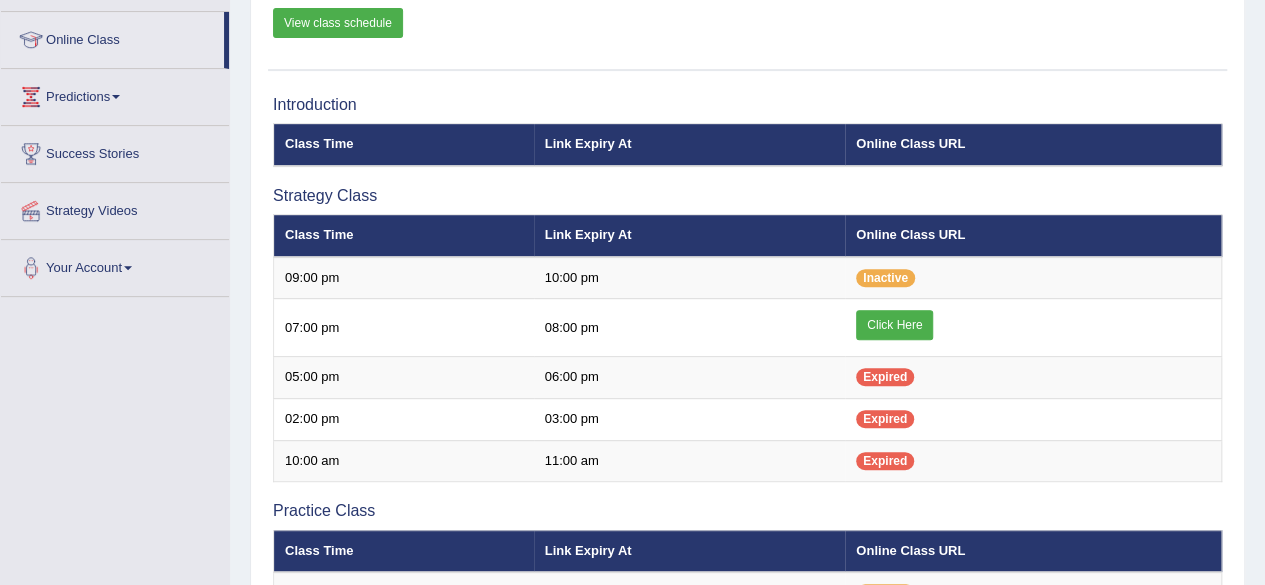 click on "View class schedule" at bounding box center [338, 23] 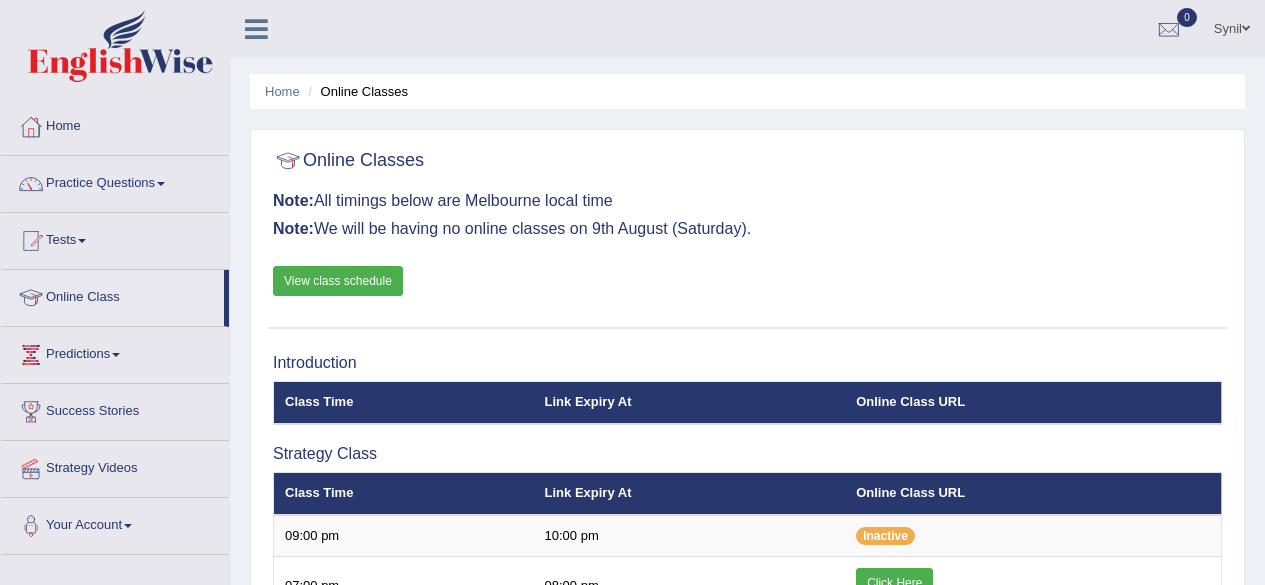 scroll, scrollTop: 258, scrollLeft: 0, axis: vertical 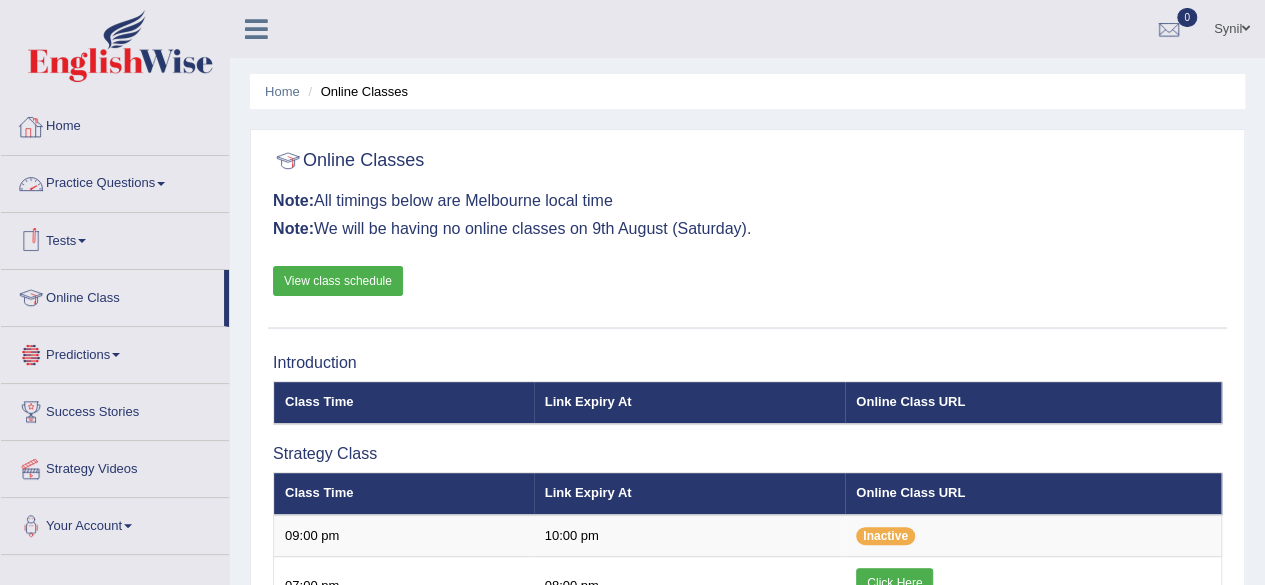 click on "Home" at bounding box center (115, 124) 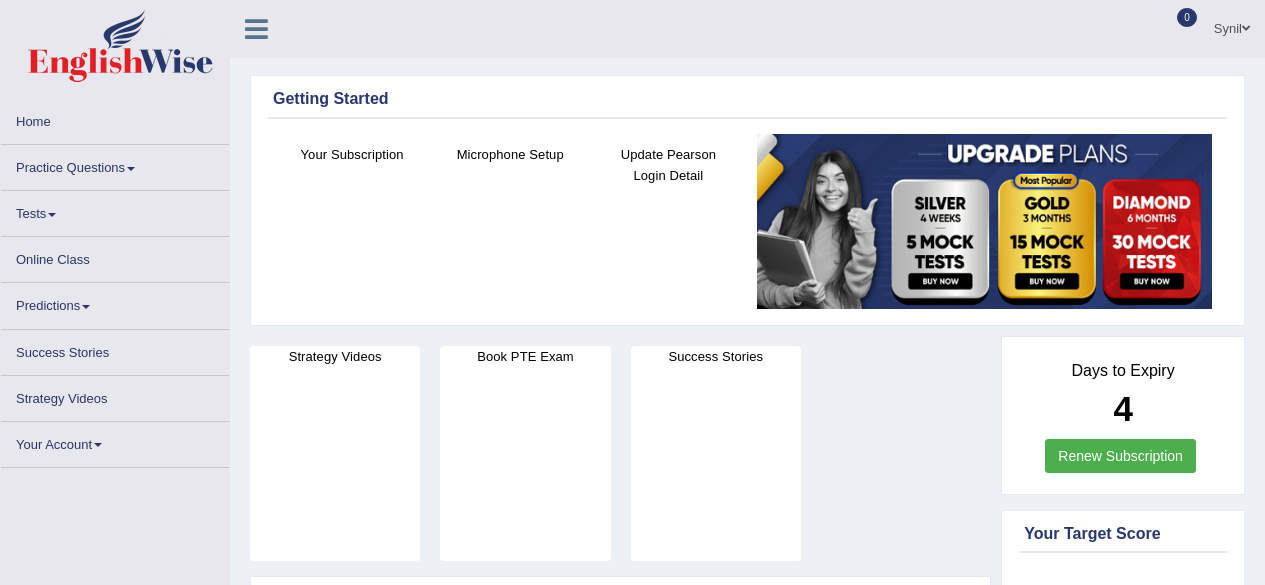 scroll, scrollTop: 0, scrollLeft: 0, axis: both 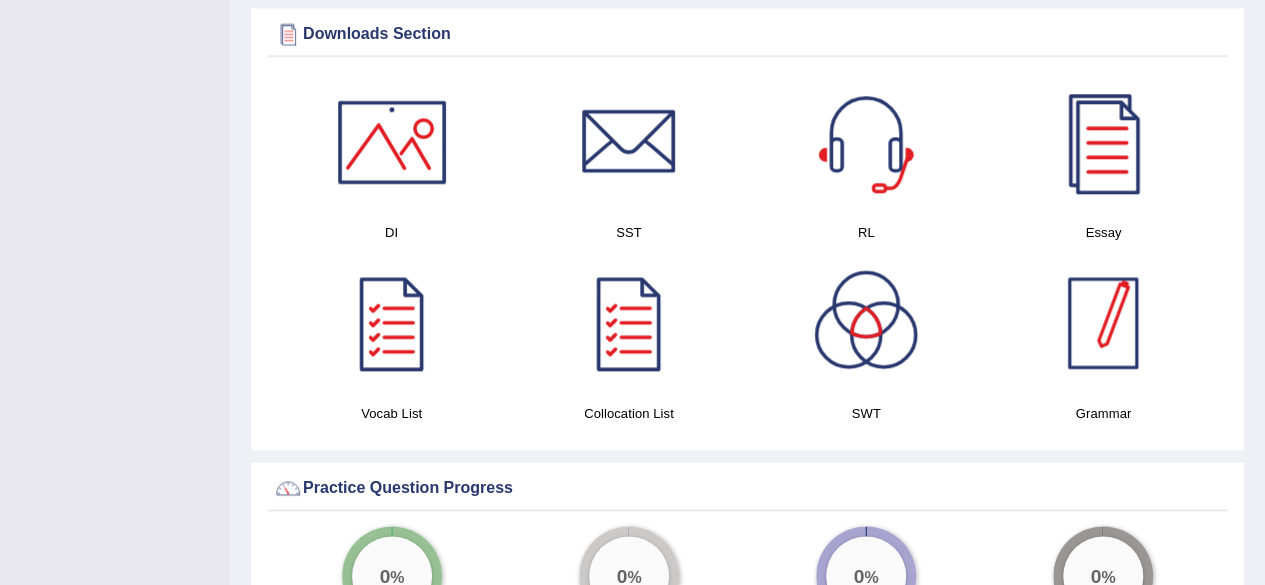 click at bounding box center (1103, 323) 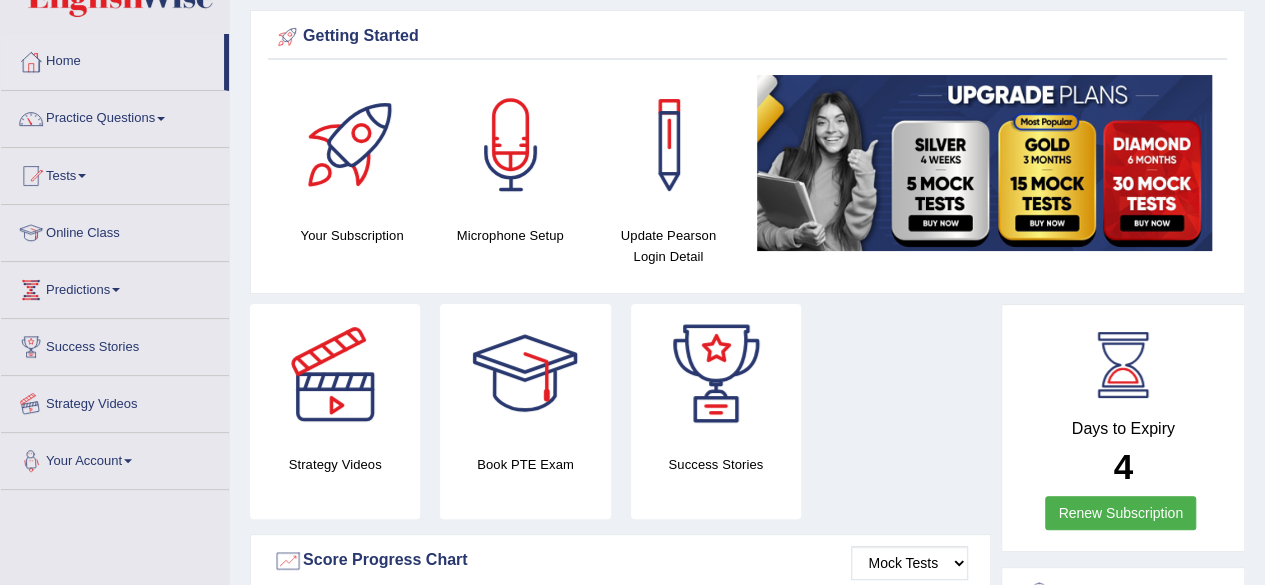 scroll, scrollTop: 0, scrollLeft: 0, axis: both 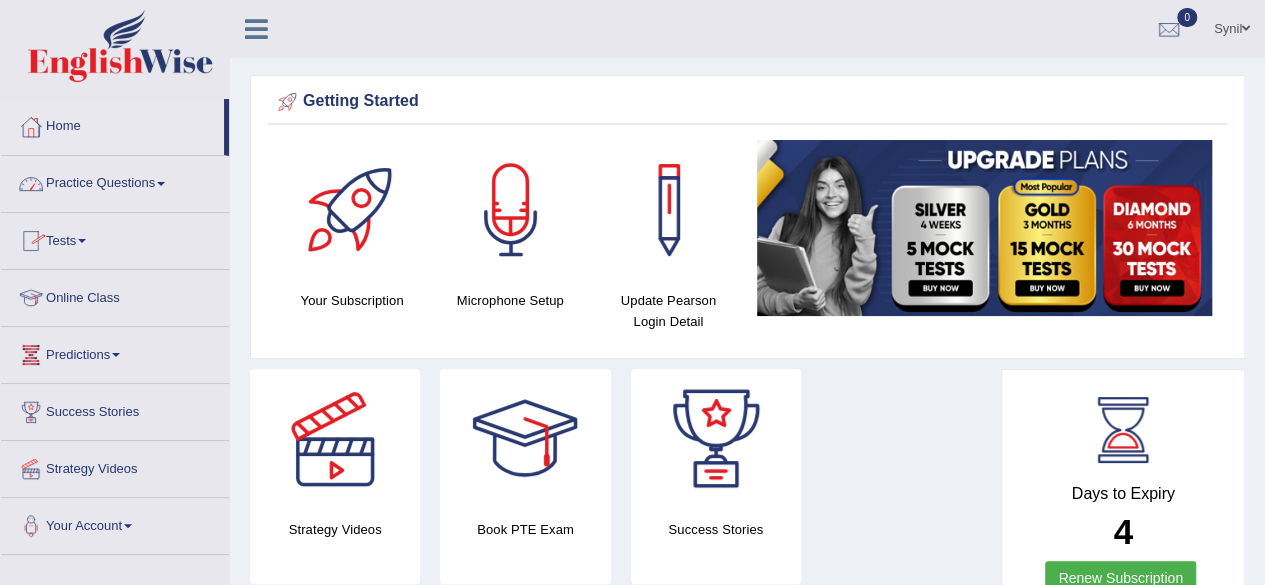 click on "Practice Questions" at bounding box center [115, 181] 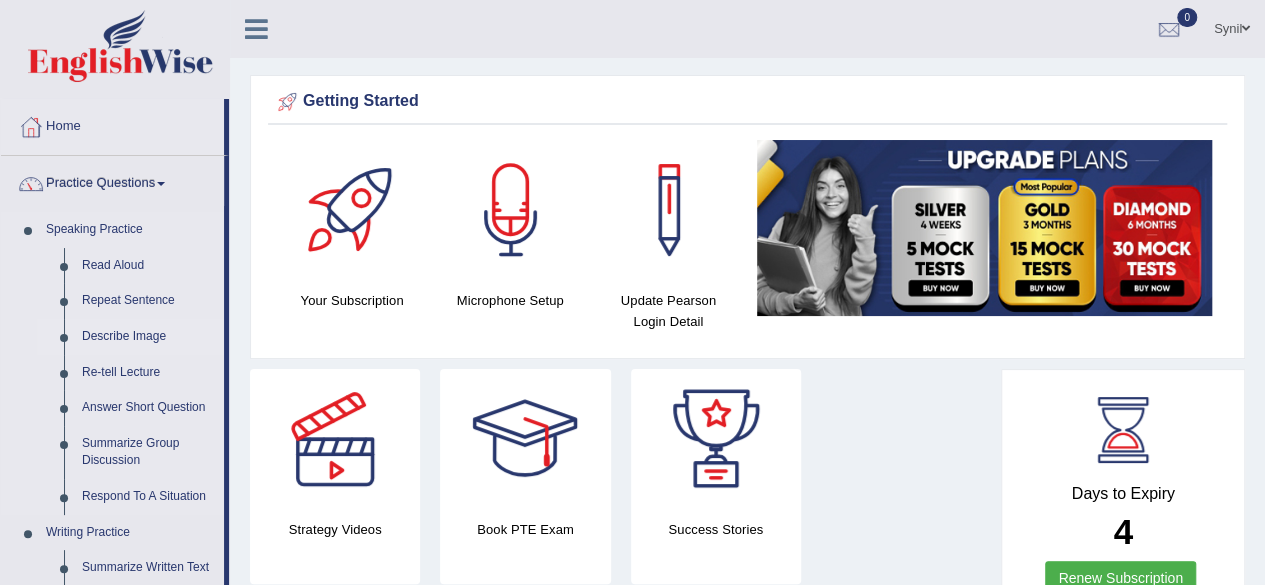scroll, scrollTop: 100, scrollLeft: 0, axis: vertical 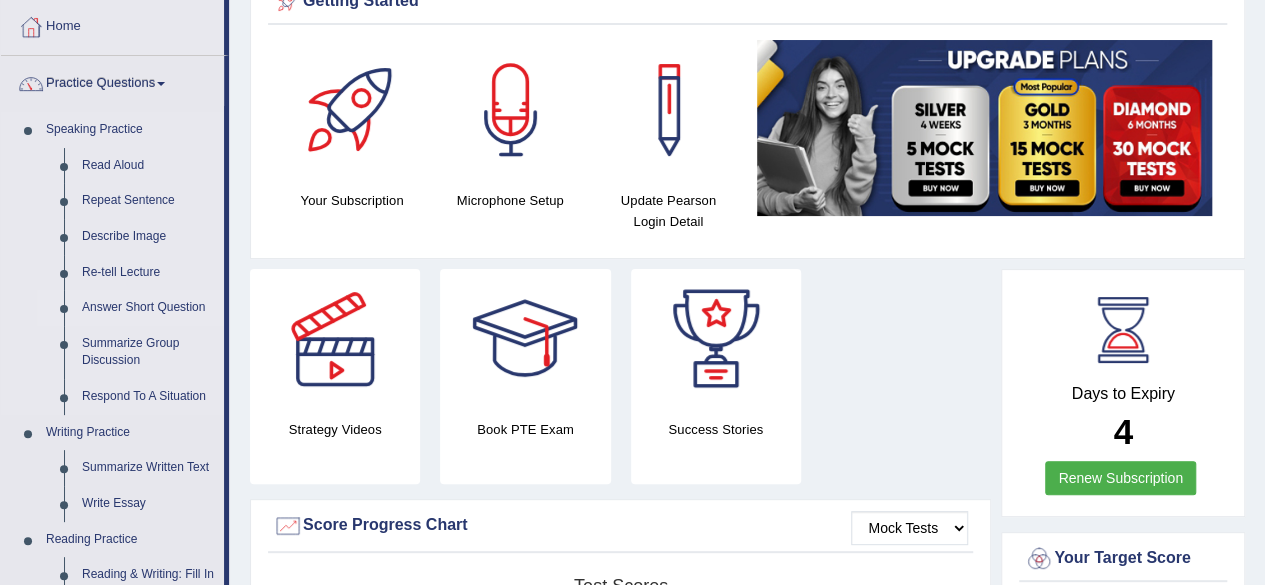 click on "Answer Short Question" at bounding box center [148, 308] 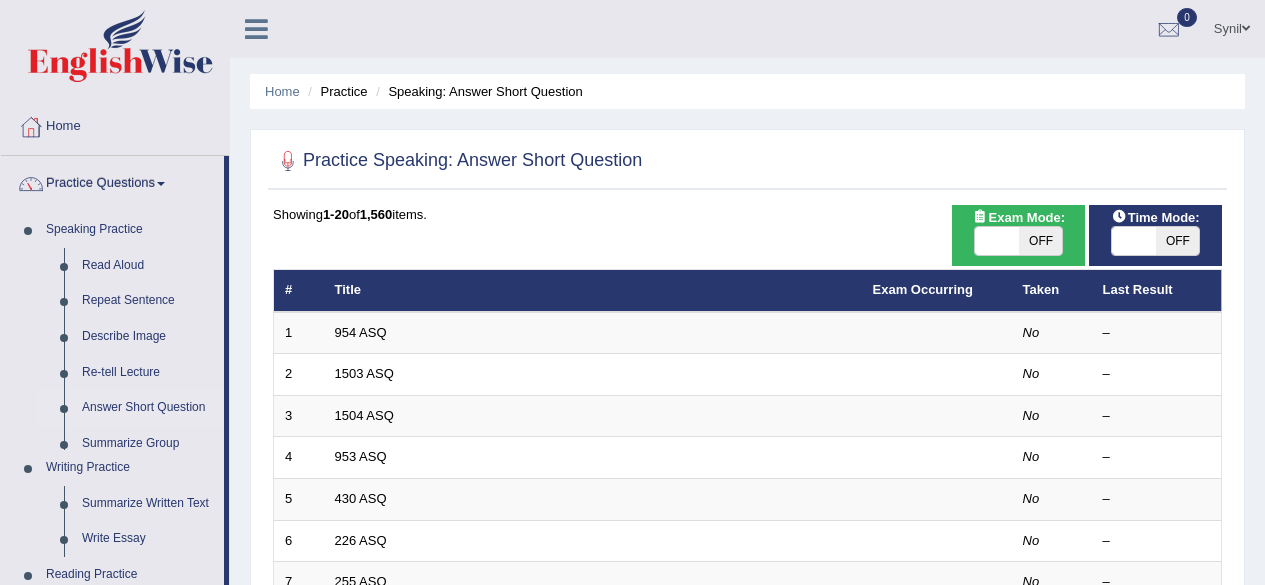 scroll, scrollTop: 0, scrollLeft: 0, axis: both 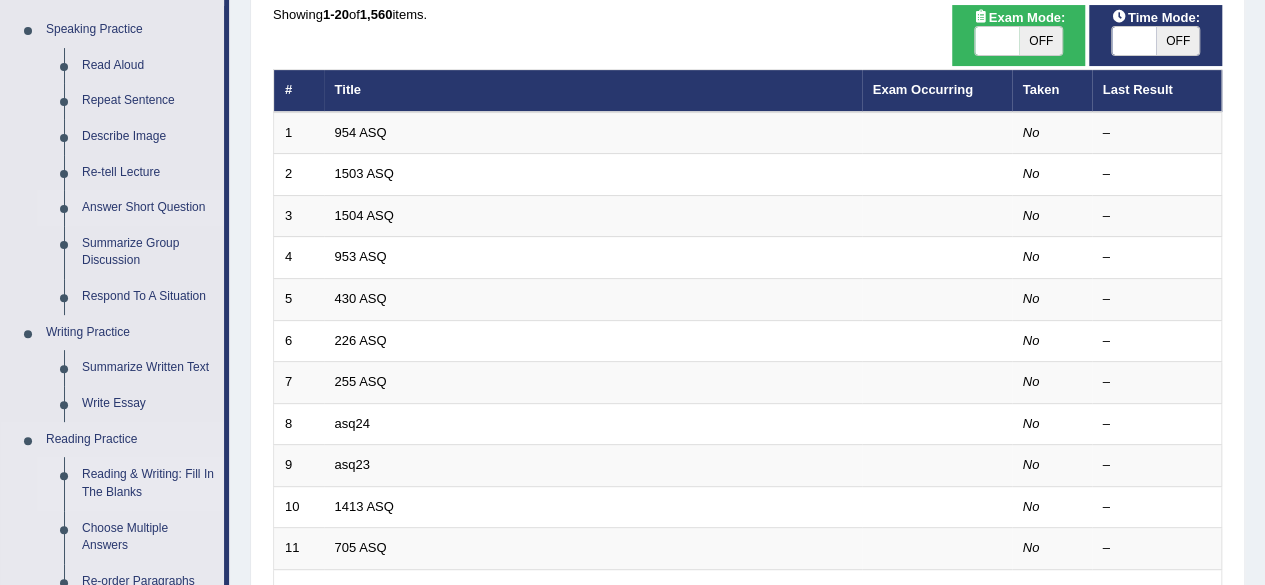 click on "Reading & Writing: Fill In The Blanks" at bounding box center [148, 483] 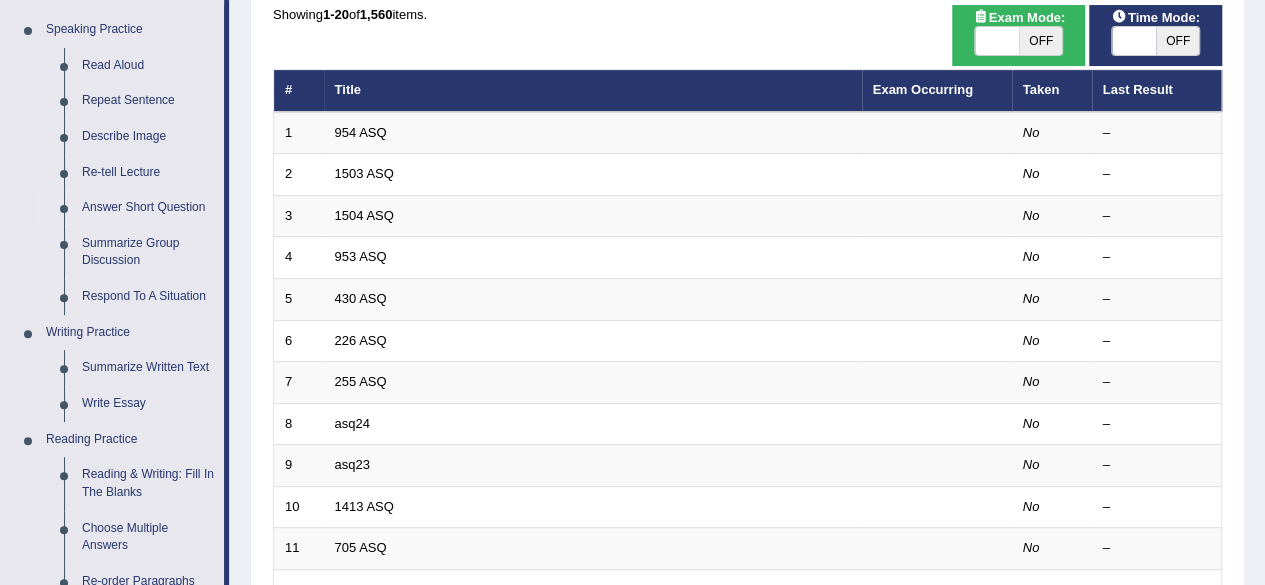 click at bounding box center (997, 41) 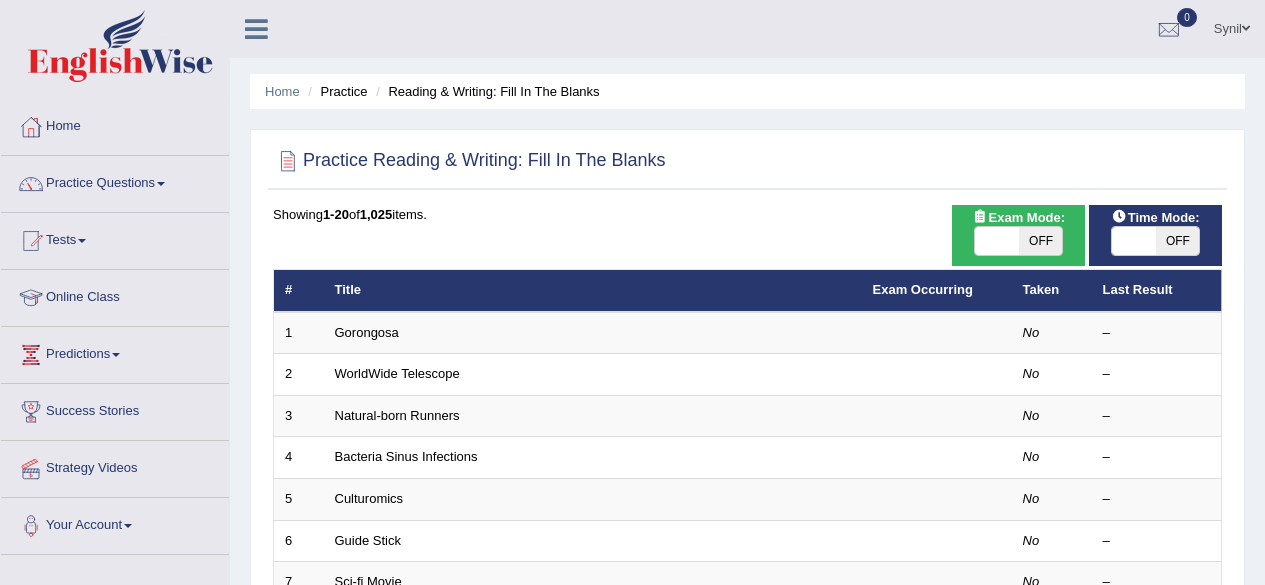scroll, scrollTop: 0, scrollLeft: 0, axis: both 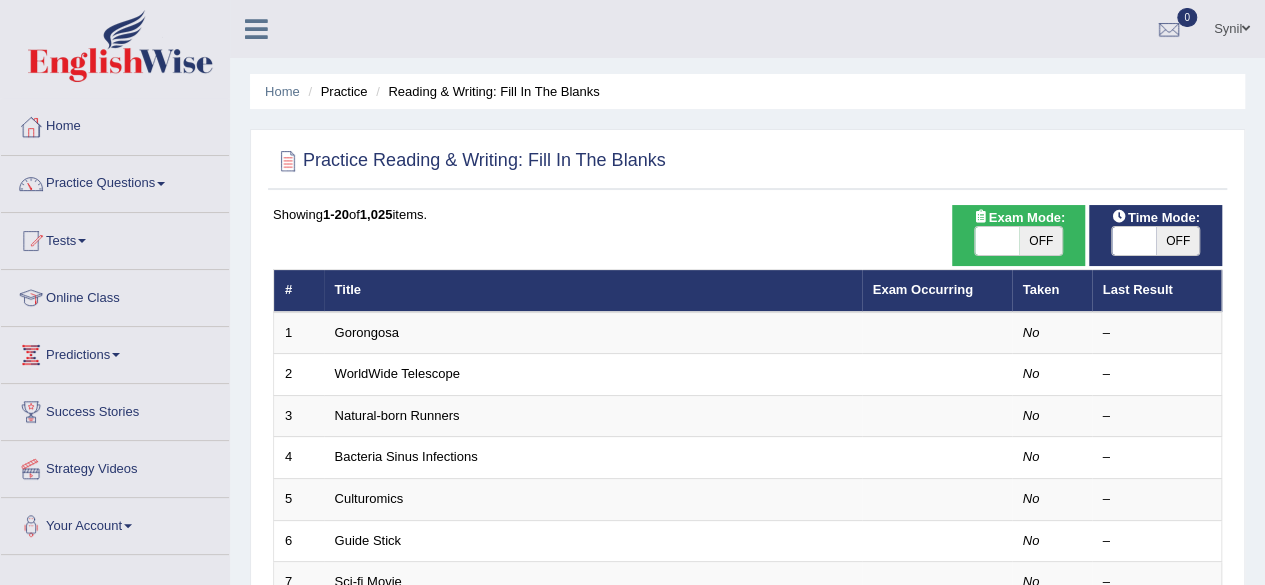 click at bounding box center [997, 241] 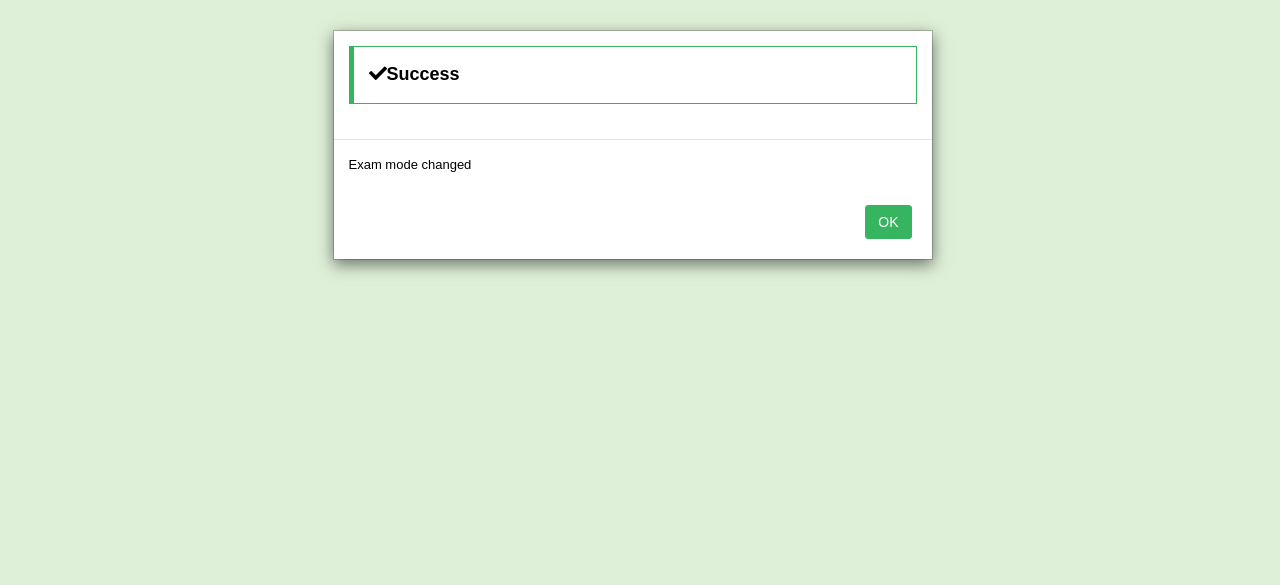 click on "OK" at bounding box center [888, 222] 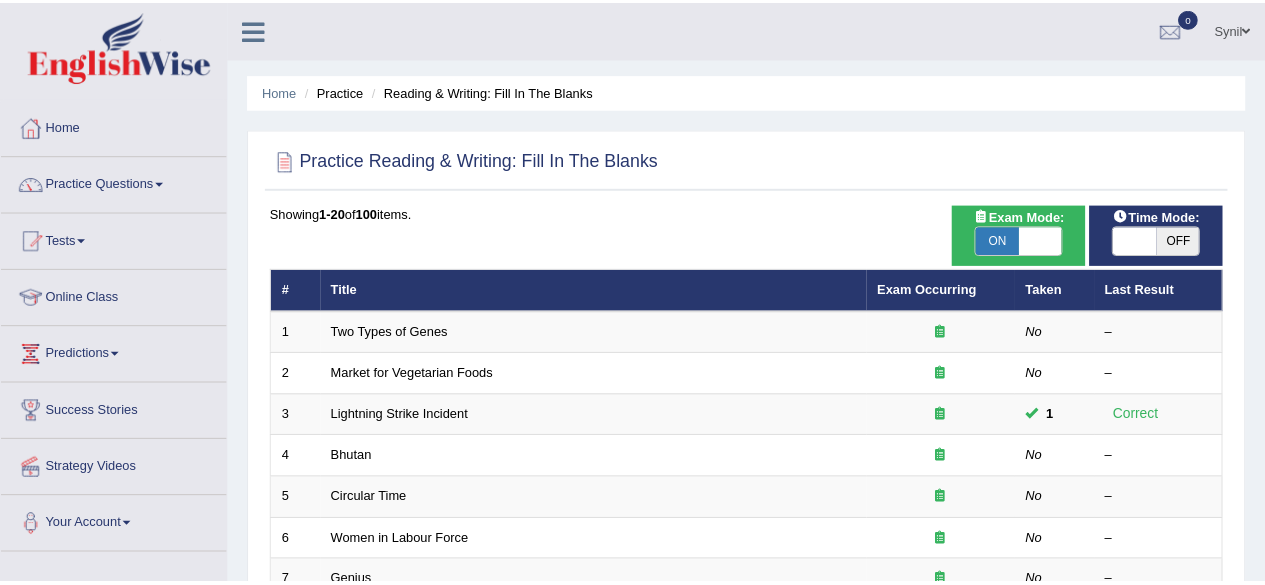 scroll, scrollTop: 0, scrollLeft: 0, axis: both 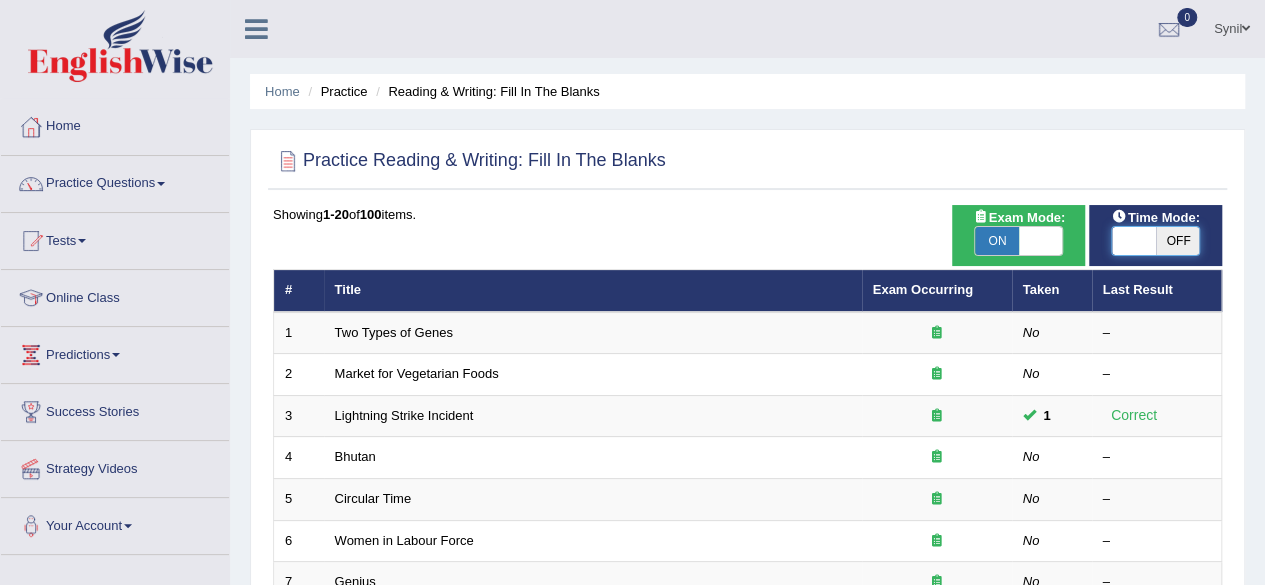 click at bounding box center [1134, 241] 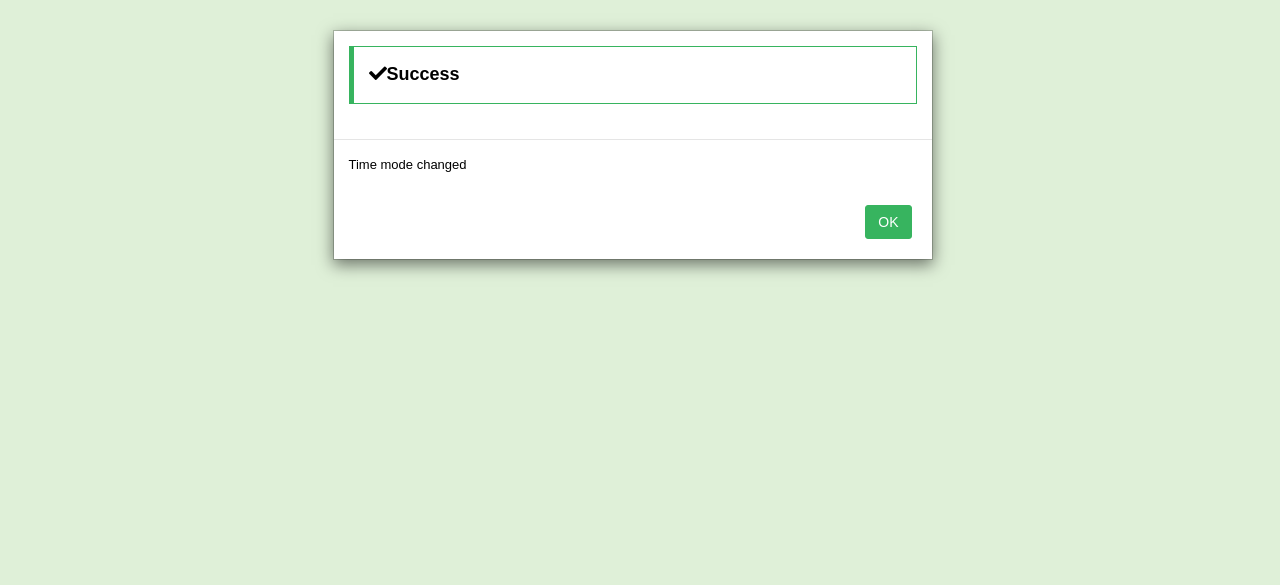 click on "OK" at bounding box center (888, 222) 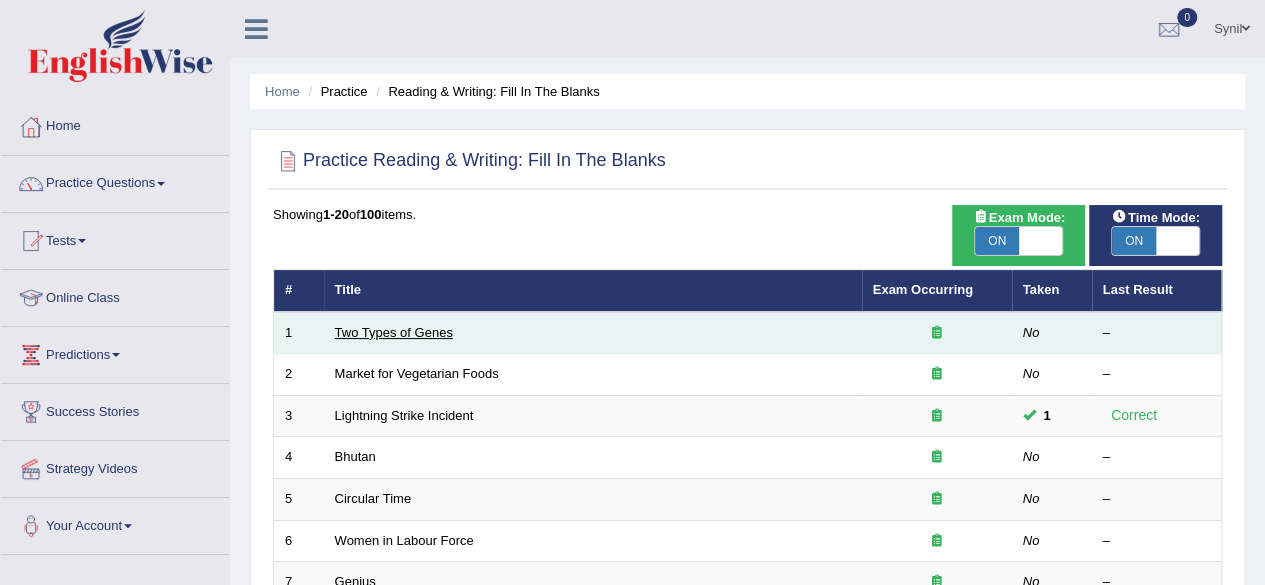 click on "Two Types of Genes" at bounding box center (394, 332) 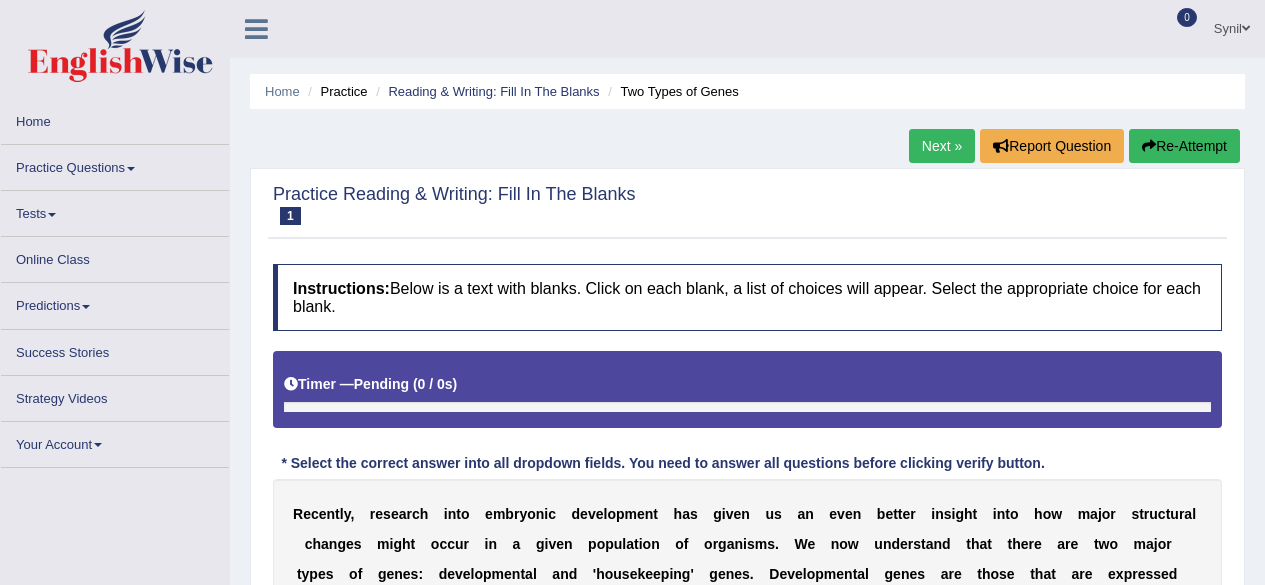 scroll, scrollTop: 0, scrollLeft: 0, axis: both 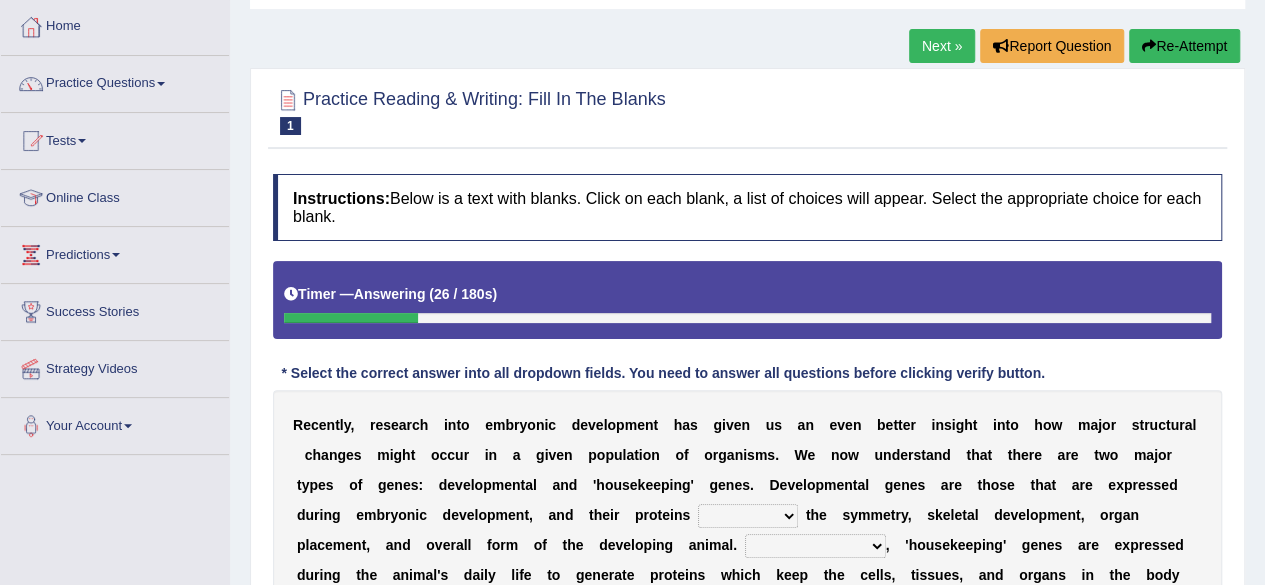 click on "Re-Attempt" at bounding box center (1184, 46) 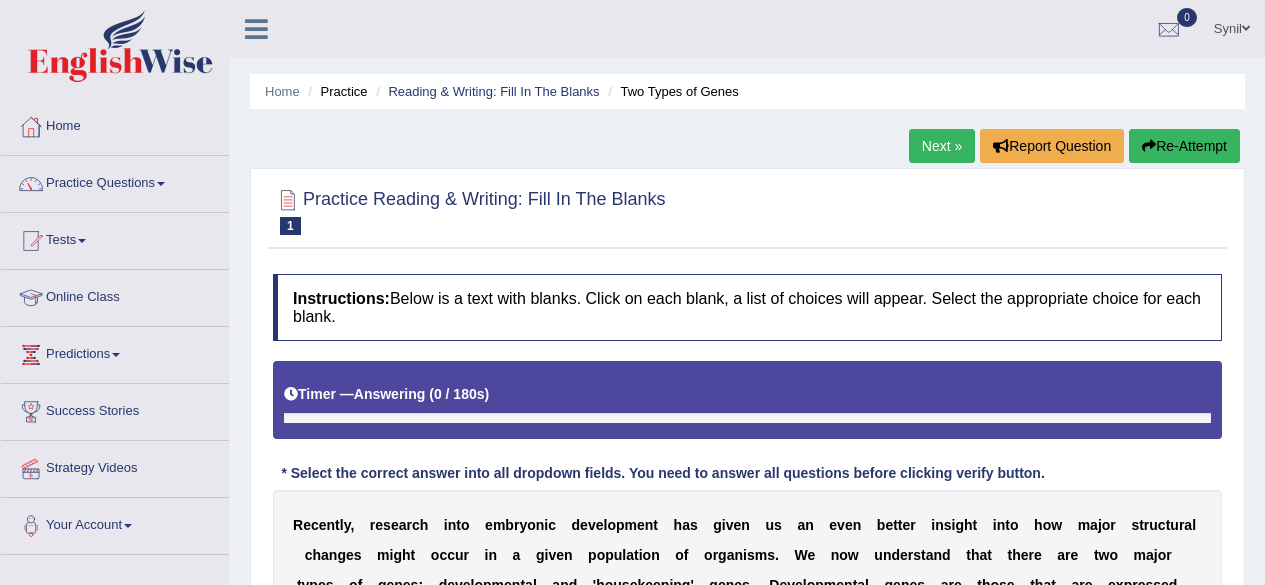 scroll, scrollTop: 100, scrollLeft: 0, axis: vertical 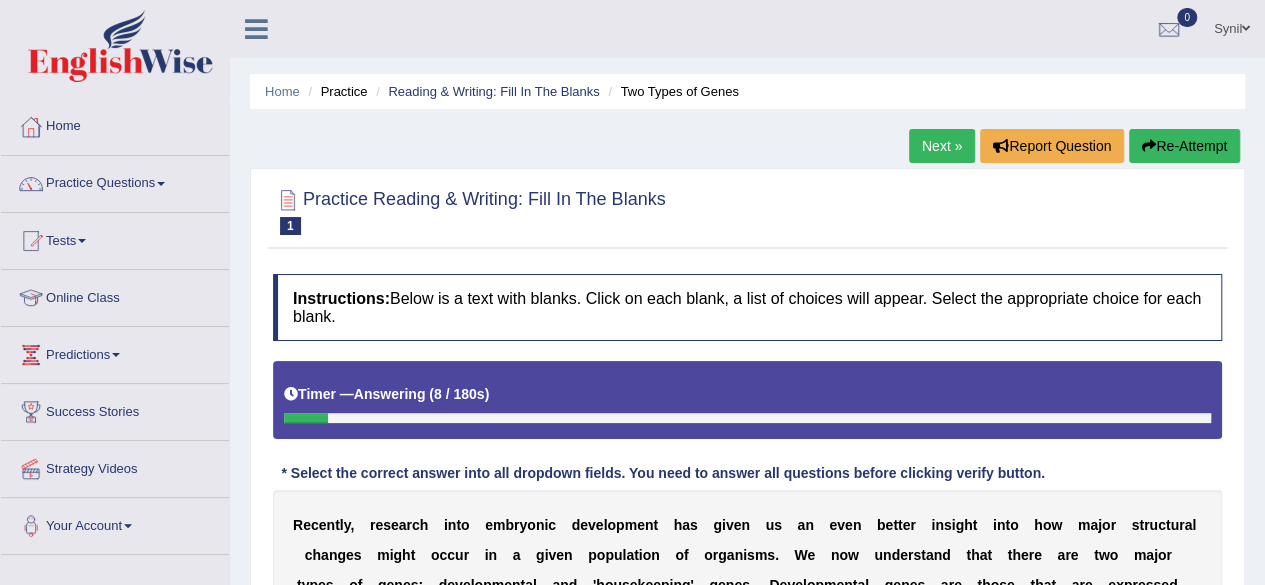 click on "Re-Attempt" at bounding box center (1184, 146) 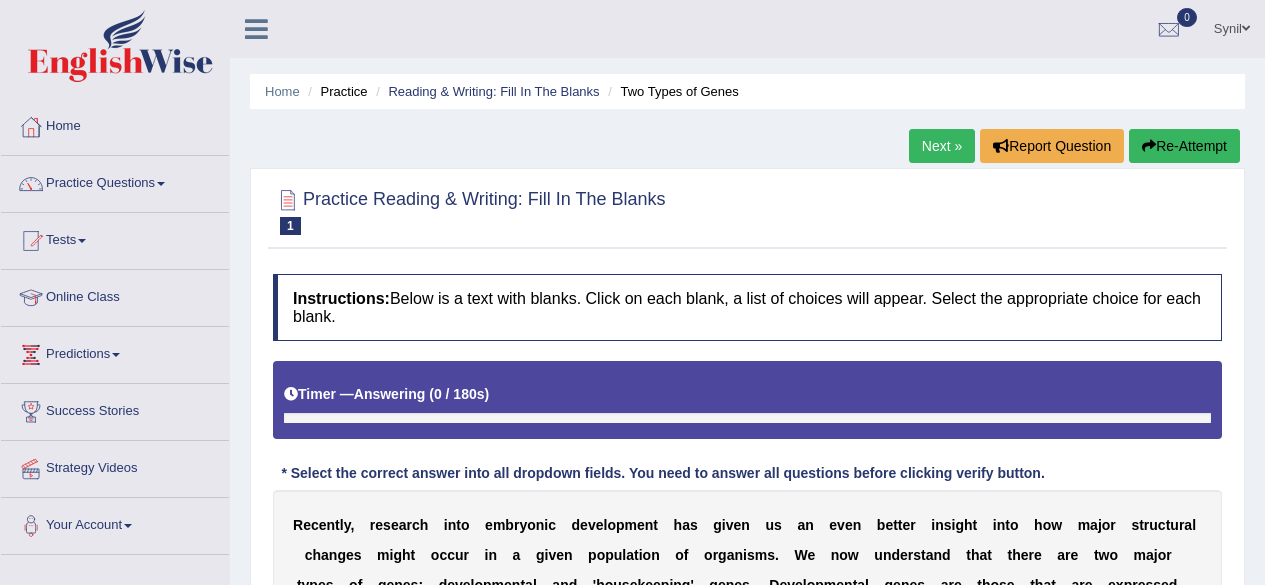scroll, scrollTop: 0, scrollLeft: 0, axis: both 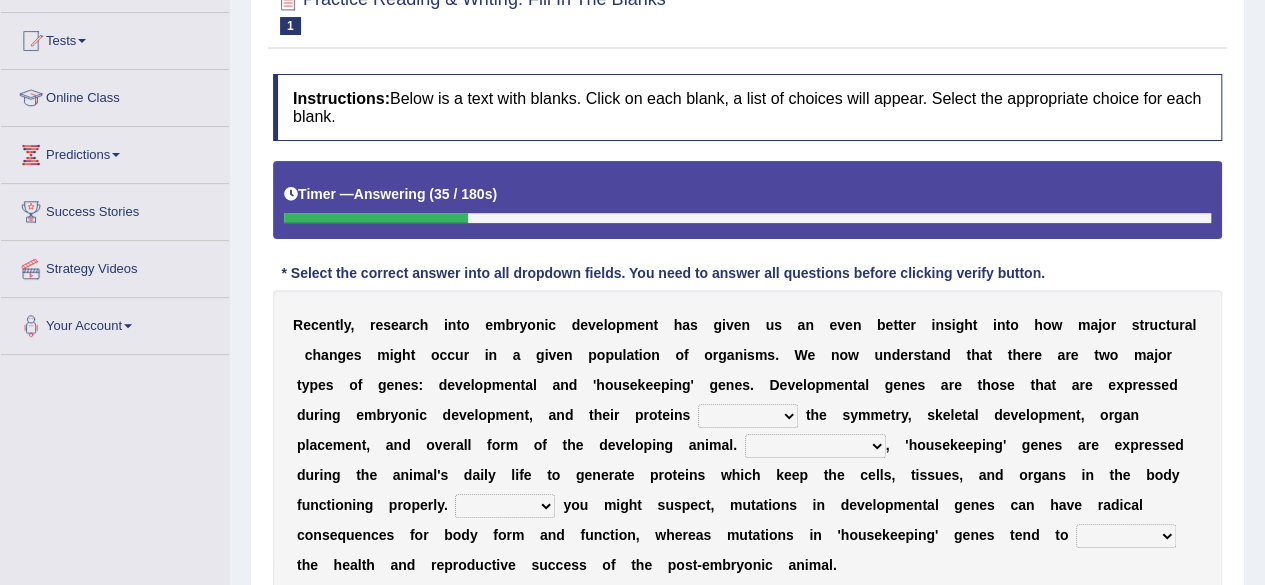 click on "push control hold elevate" at bounding box center (748, 416) 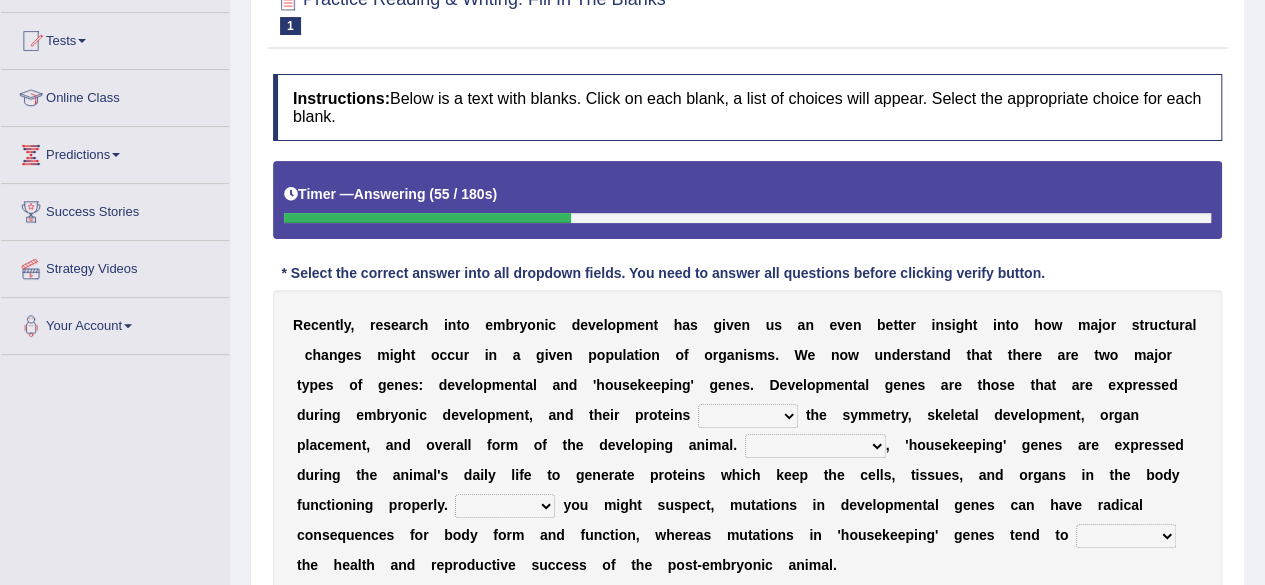 select on "elevate" 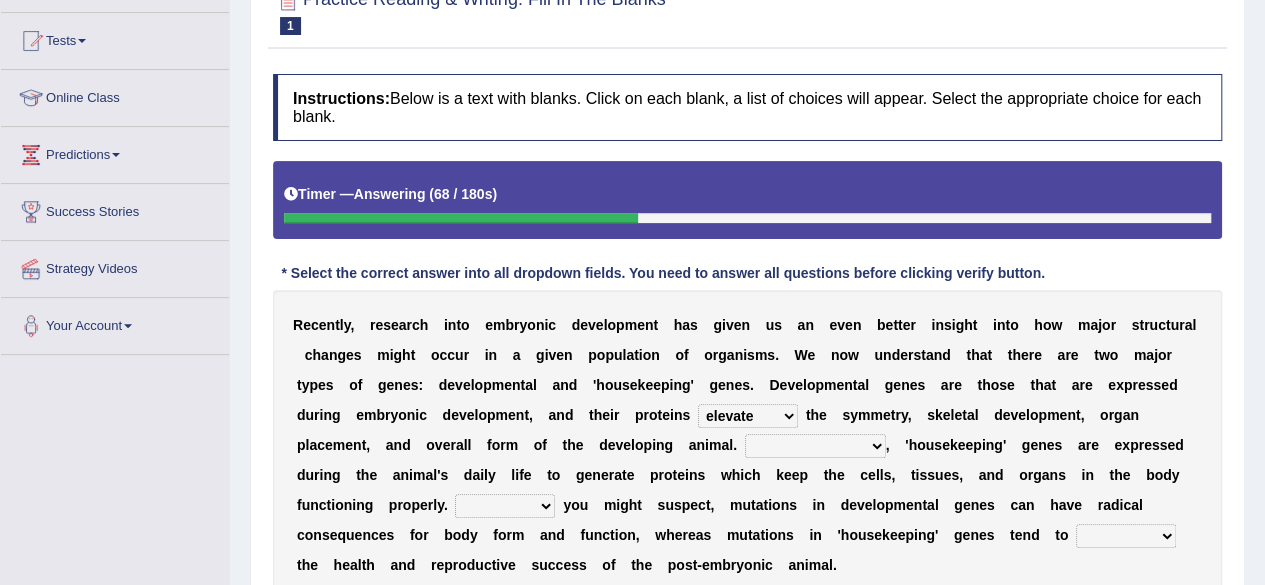 click on "Correspondingly Inclusively Conversely In contrast" at bounding box center (815, 446) 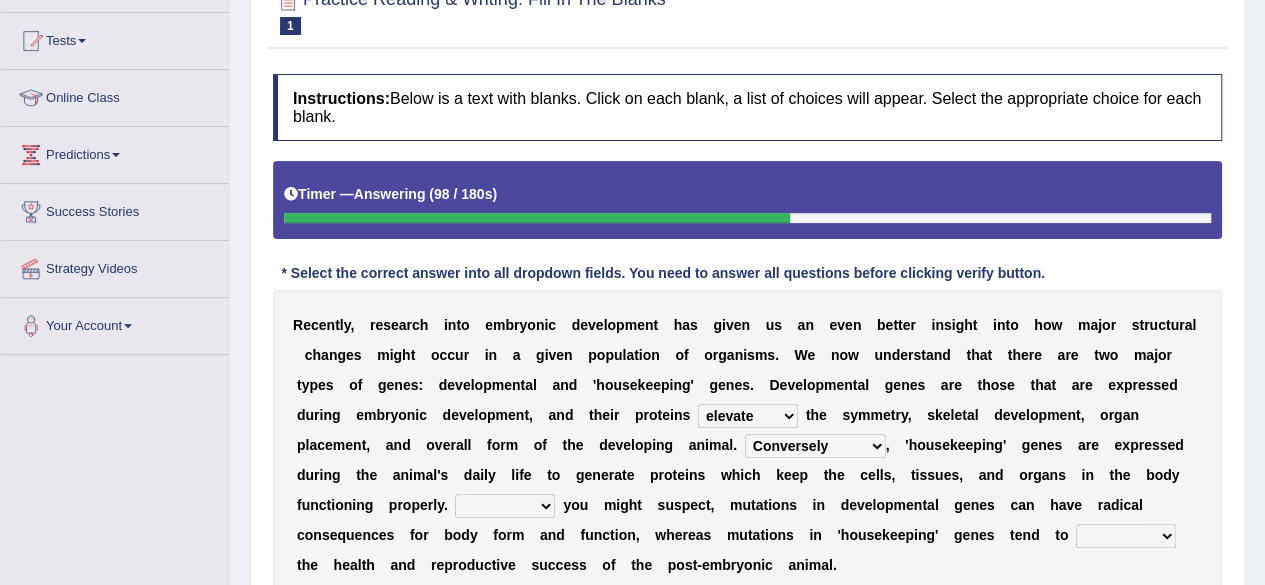 click on "Correspondingly Inclusively Conversely In contrast" at bounding box center (815, 446) 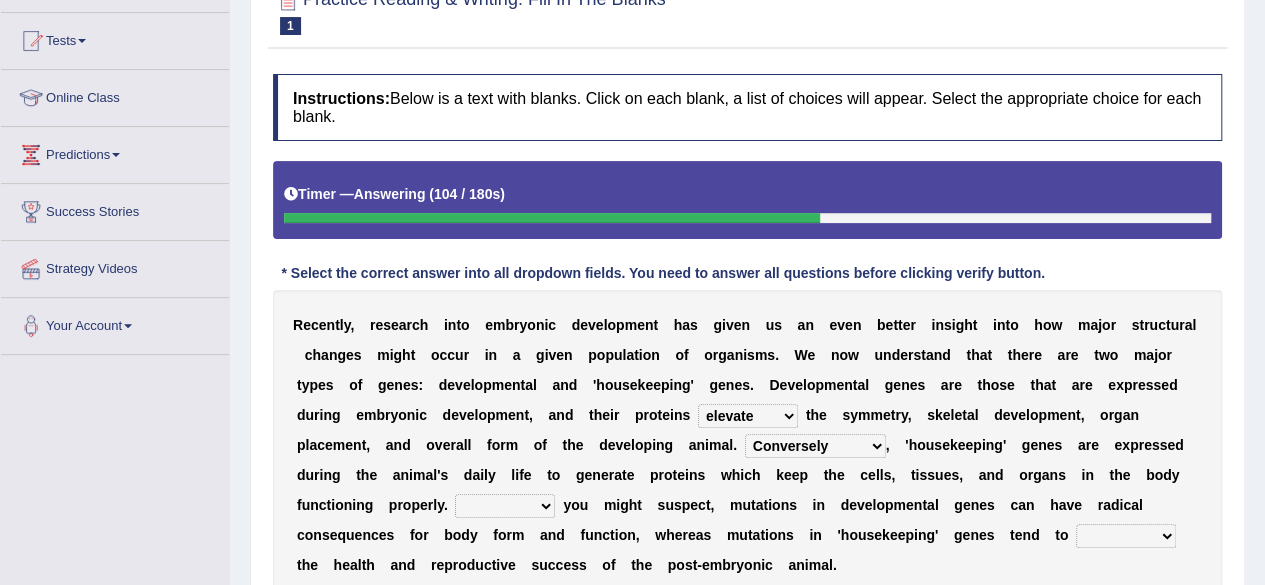 click on "Correspondingly Inclusively Conversely In contrast" at bounding box center (815, 446) 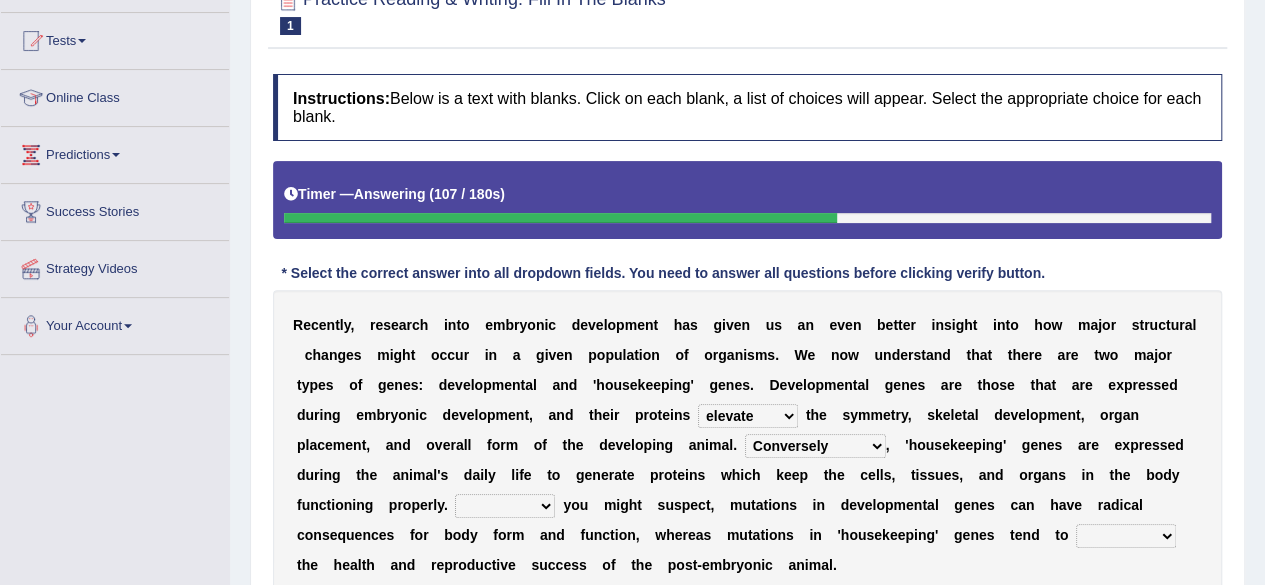 select on "Inclusively" 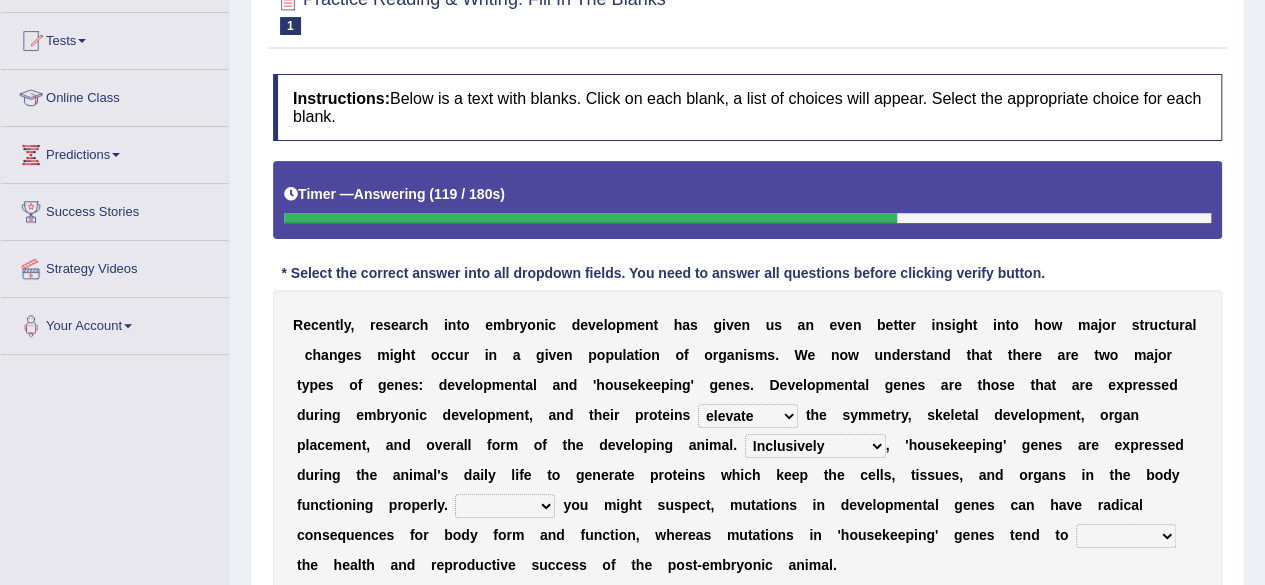 click on "For As With Within" at bounding box center [505, 506] 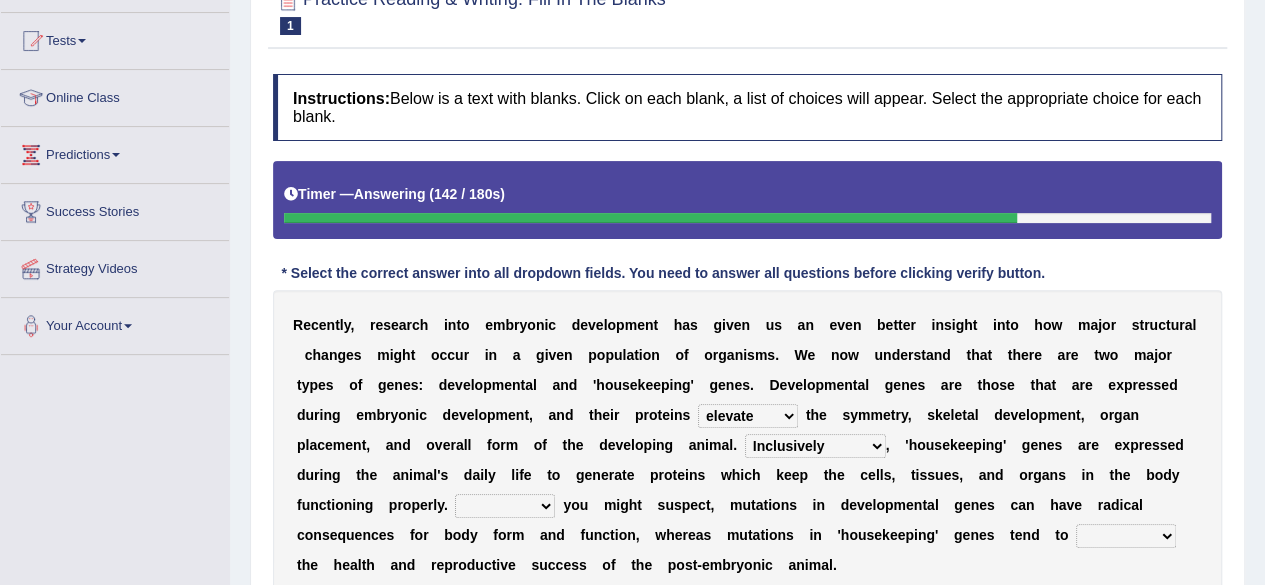 select on "As" 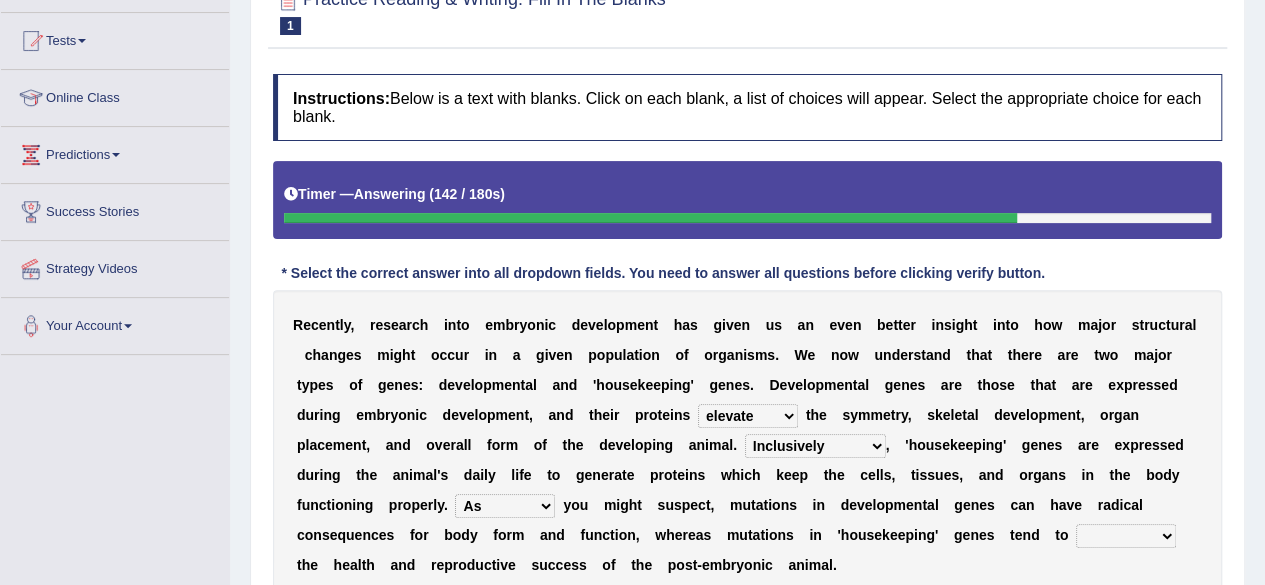 click on "For As With Within" at bounding box center [505, 506] 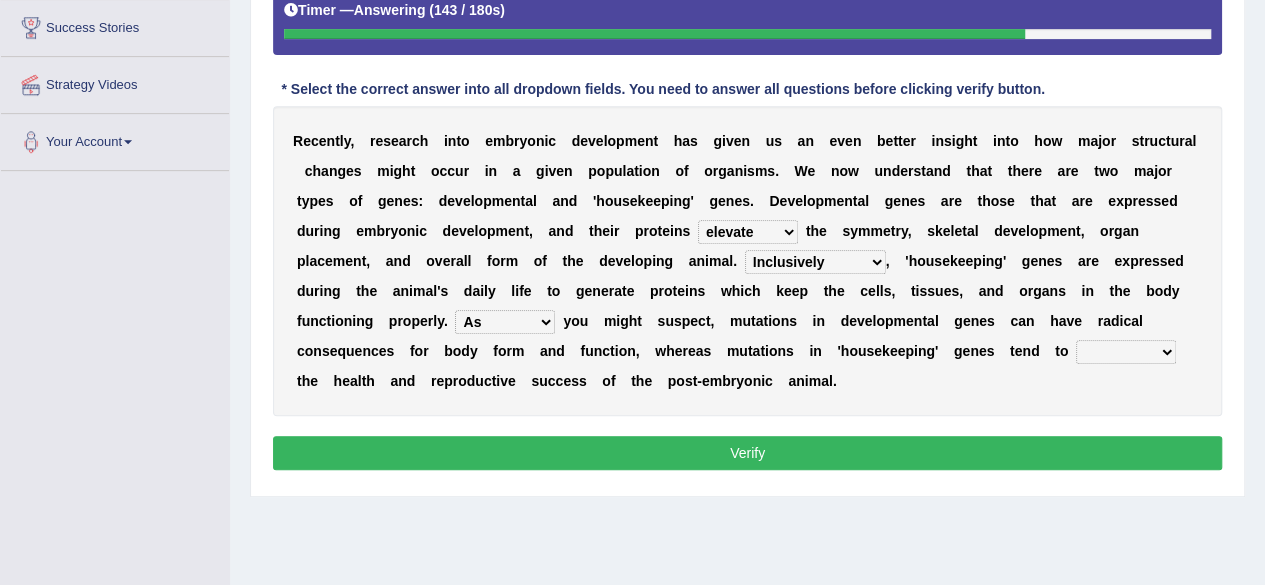scroll, scrollTop: 400, scrollLeft: 0, axis: vertical 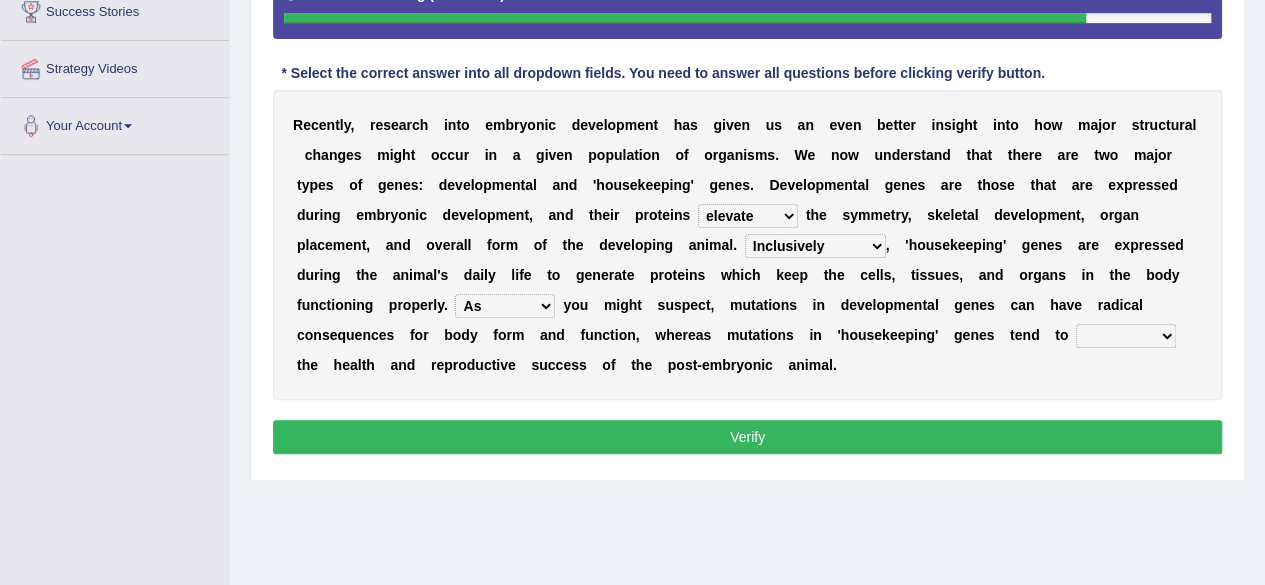 click on "affect effect interrupt defect" at bounding box center [1126, 336] 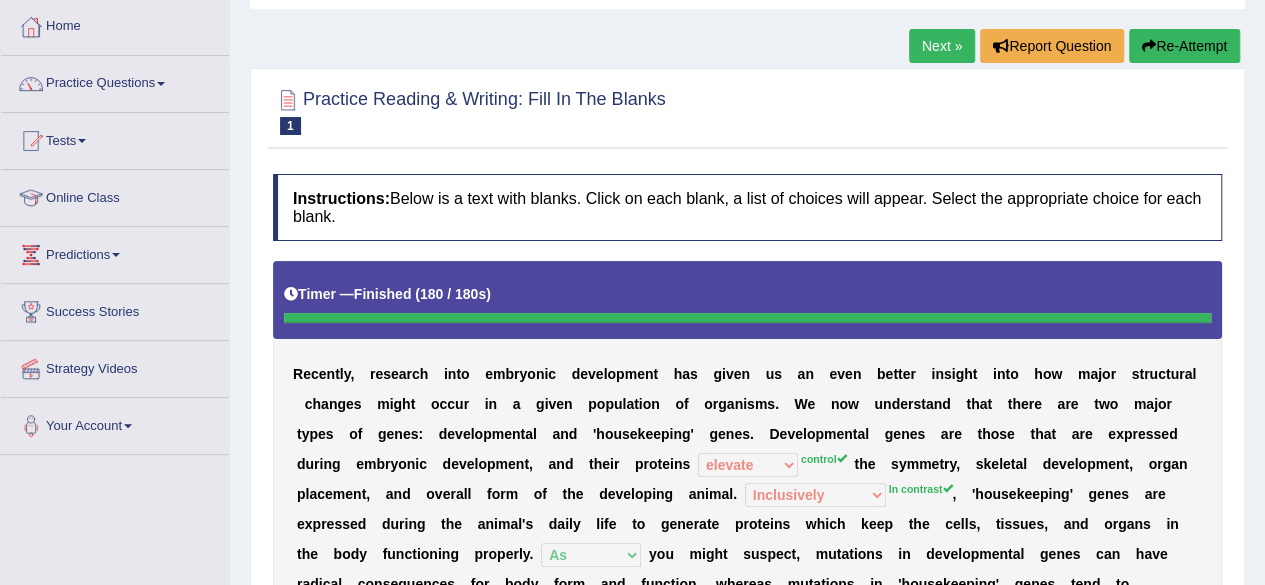 scroll, scrollTop: 100, scrollLeft: 0, axis: vertical 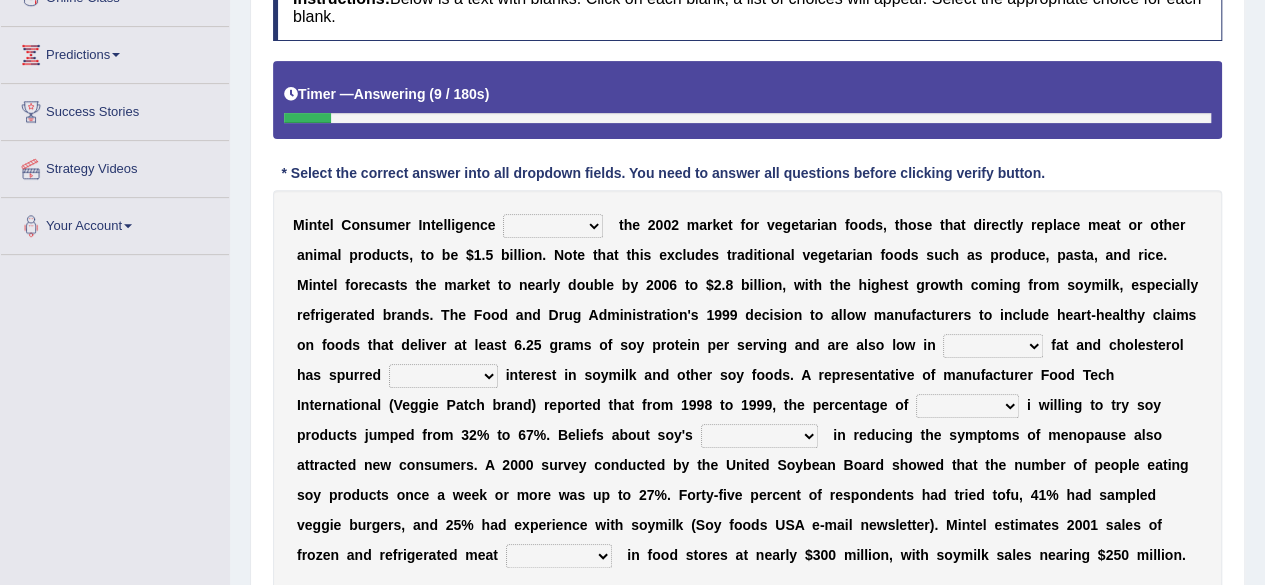 click on "deals fulfills creates estimates" at bounding box center [553, 226] 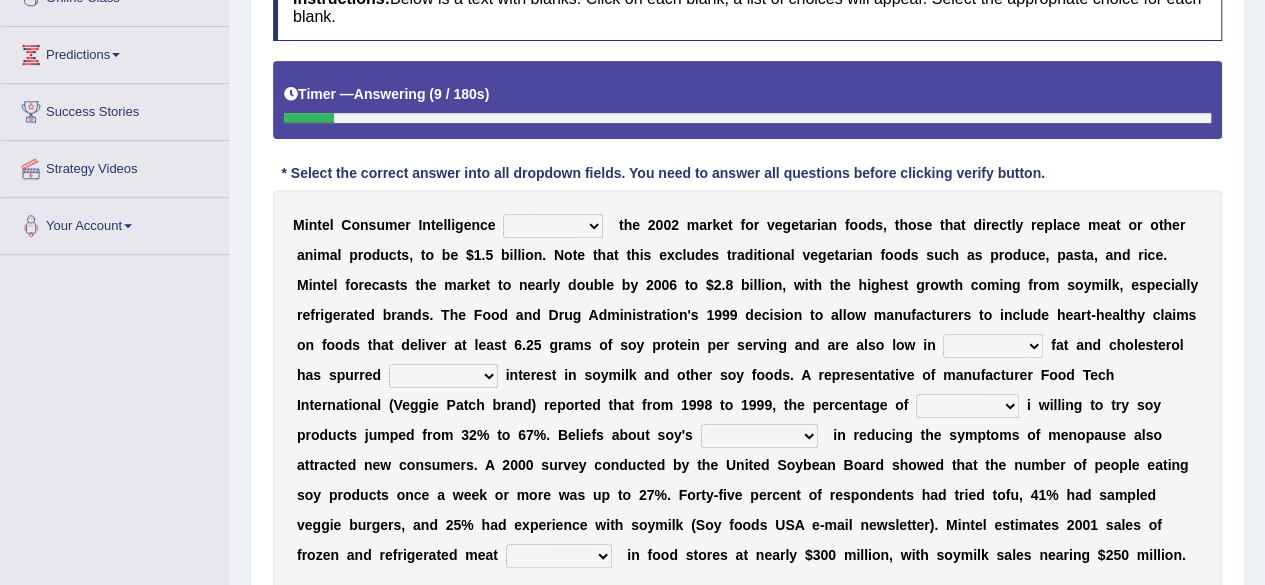 click on "deals fulfills creates estimates" at bounding box center [553, 226] 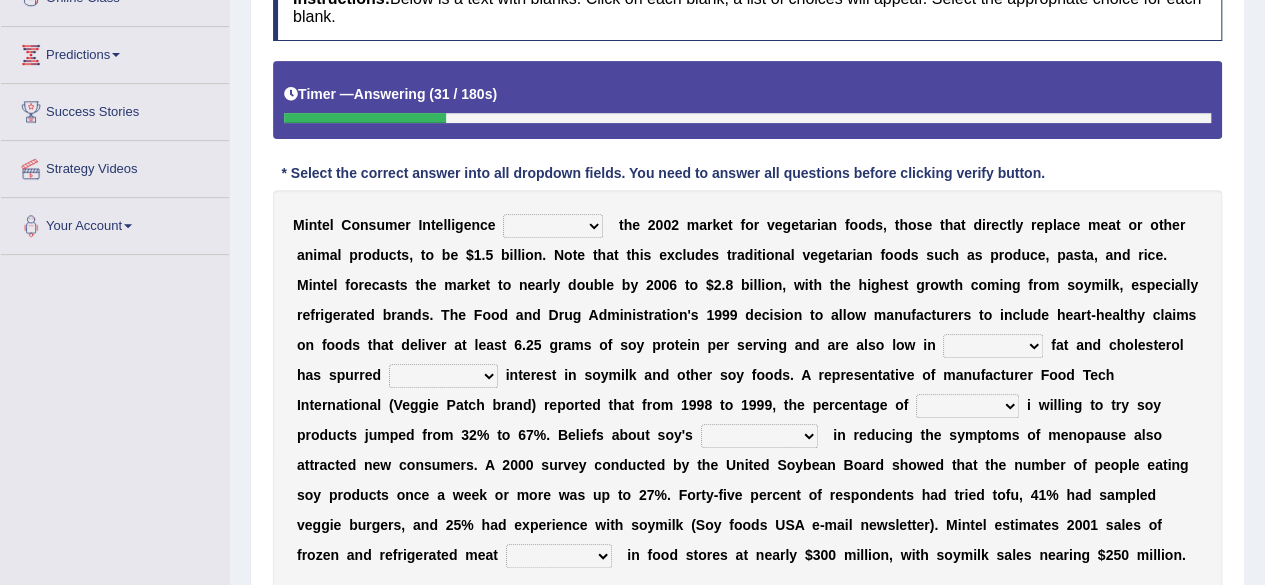 select on "estimates" 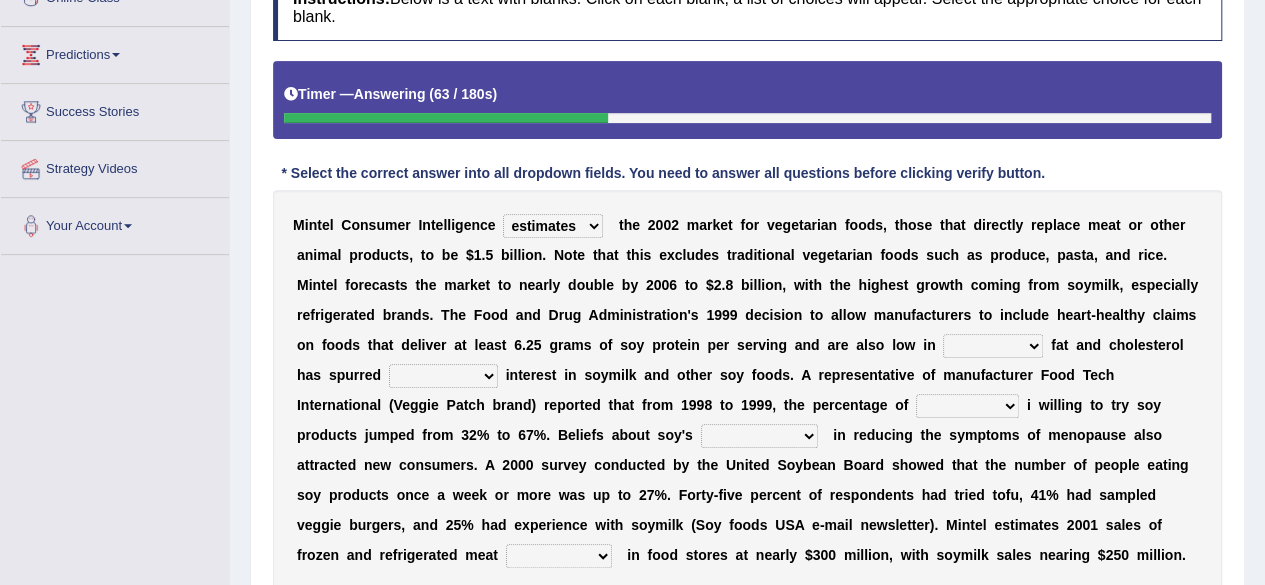 click on "saturated solid acid liquid" at bounding box center (993, 346) 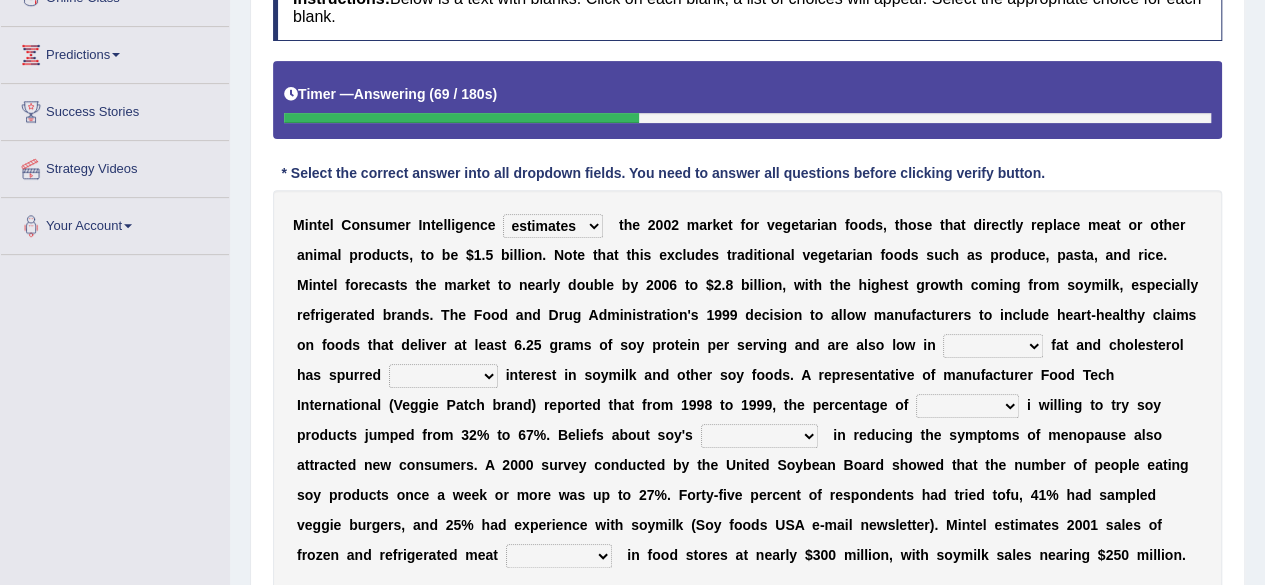 select on "saturated" 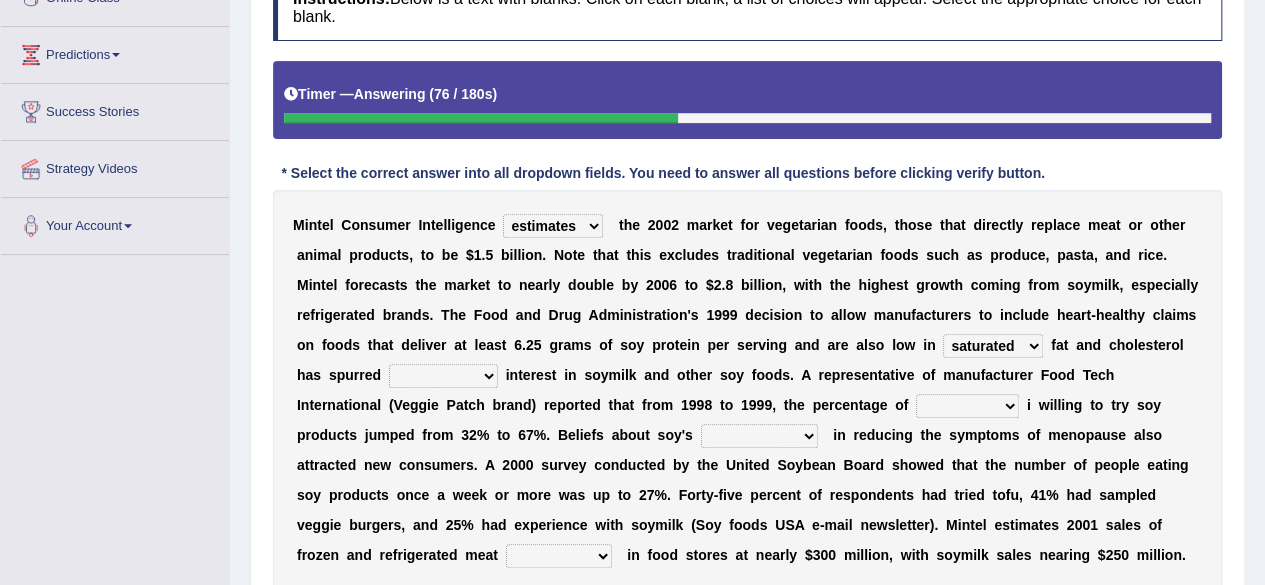 click on "good big tremendous extreme" at bounding box center [443, 376] 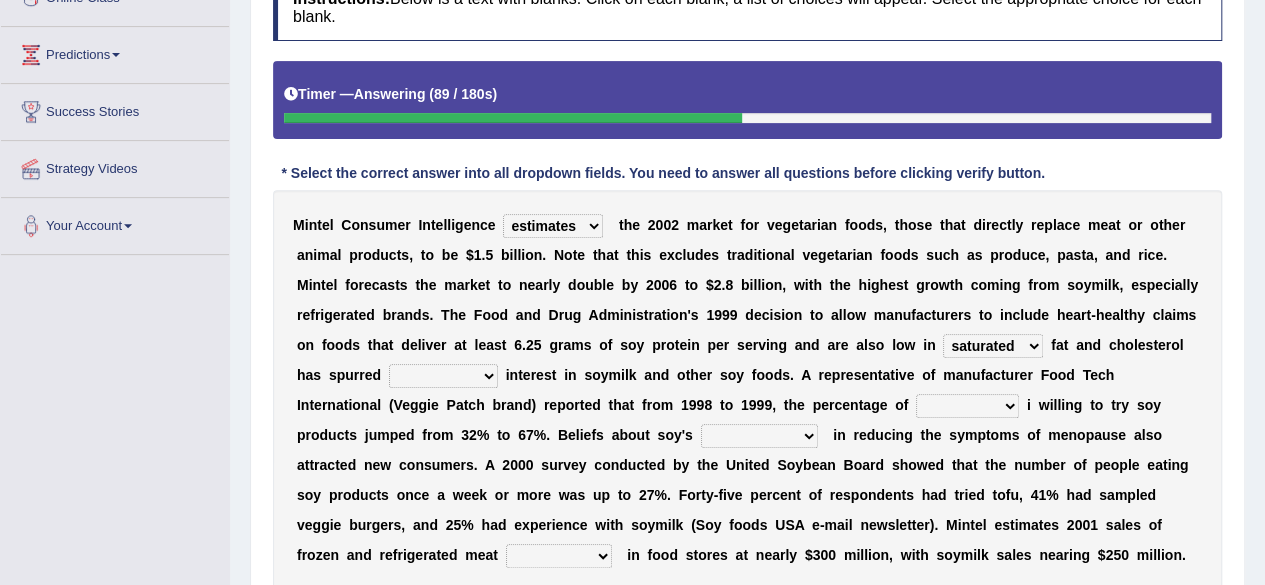 select on "good" 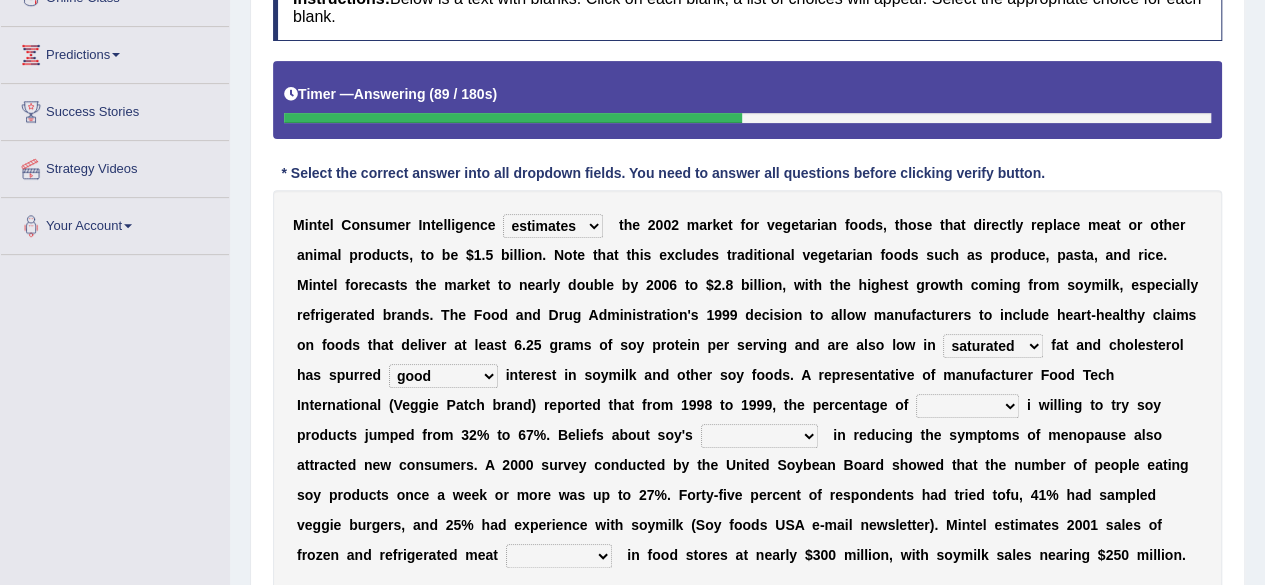 click on "good big tremendous extreme" at bounding box center [443, 376] 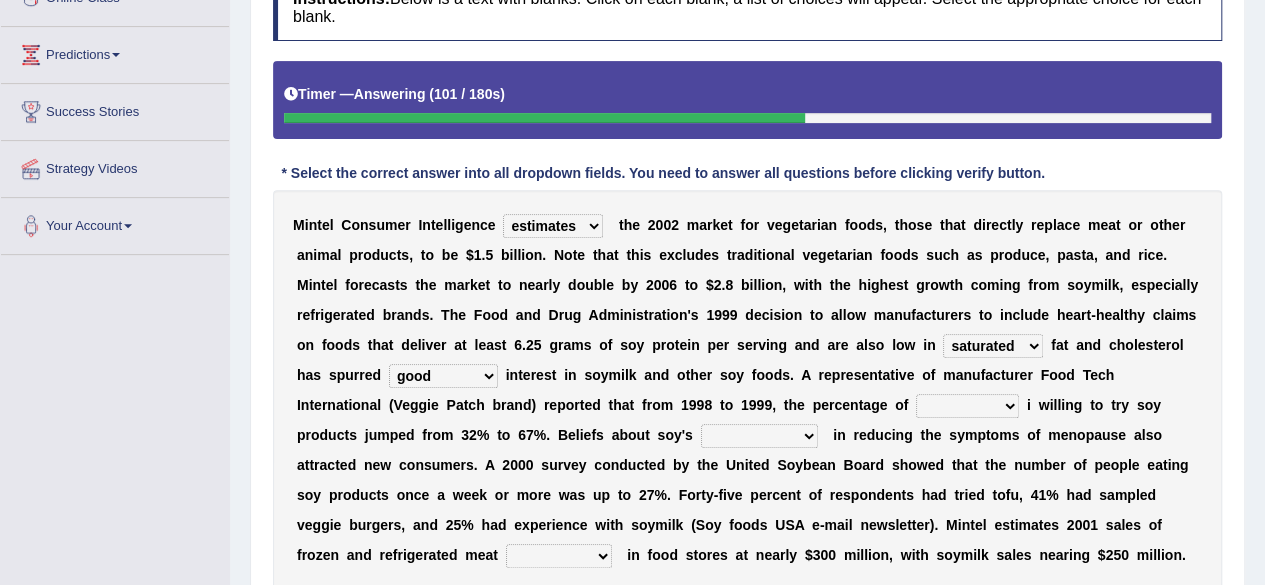 click on "guests consumers customers clients" at bounding box center (967, 406) 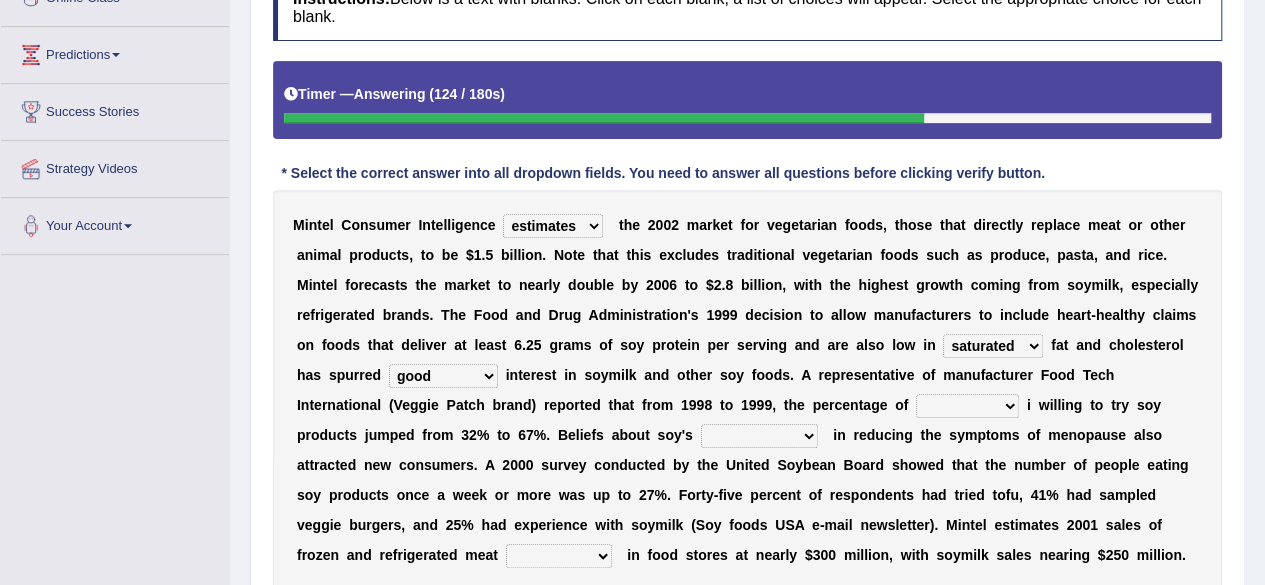 select on "consumers" 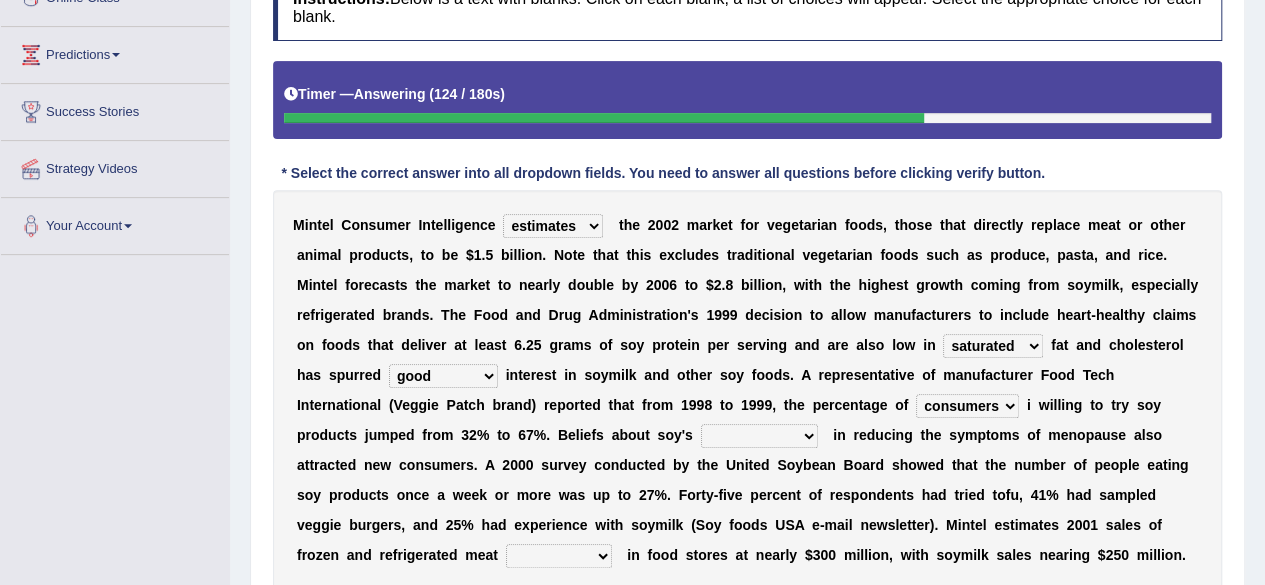 click on "guests consumers customers clients" at bounding box center [967, 406] 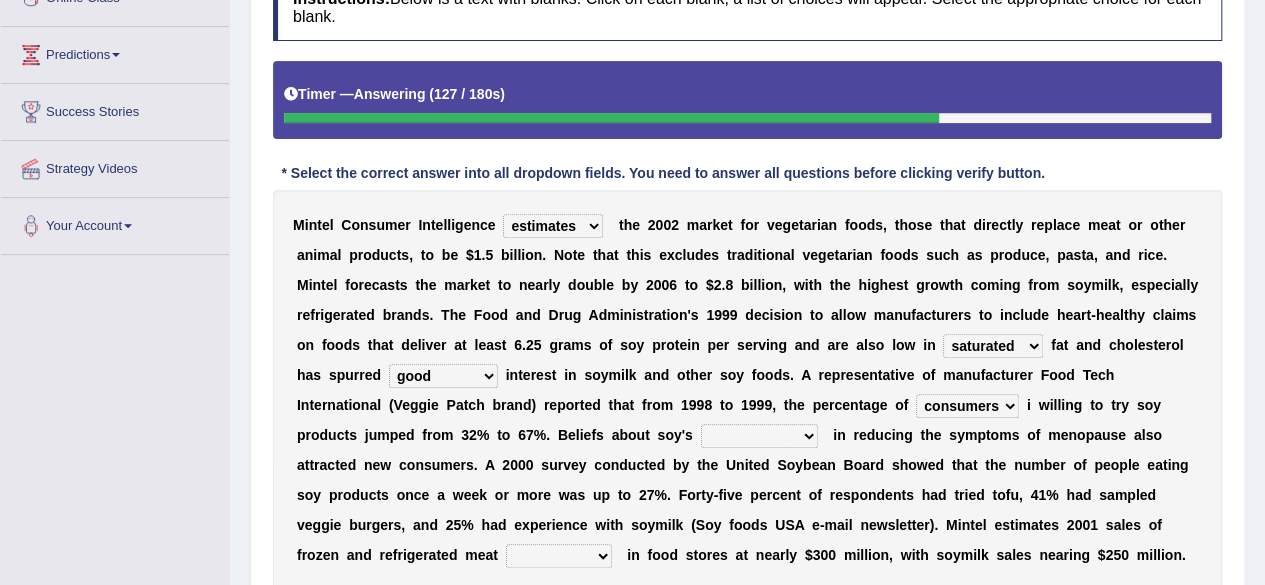 click on "guests consumers customers clients" at bounding box center [967, 406] 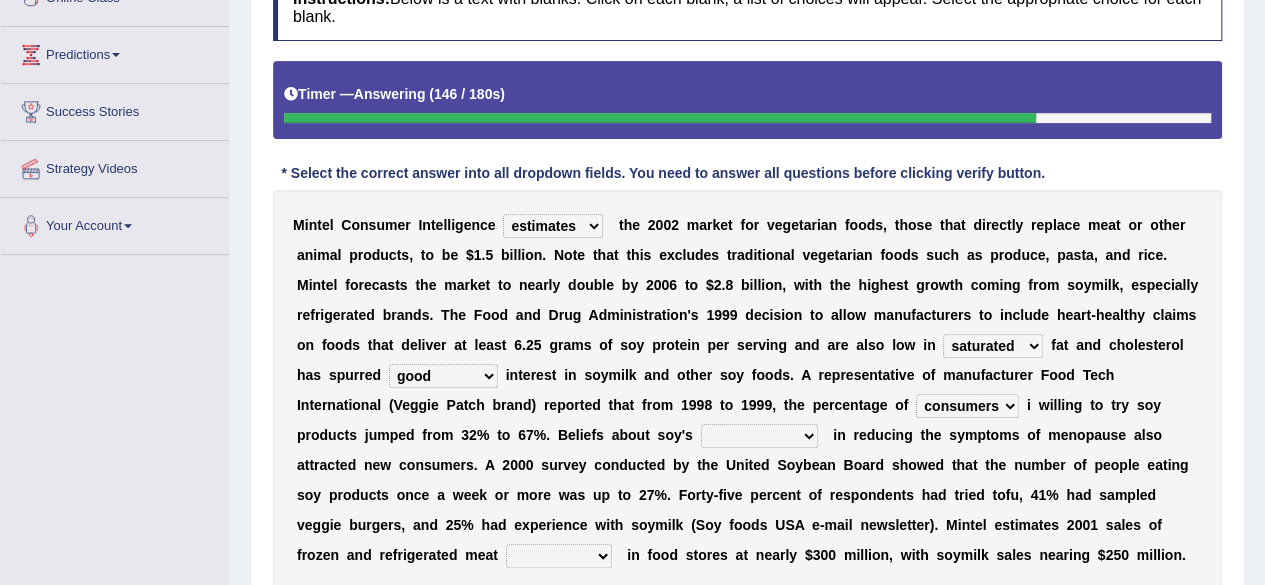 click on "guests consumers customers clients" at bounding box center (967, 406) 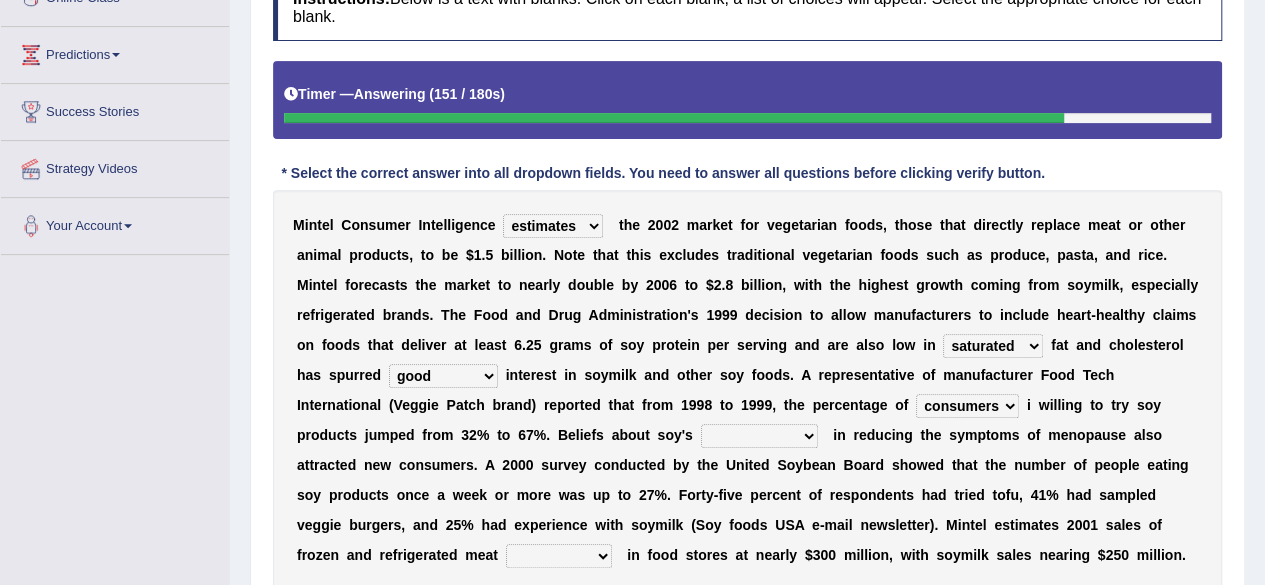 click on "effectiveness timeliness efficiency goodness" at bounding box center (759, 436) 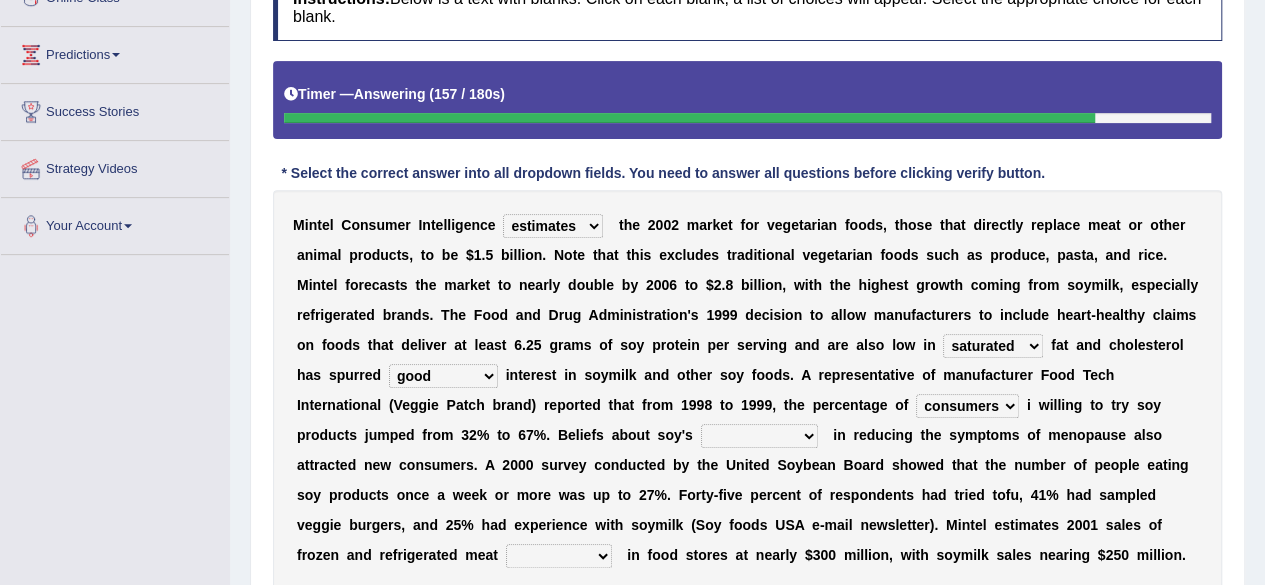 select on "effectiveness" 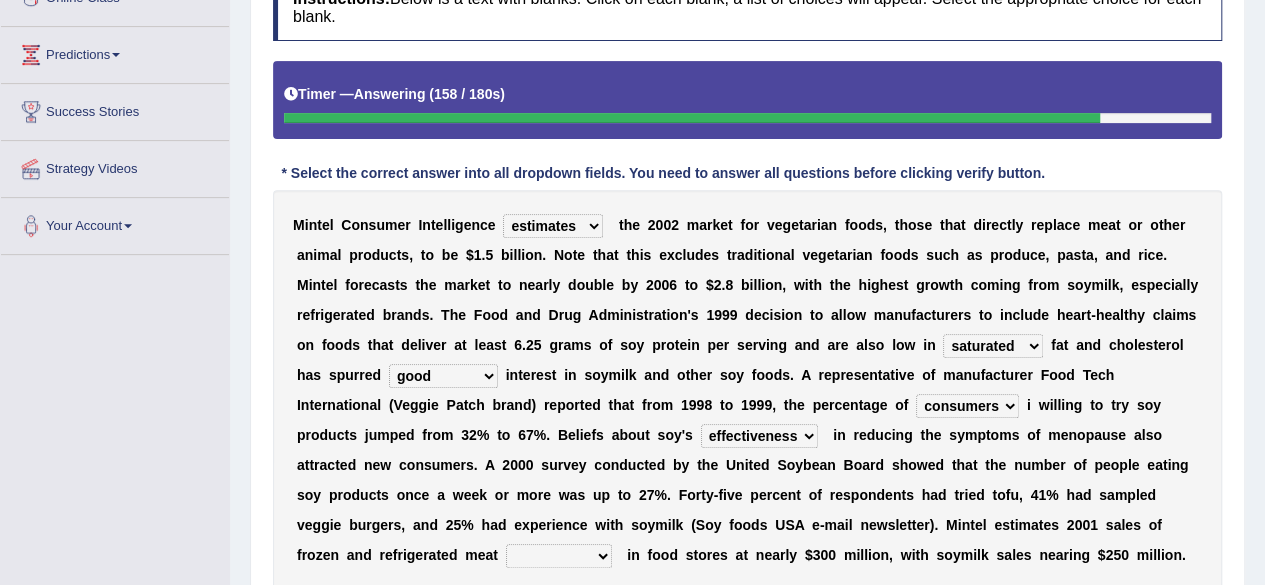 scroll, scrollTop: 400, scrollLeft: 0, axis: vertical 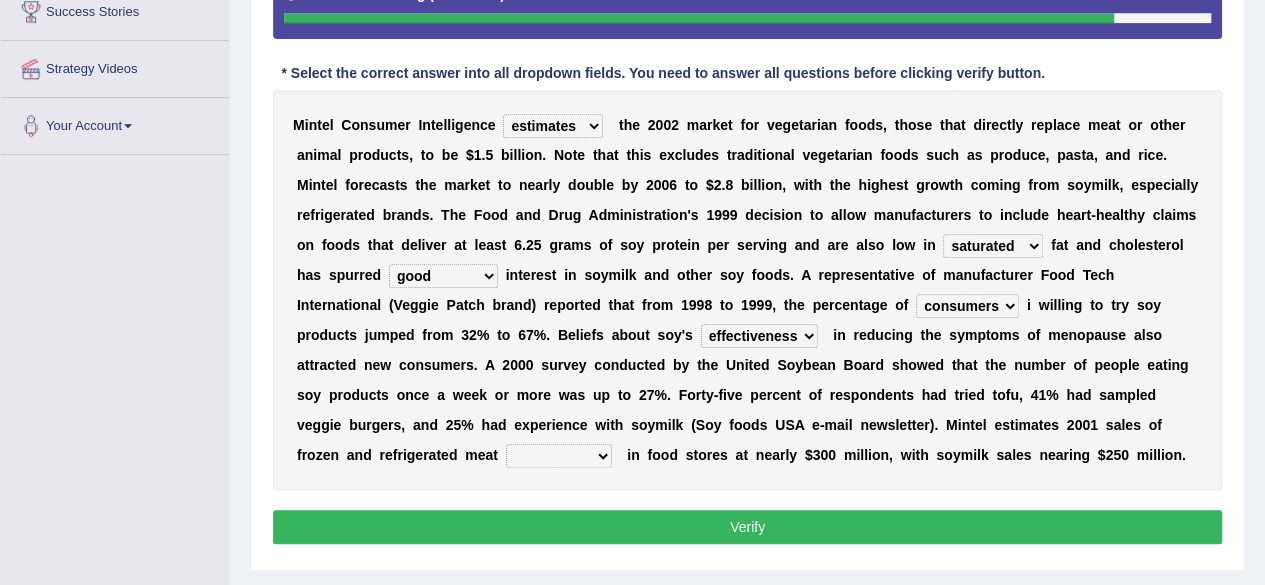 click on "foods choices staffs alternatives" at bounding box center [559, 456] 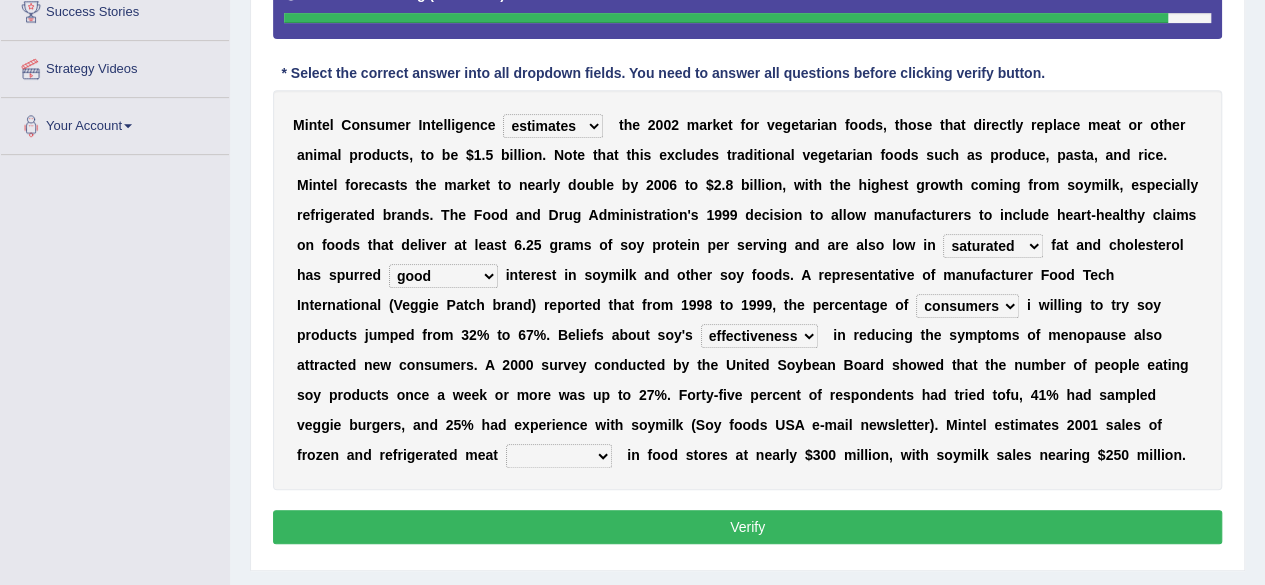 select on "choices" 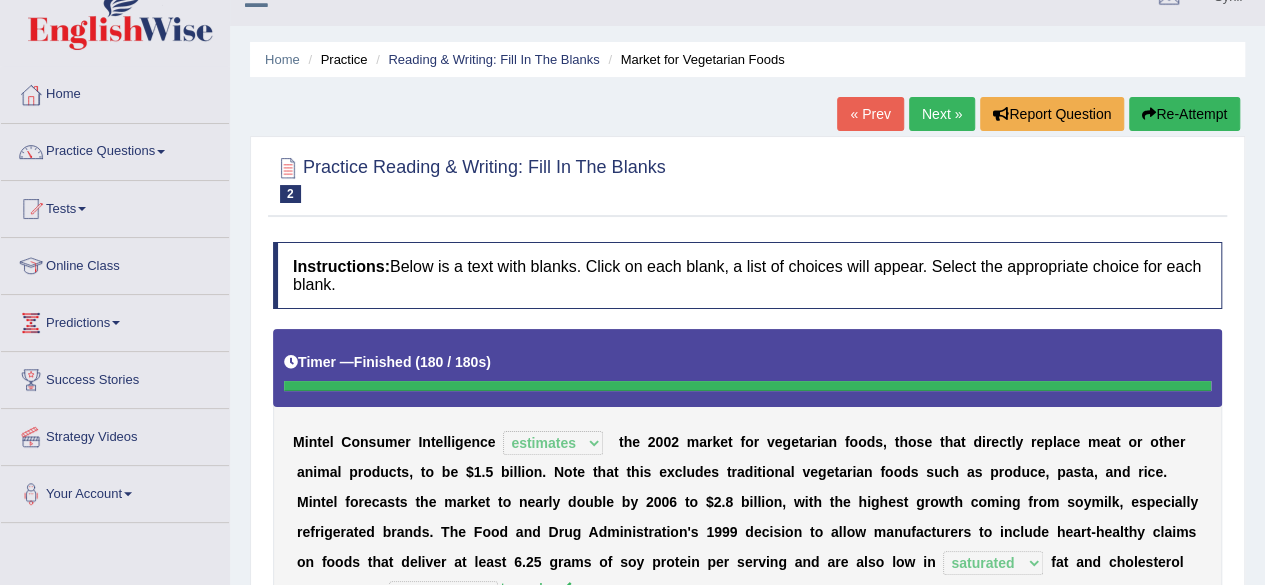 scroll, scrollTop: 0, scrollLeft: 0, axis: both 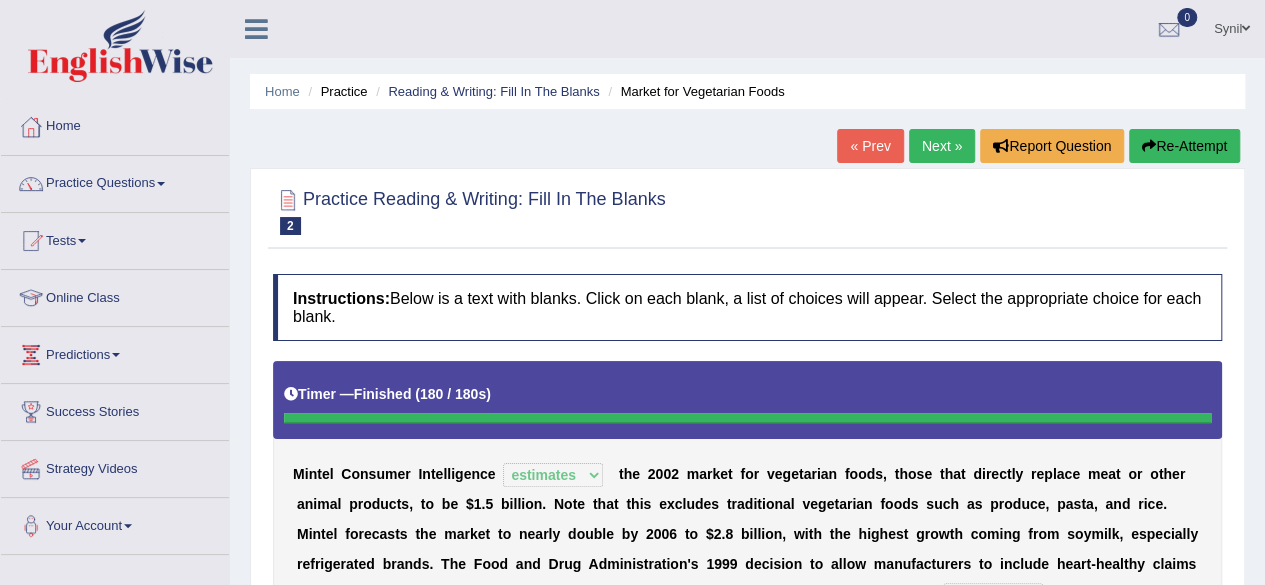 click on "Next »" at bounding box center [942, 146] 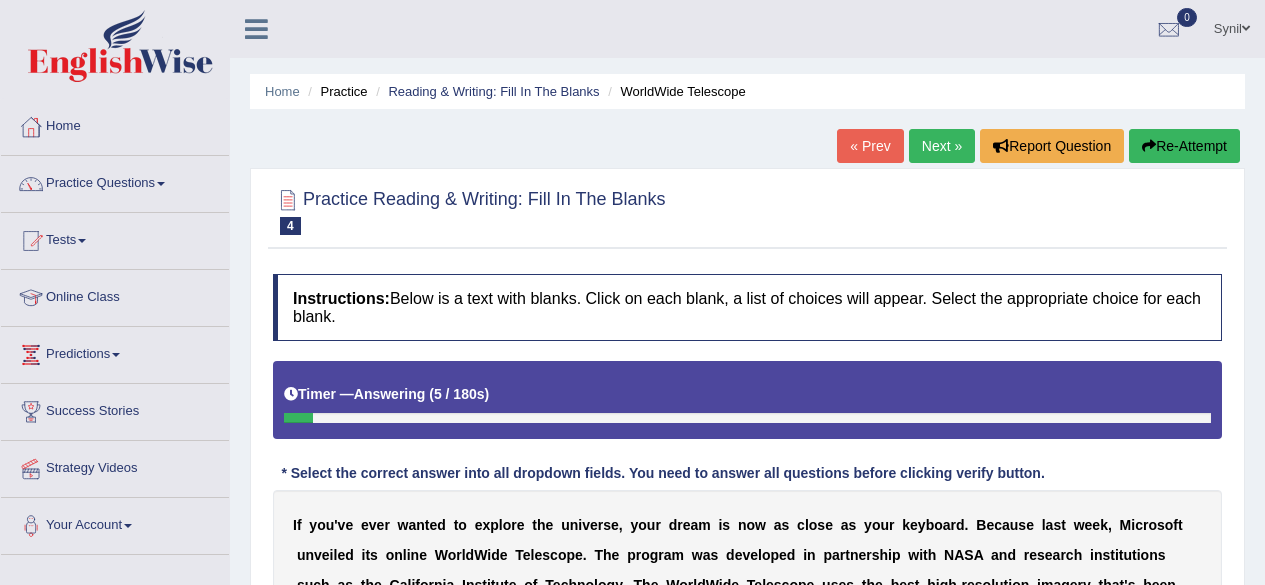 scroll, scrollTop: 400, scrollLeft: 0, axis: vertical 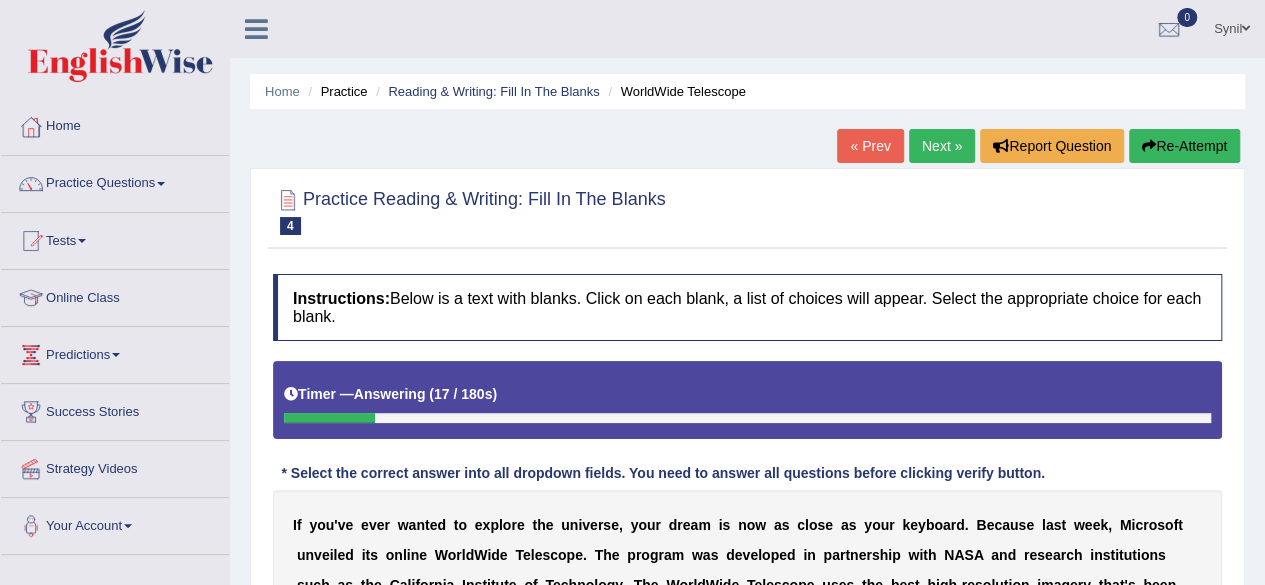 click on "Next »" at bounding box center [942, 146] 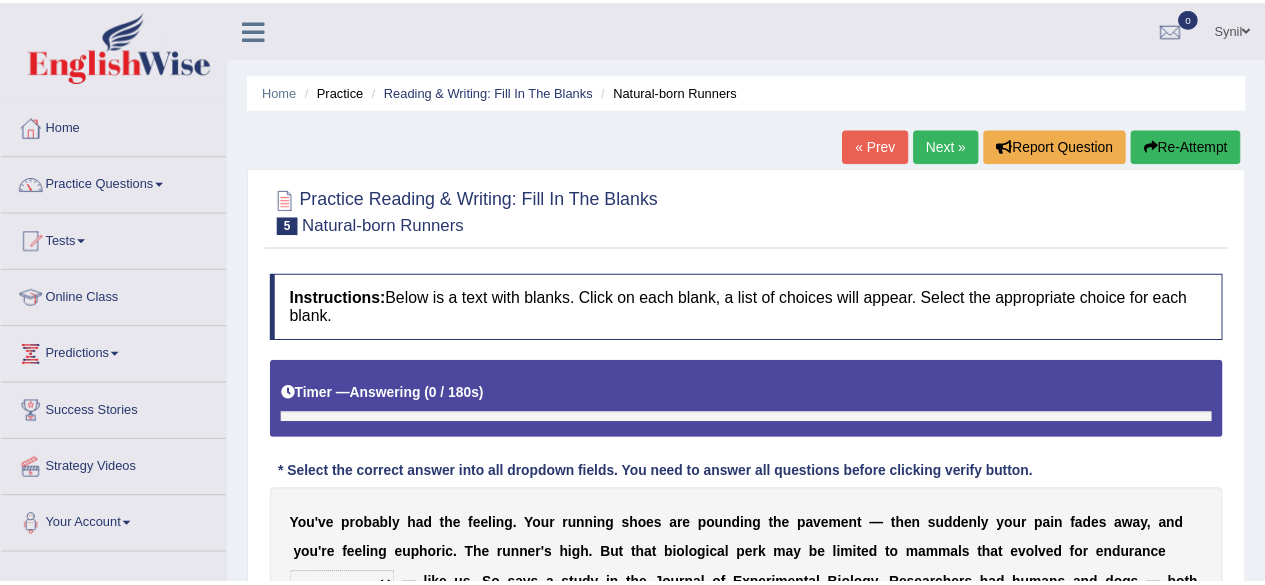 scroll, scrollTop: 0, scrollLeft: 0, axis: both 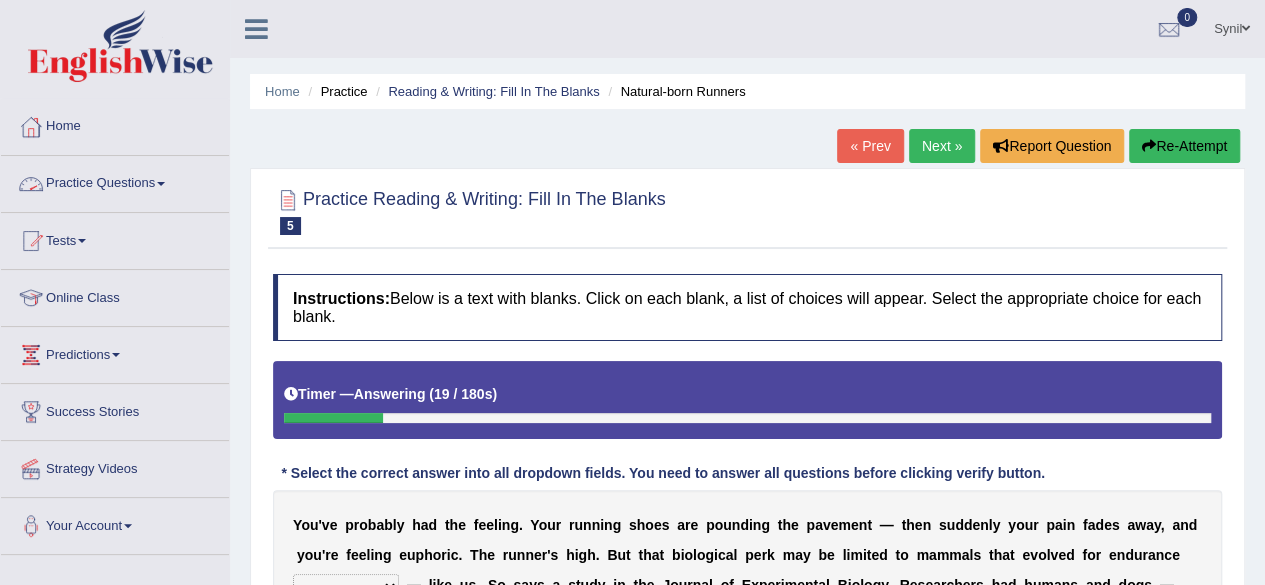 click on "Practice Questions" at bounding box center [115, 181] 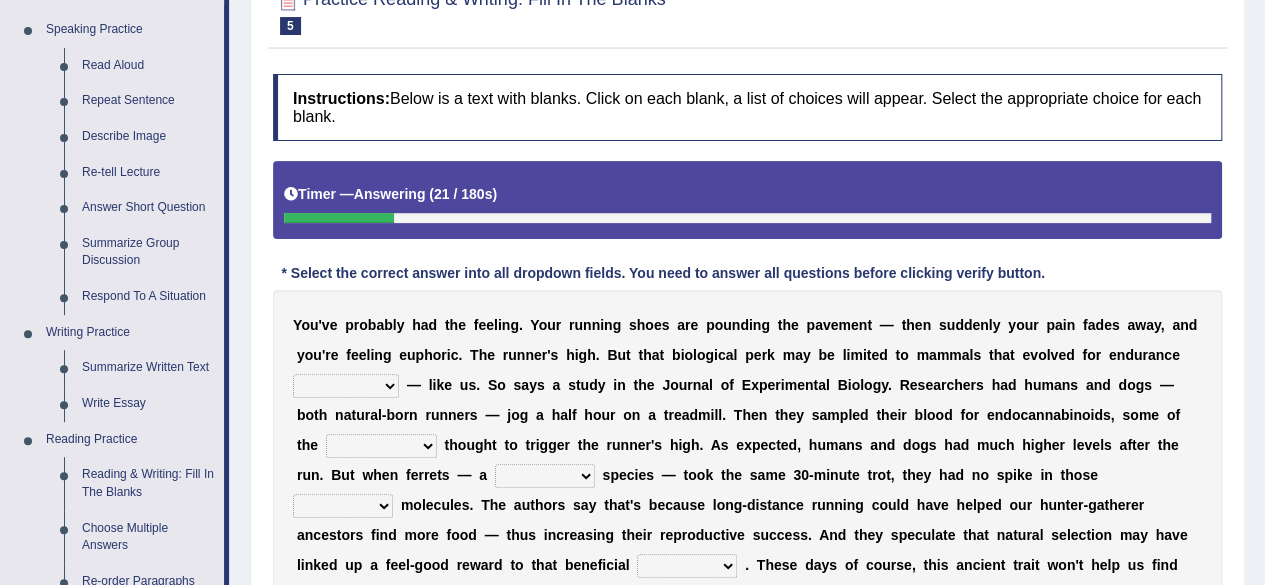 scroll, scrollTop: 300, scrollLeft: 0, axis: vertical 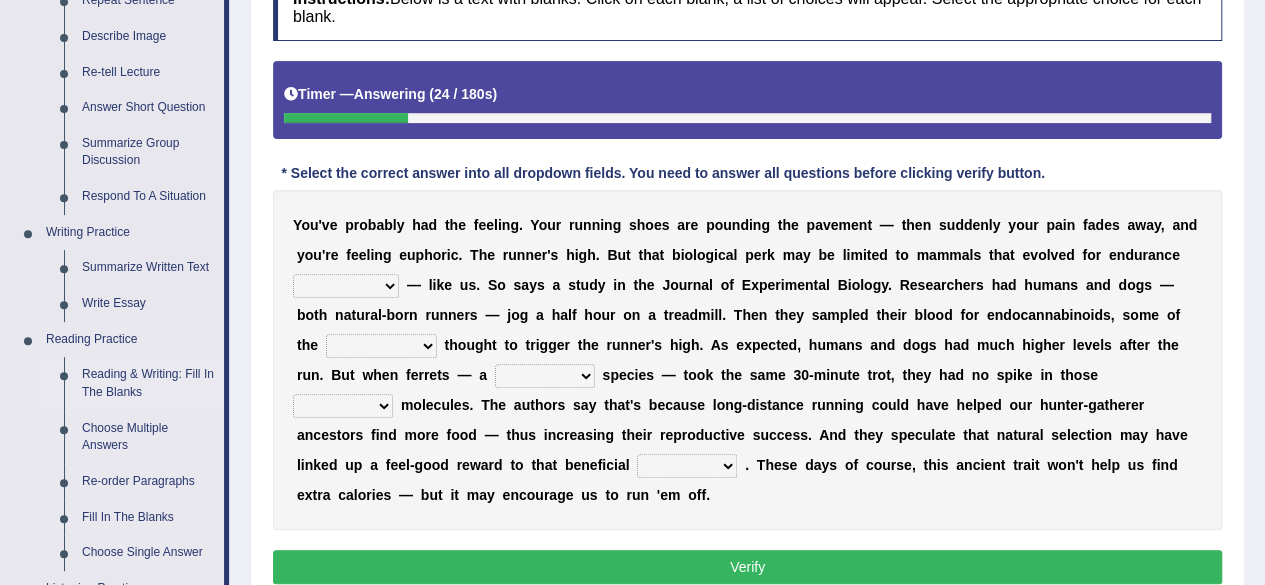click on "Reading & Writing: Fill In The Blanks" at bounding box center [148, 383] 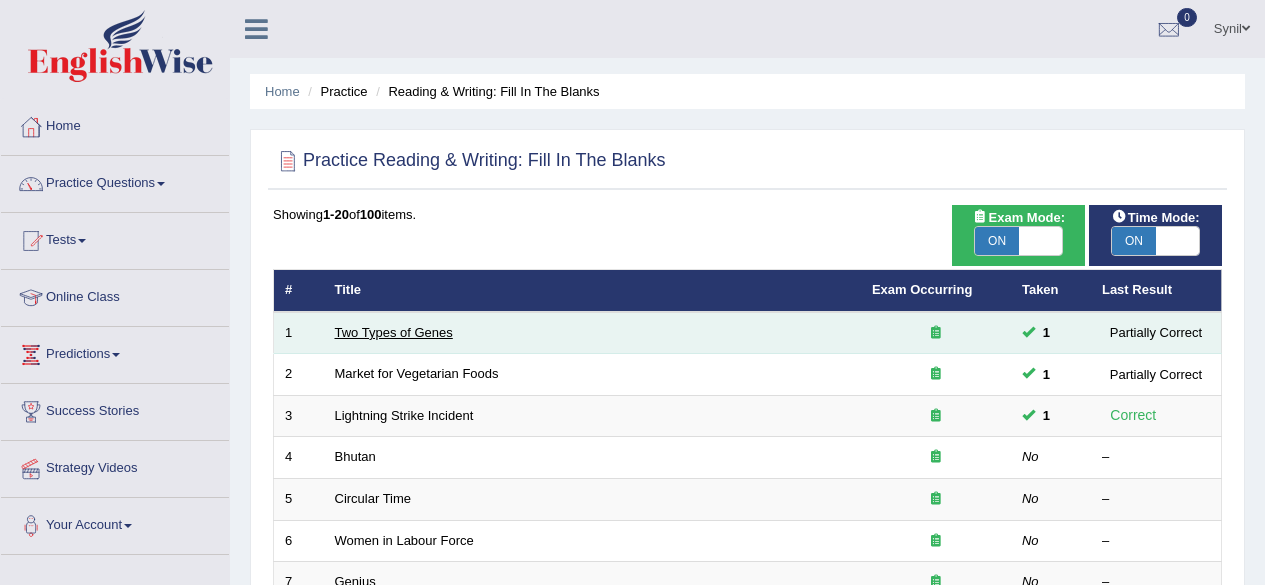 scroll, scrollTop: 0, scrollLeft: 0, axis: both 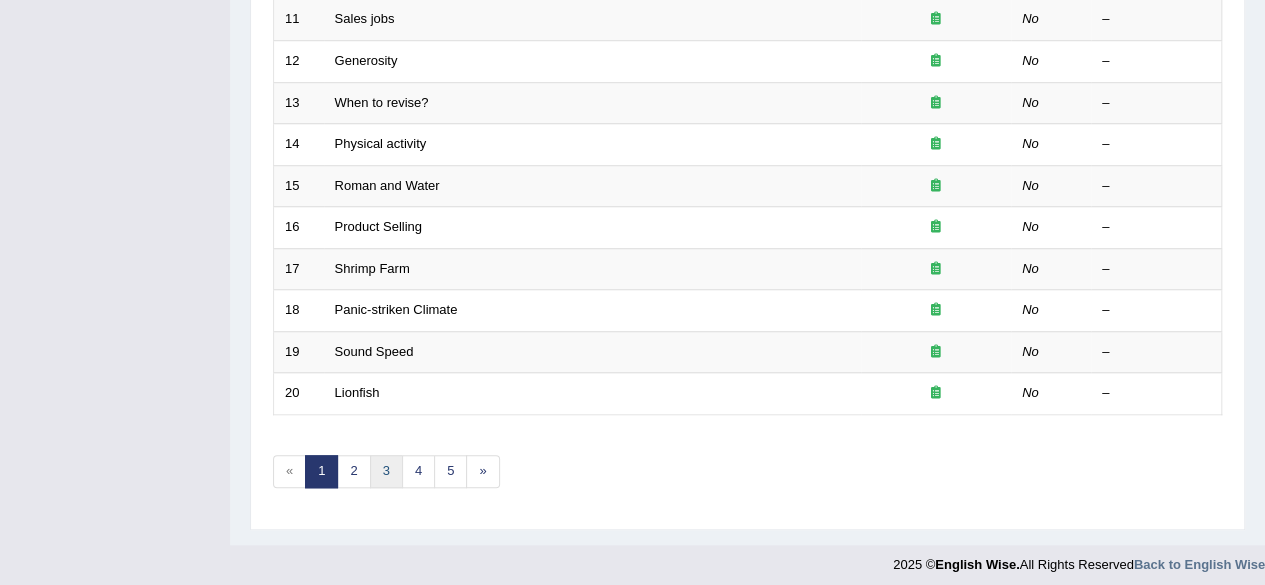 click on "3" at bounding box center [386, 471] 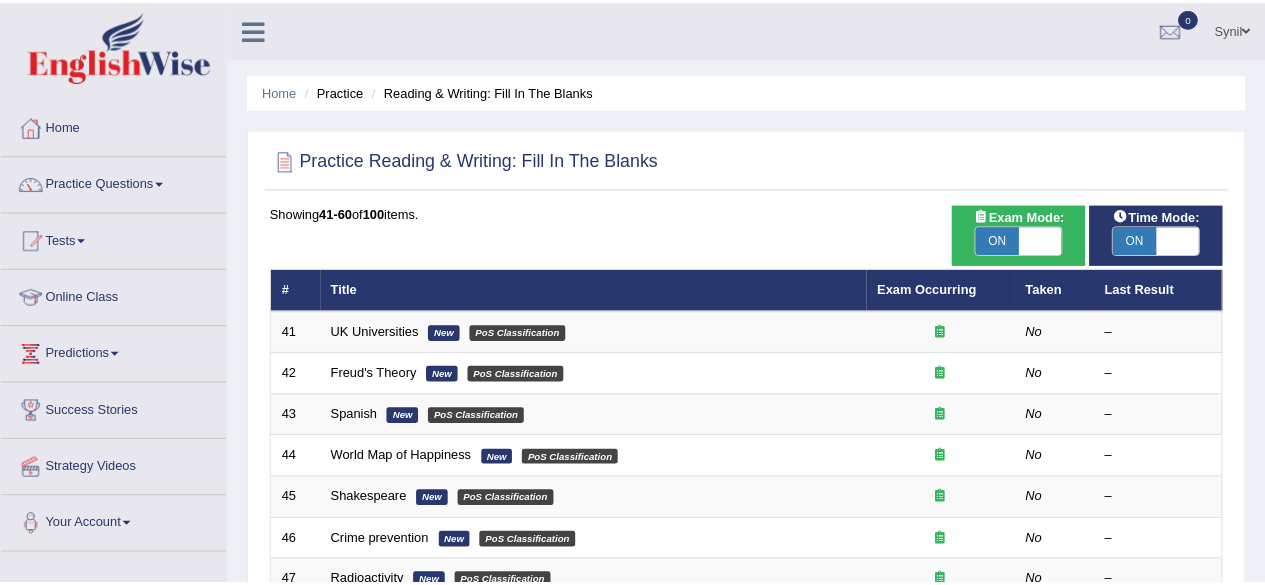 scroll, scrollTop: 0, scrollLeft: 0, axis: both 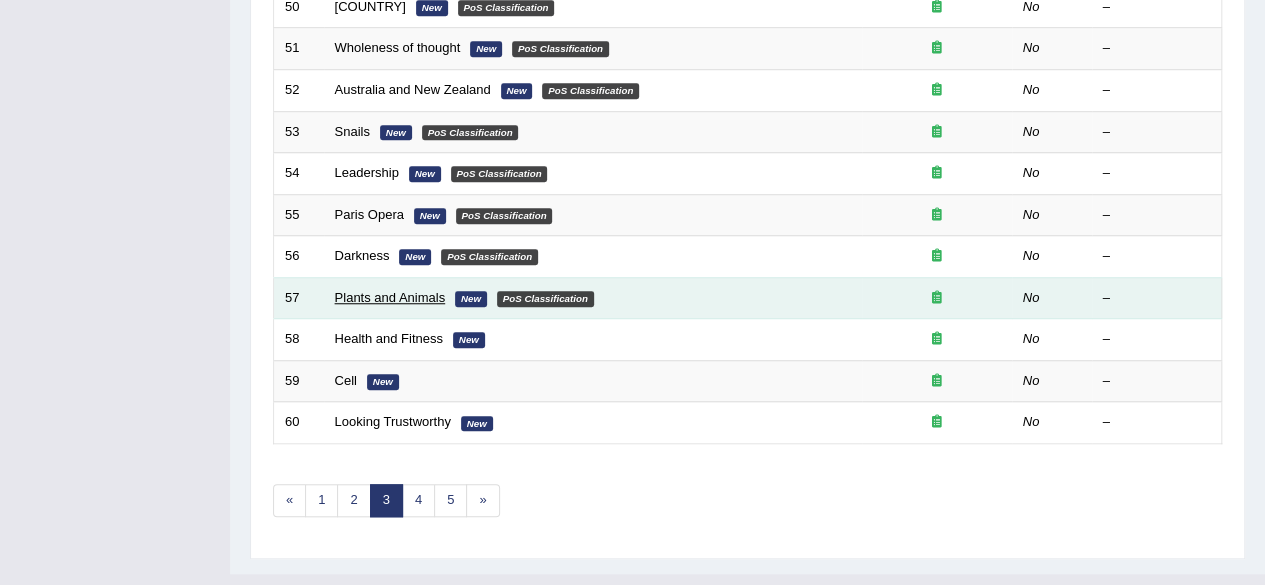 click on "Plants and Animals" at bounding box center [390, 297] 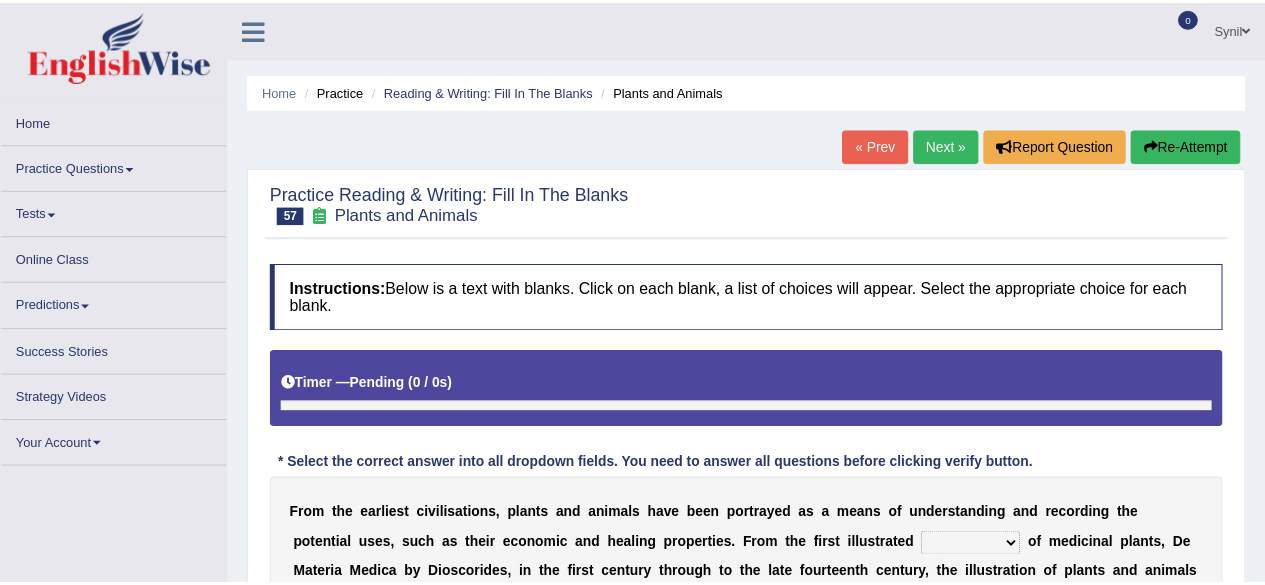 scroll, scrollTop: 0, scrollLeft: 0, axis: both 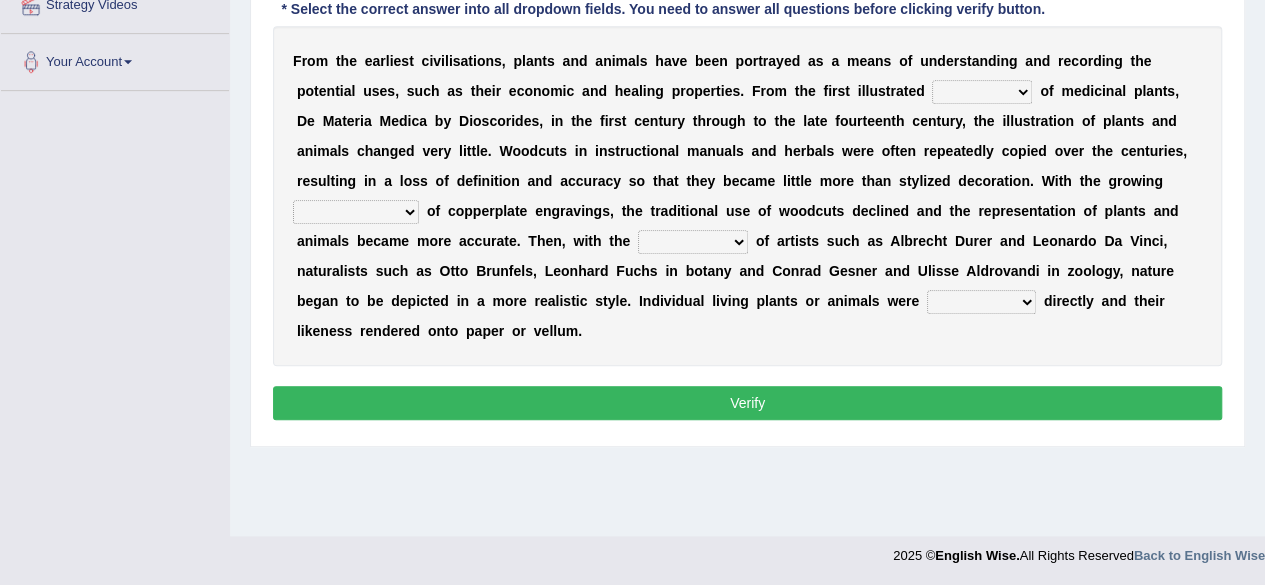 click on "seperate deletion catalogue segregate" at bounding box center (982, 92) 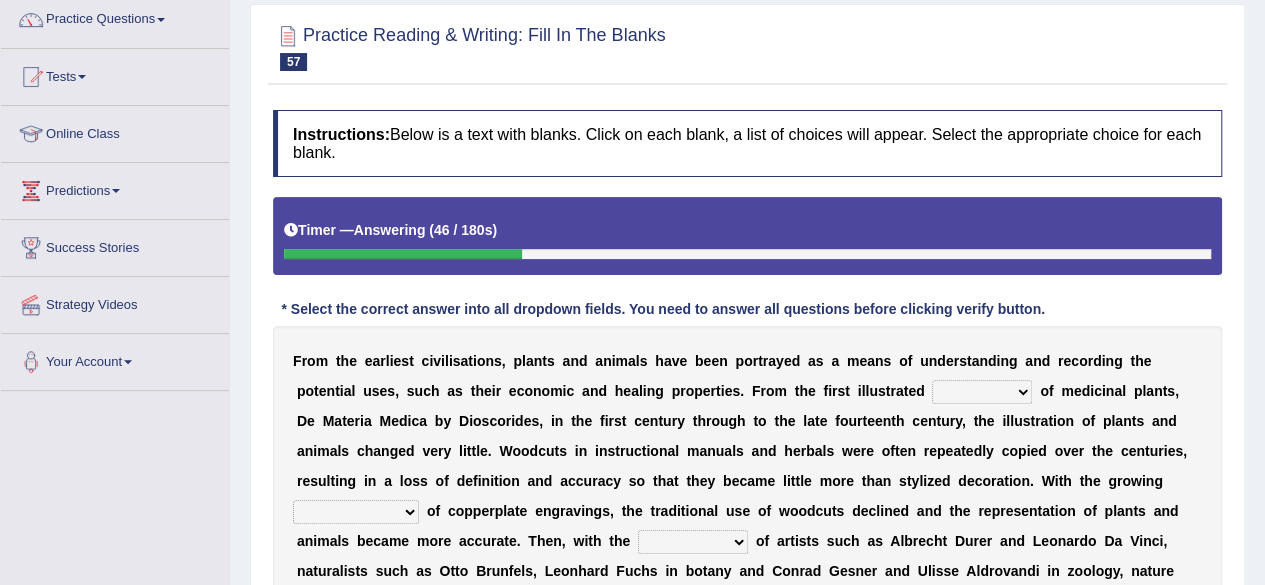 scroll, scrollTop: 364, scrollLeft: 0, axis: vertical 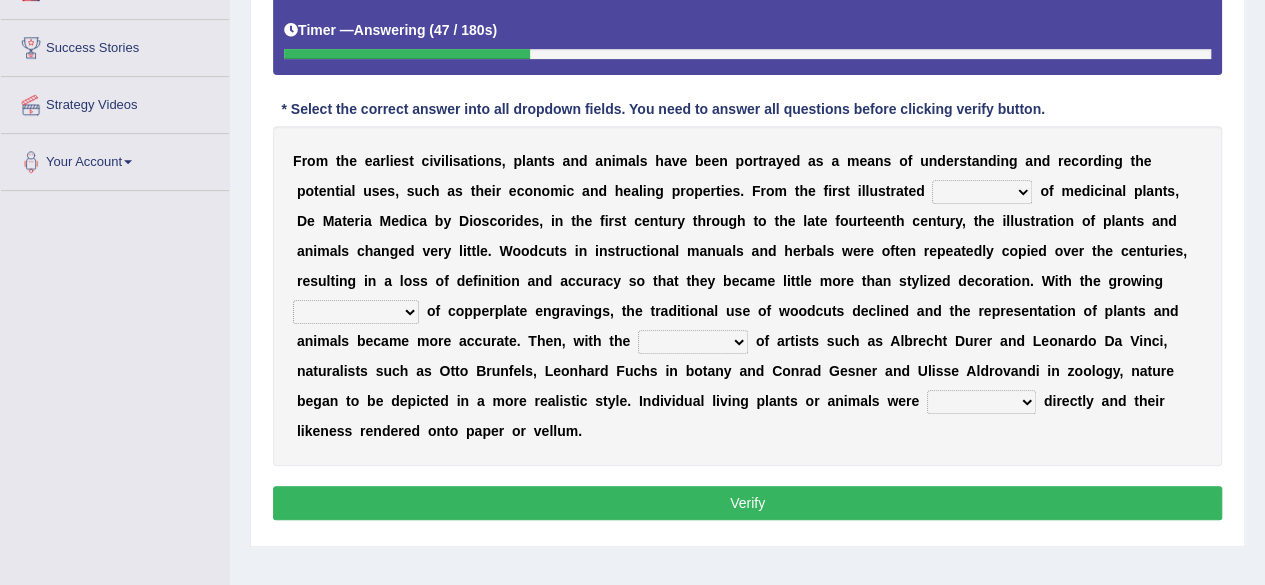 click on "seperate deletion catalogue segregate" at bounding box center (982, 192) 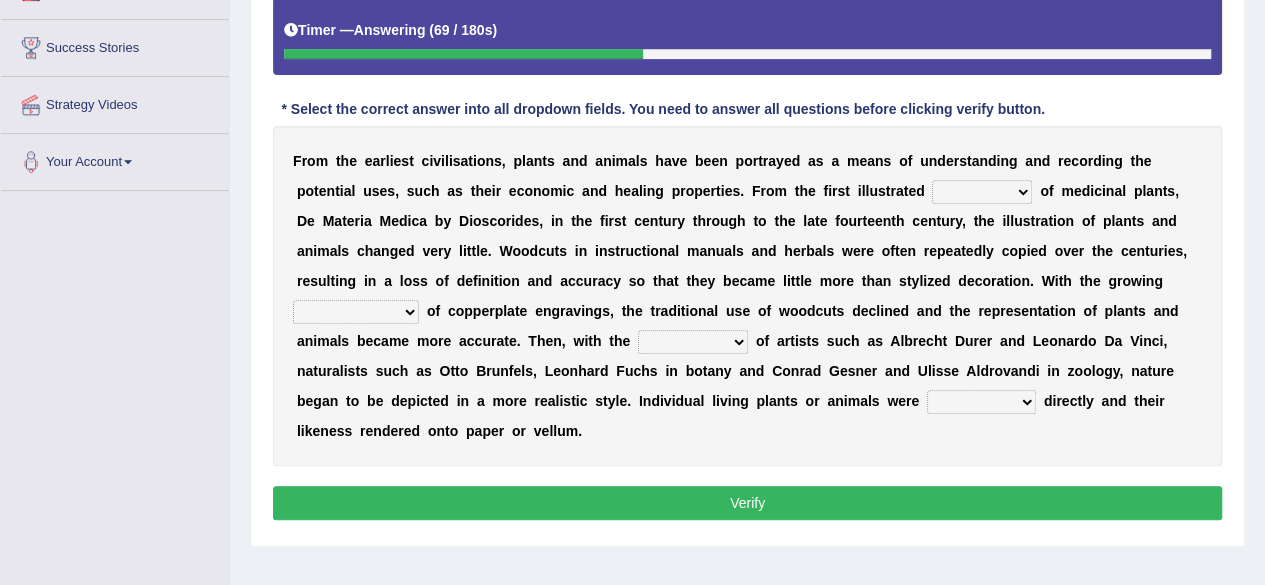 select on "catalogue" 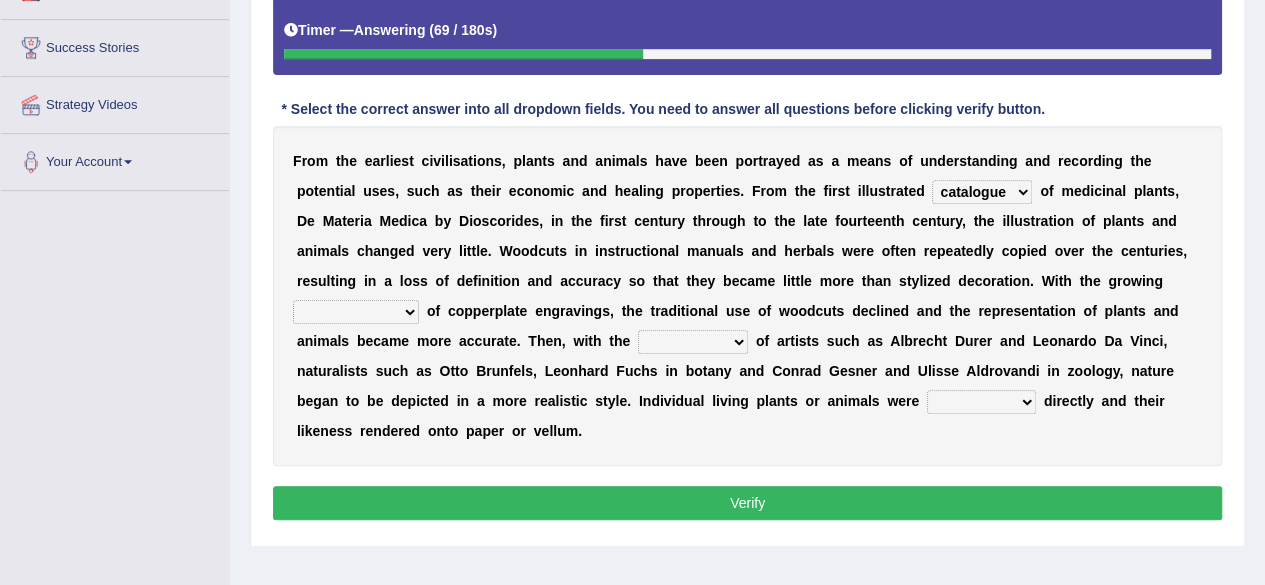 click on "seperate deletion catalogue segregate" at bounding box center (982, 192) 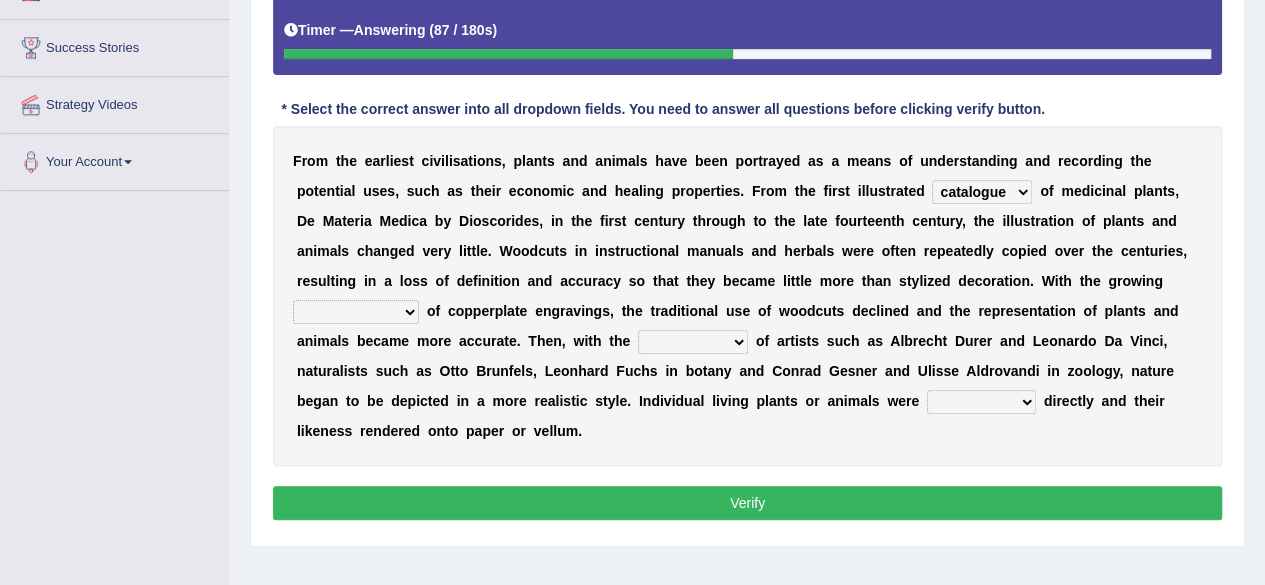 click on "understanding popularity options unusualness" at bounding box center [356, 312] 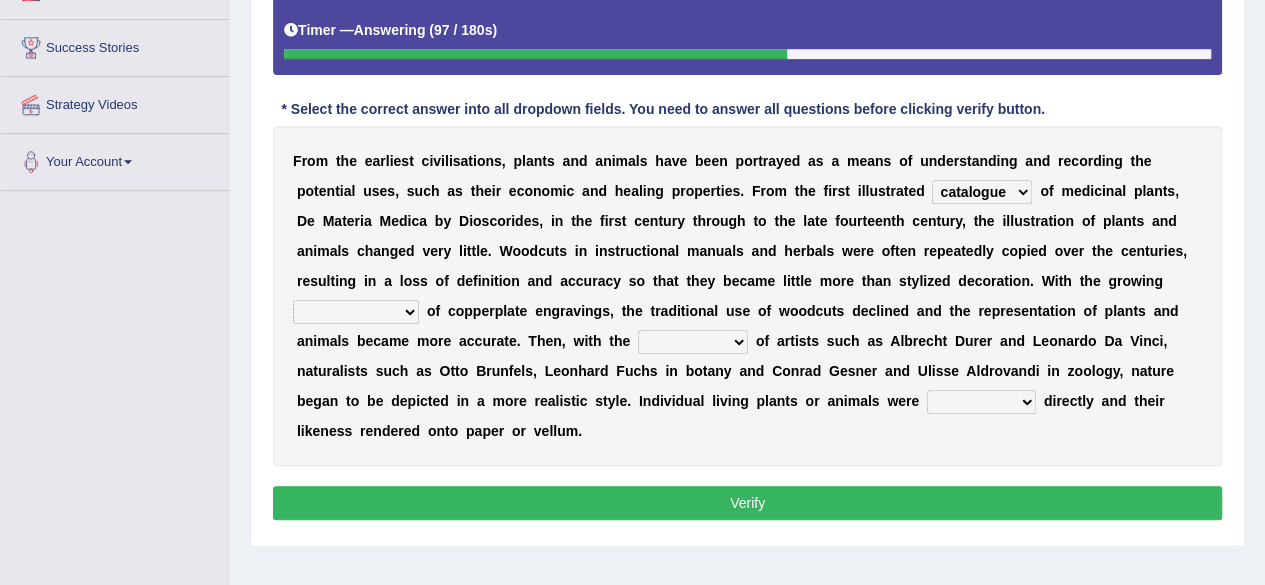 select on "popularity" 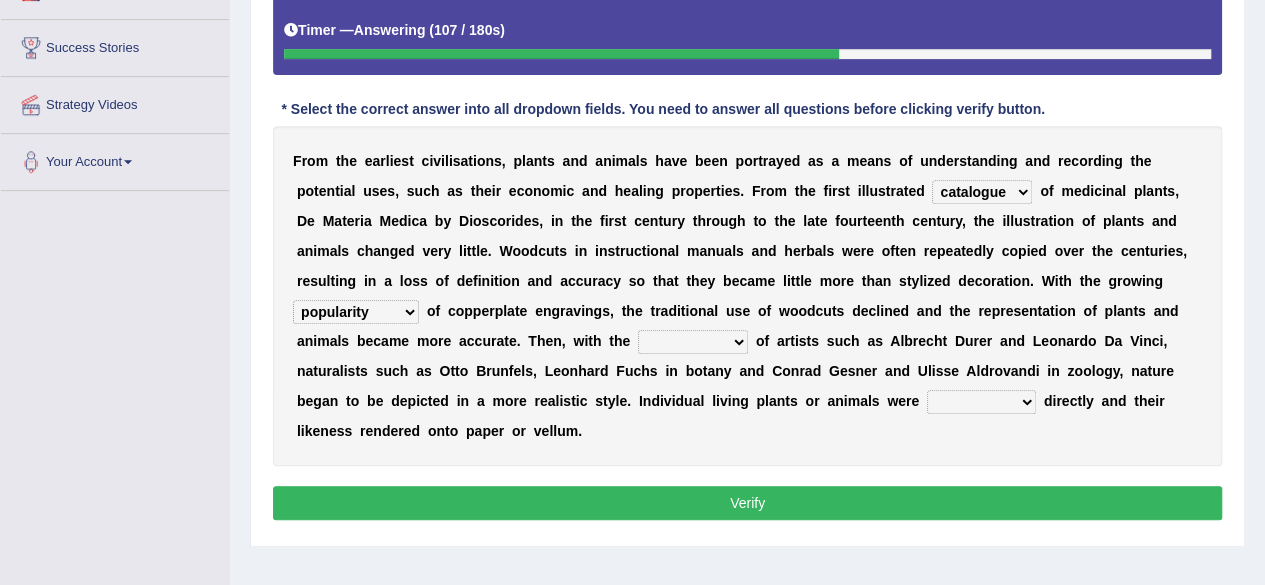 click on "deactivation outgrowth emergence abandon" at bounding box center [693, 342] 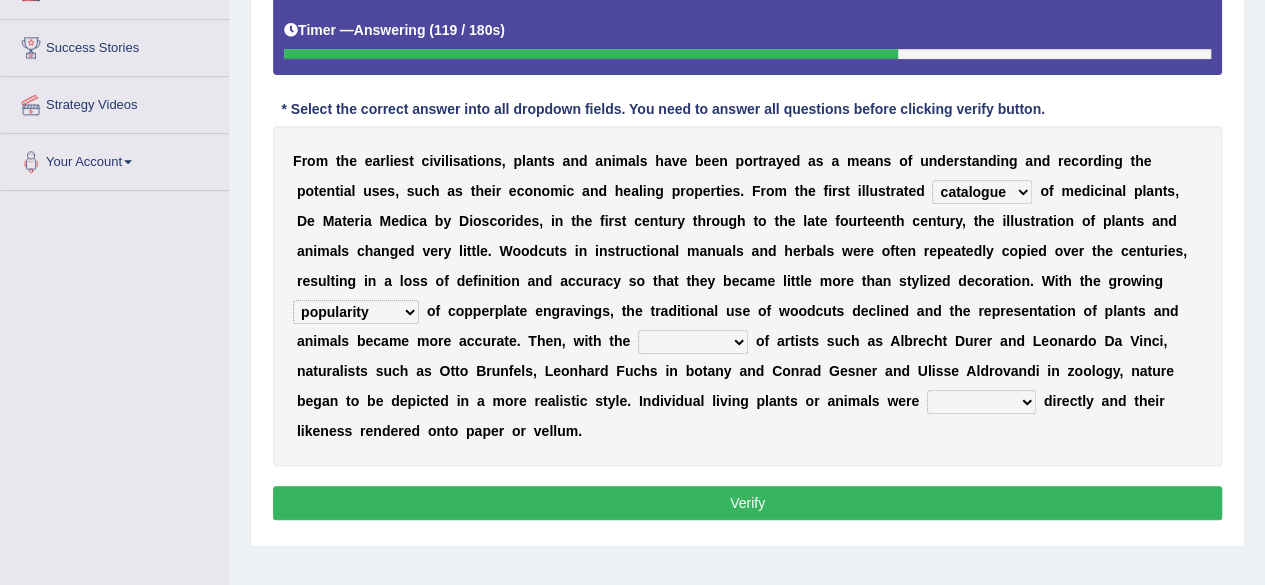 select on "emergence" 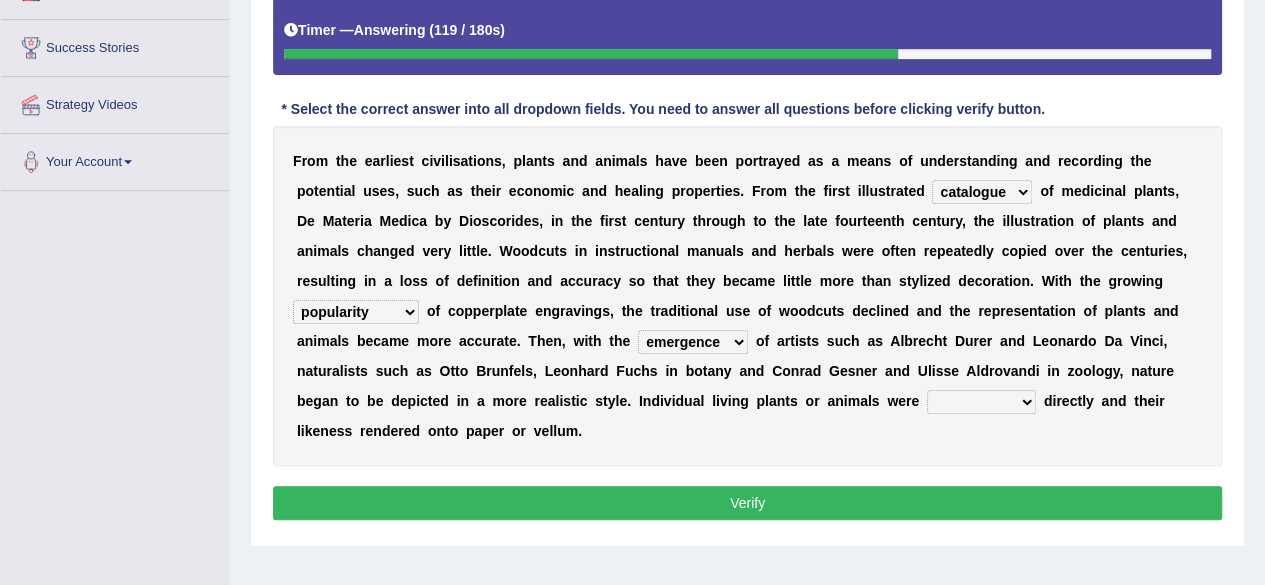 click on "deactivation outgrowth emergence abandon" at bounding box center (693, 342) 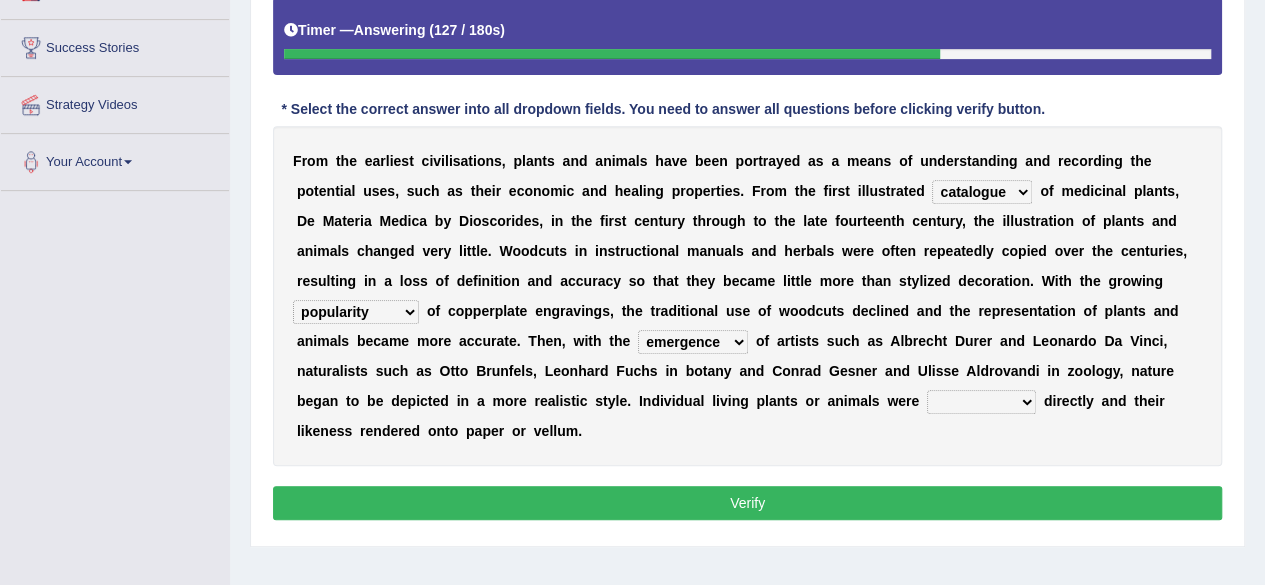 click on "observed overlooked disregarded ignorant" at bounding box center (981, 402) 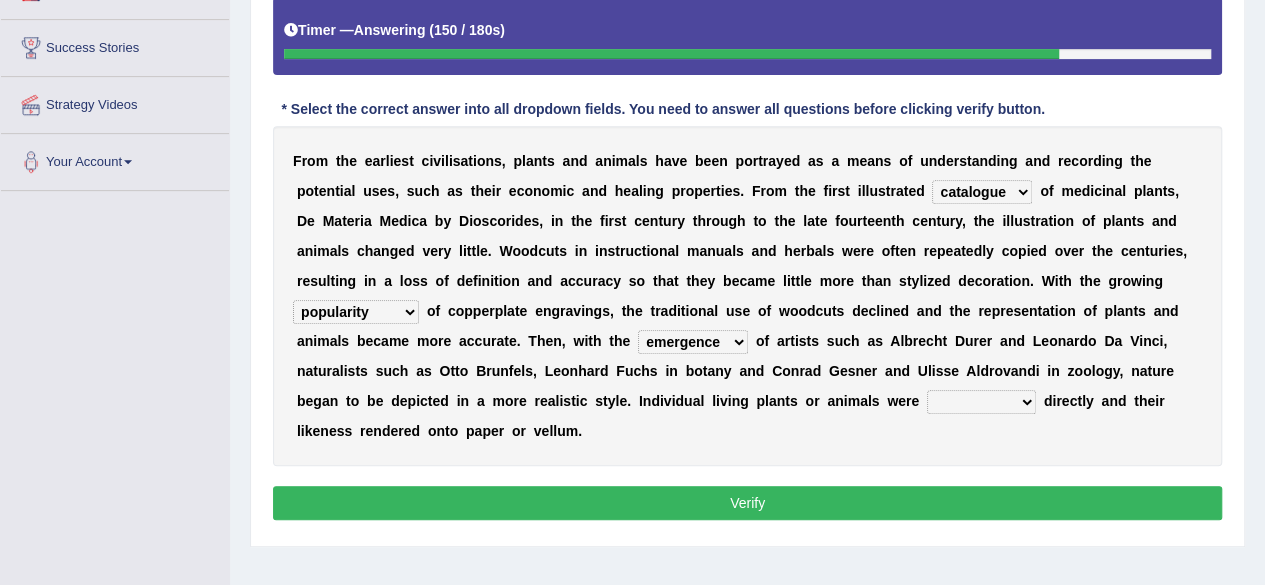 select on "observed" 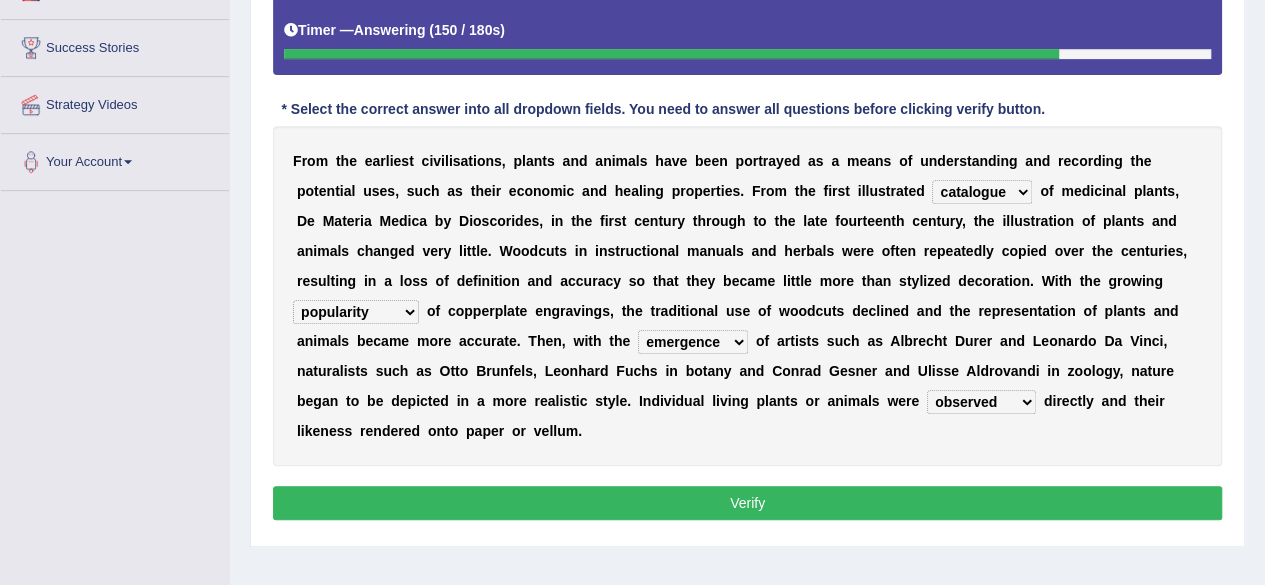 click on "observed overlooked disregarded ignorant" at bounding box center [981, 402] 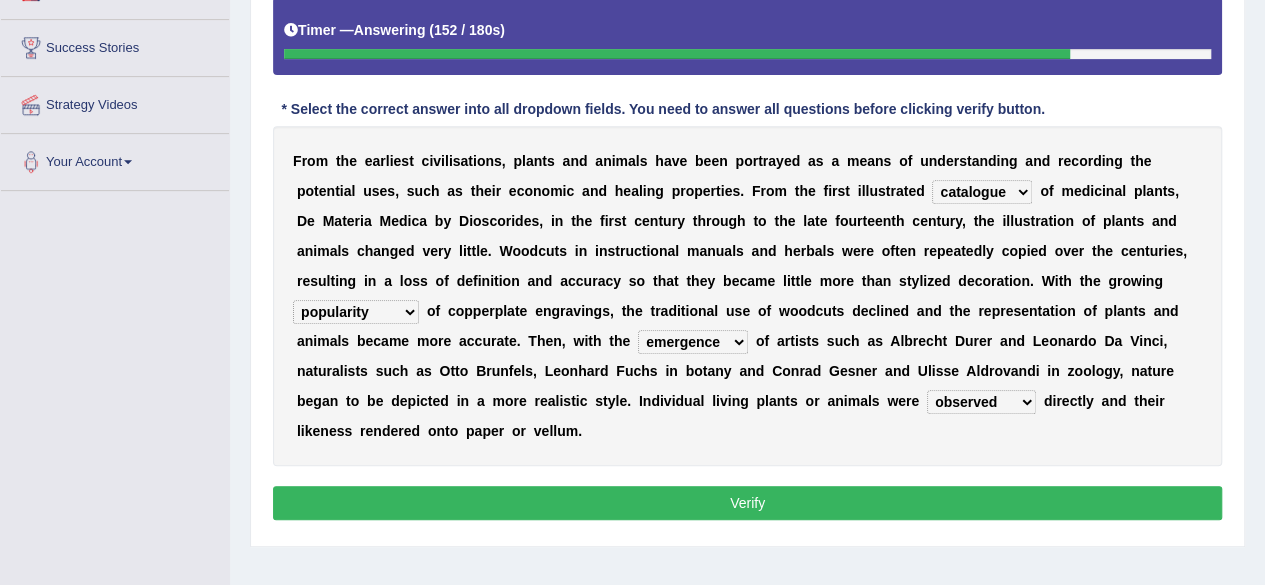 click on "Verify" at bounding box center (747, 503) 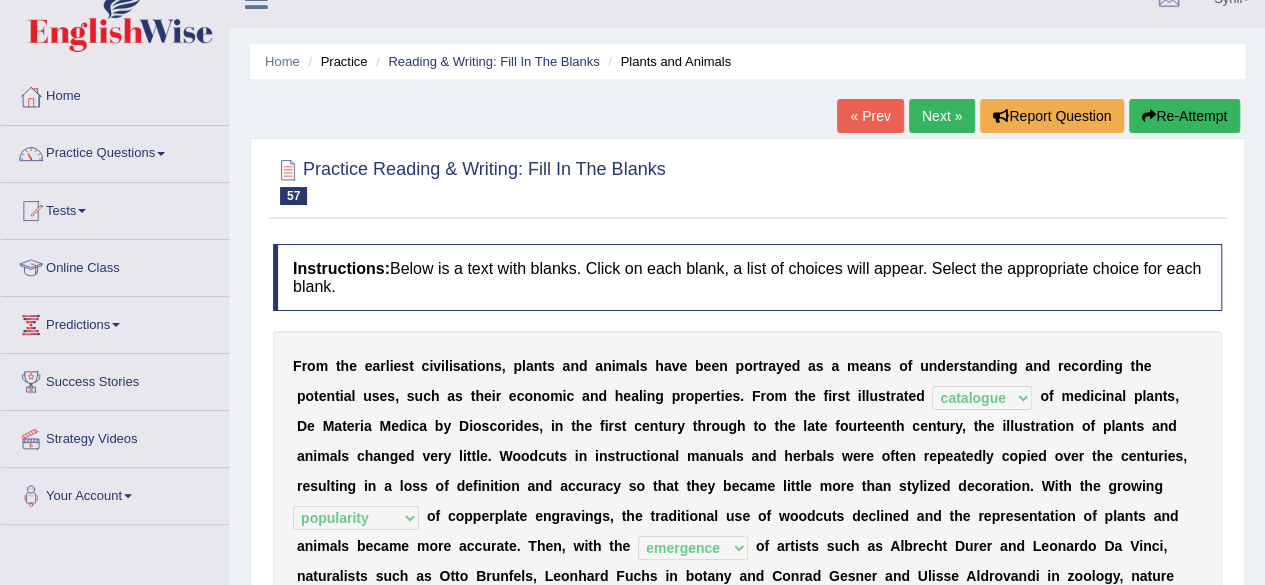scroll, scrollTop: 0, scrollLeft: 0, axis: both 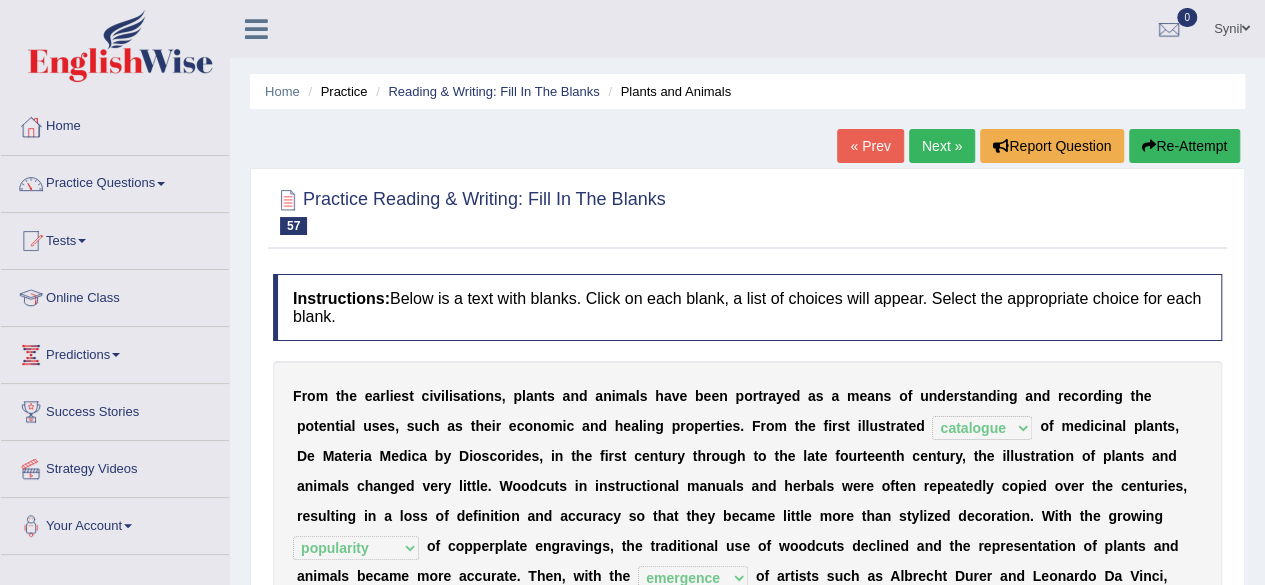 click on "Next »" at bounding box center (942, 146) 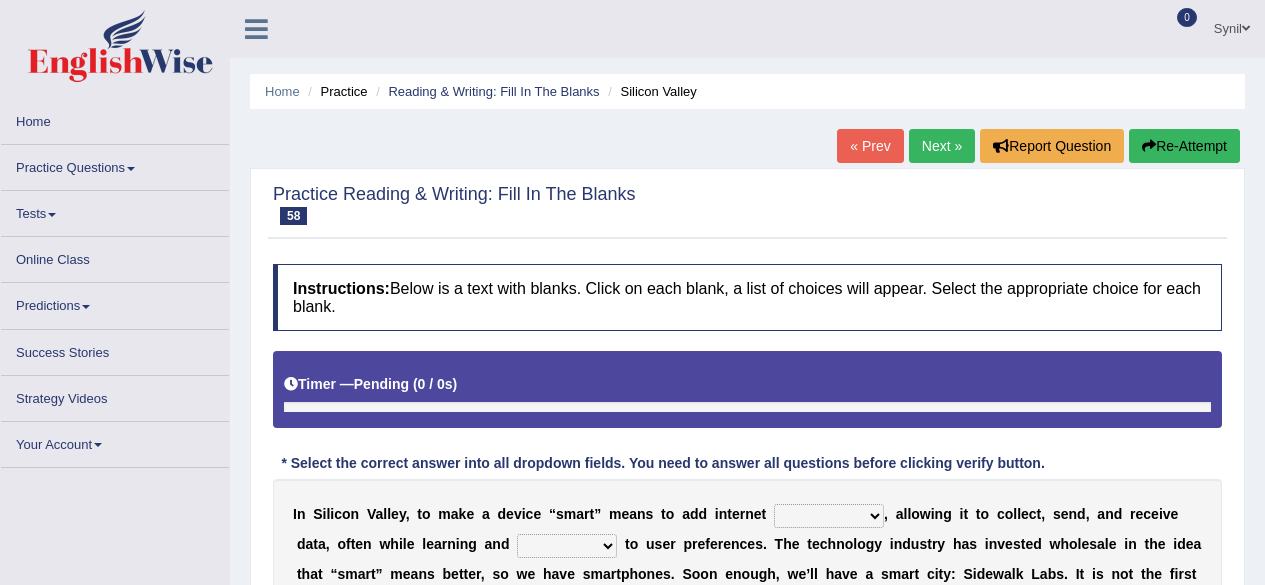 scroll, scrollTop: 300, scrollLeft: 0, axis: vertical 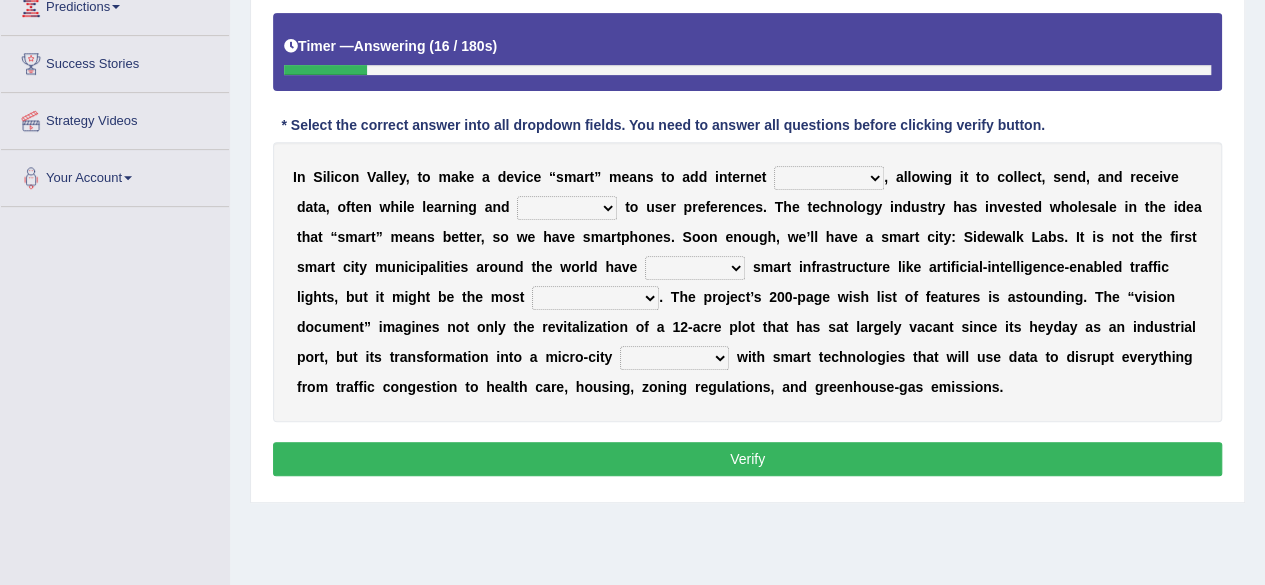 click on "detachment disjunction connectivity connect" at bounding box center (829, 178) 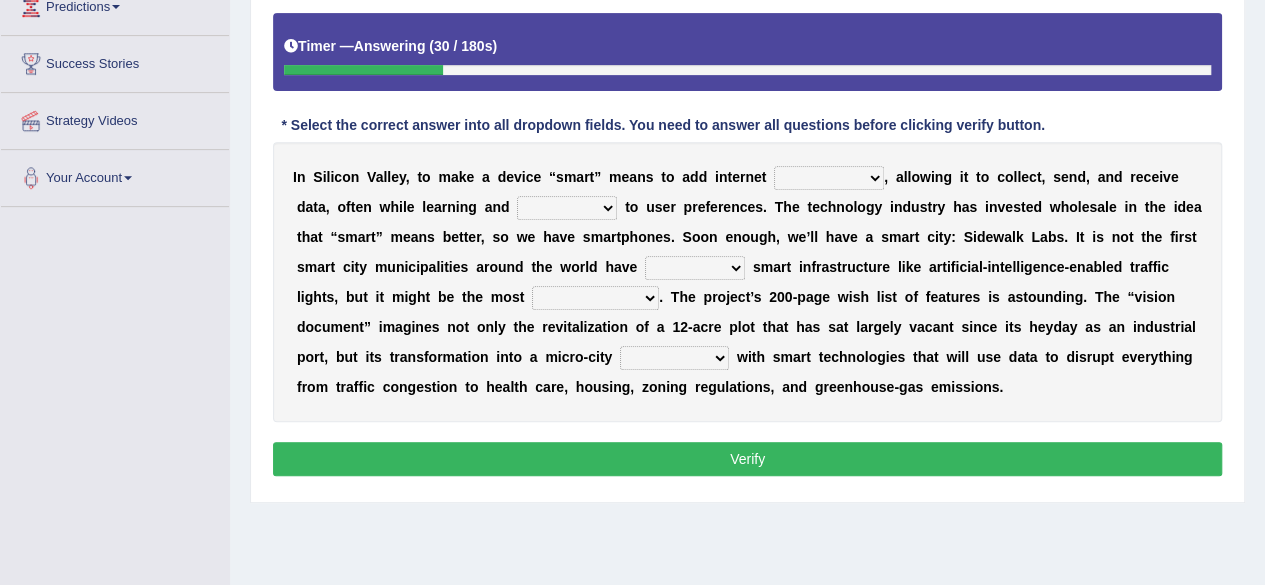 select on "connectivity" 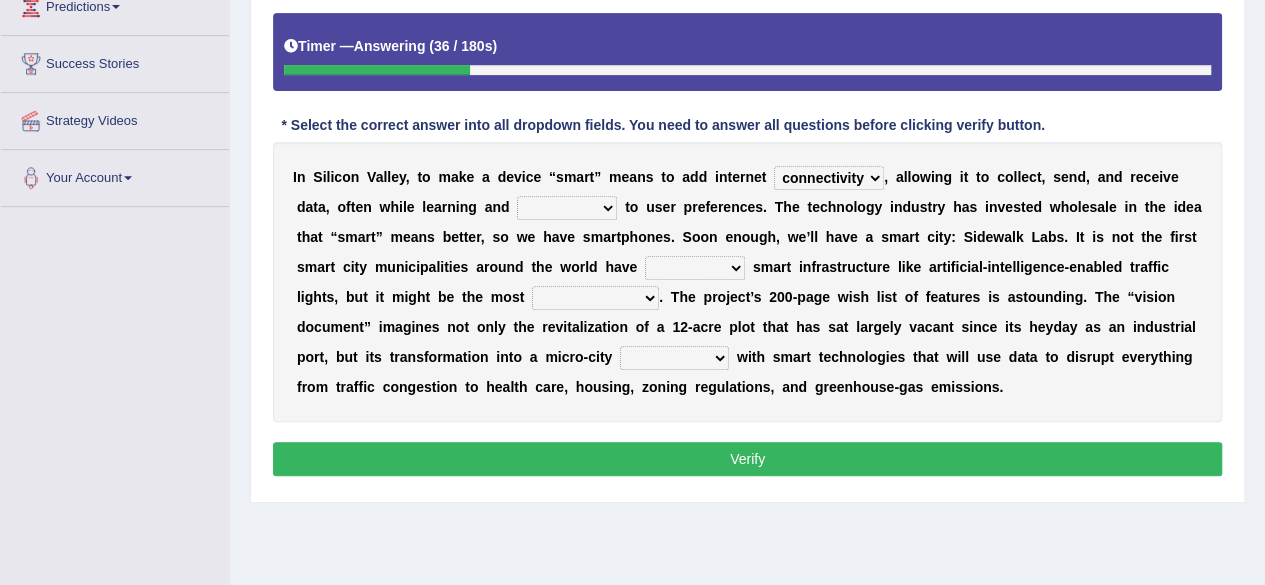 click on "teaching adapting watching seeing" at bounding box center [567, 208] 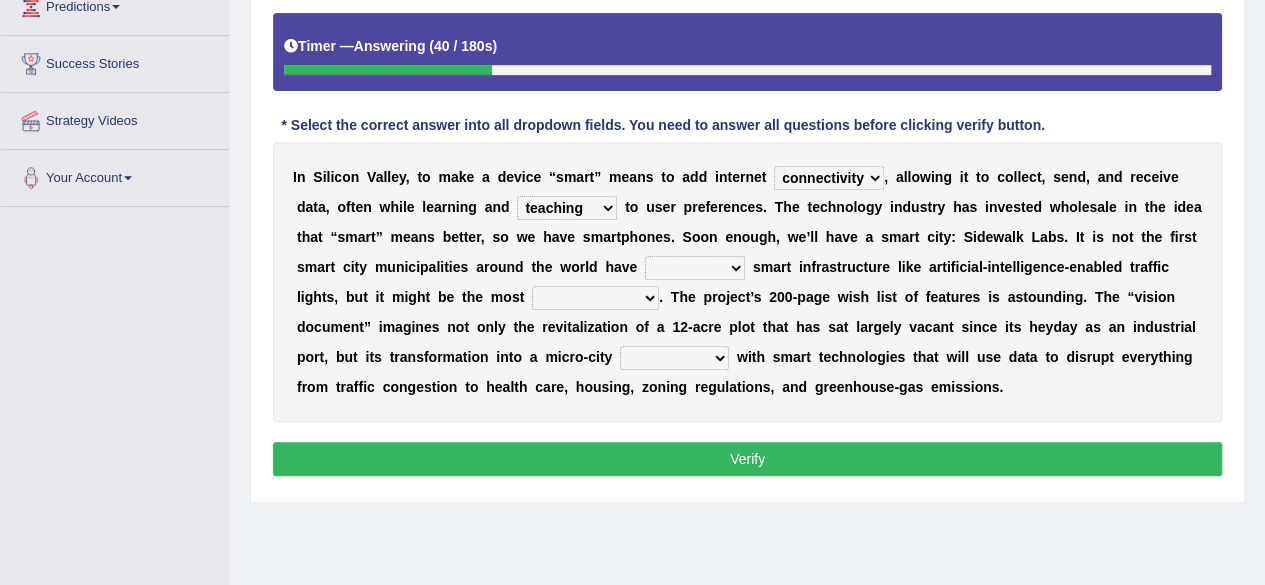 click on "teaching adapting watching seeing" at bounding box center (567, 208) 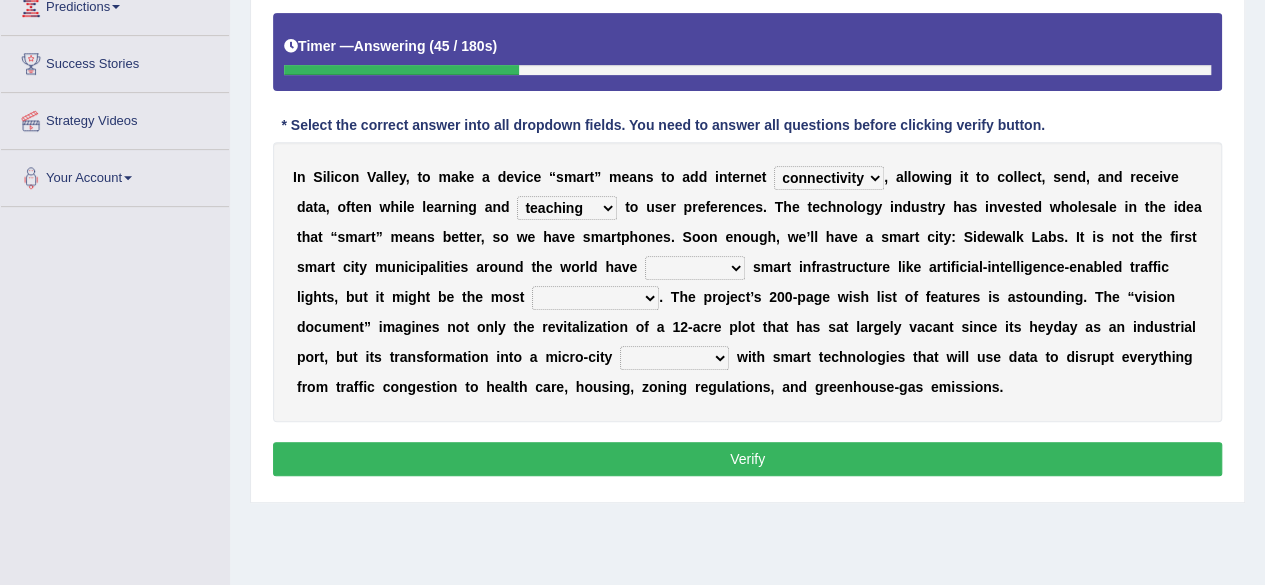 click on "teaching adapting watching seeing" at bounding box center [567, 208] 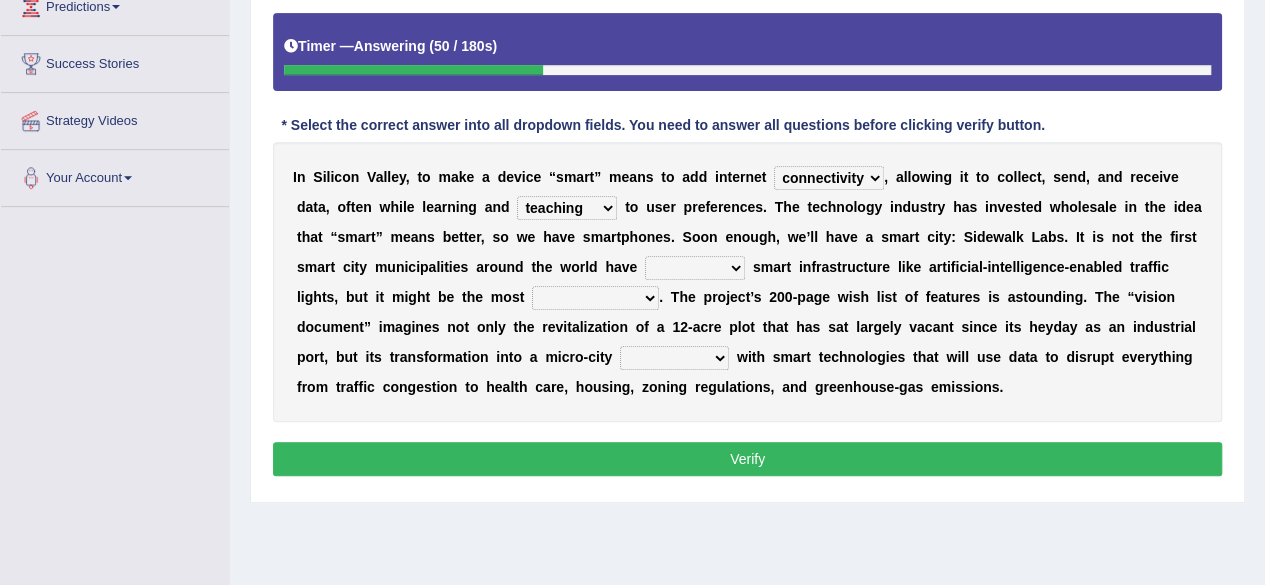 select on "adapting" 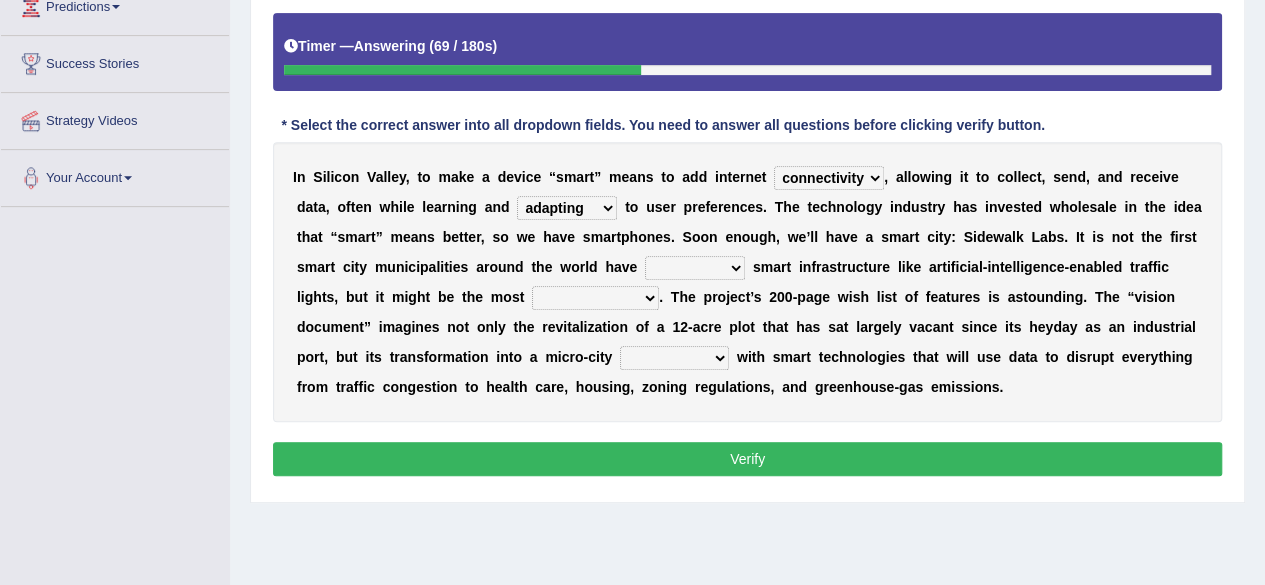click on "renounce return adopted repudiate" at bounding box center [695, 268] 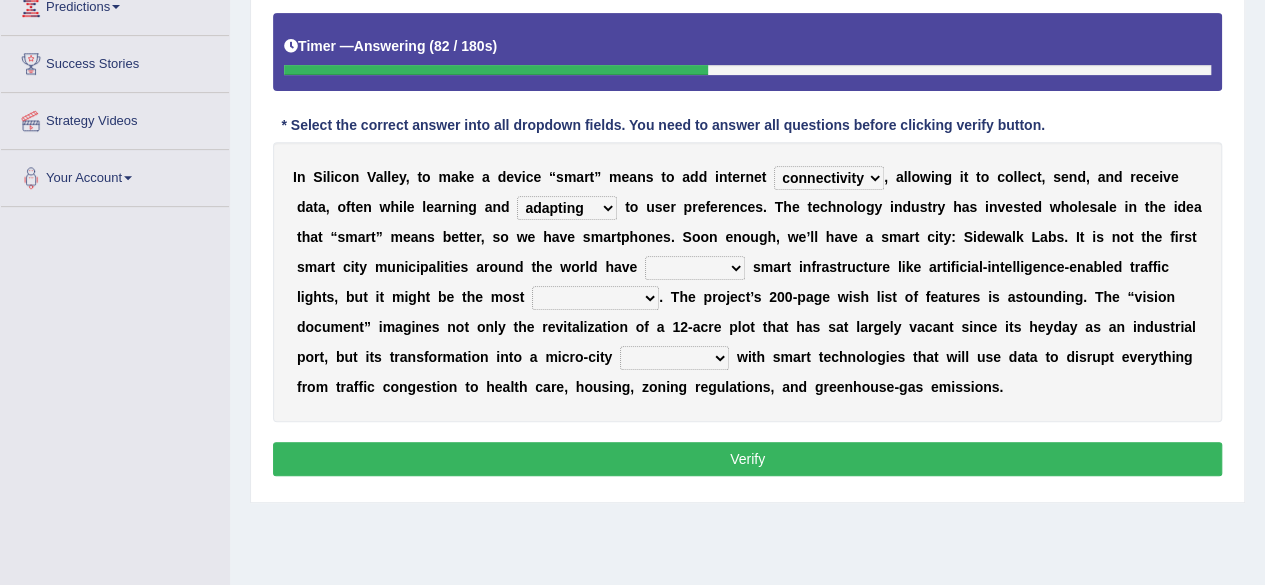 select on "adopted" 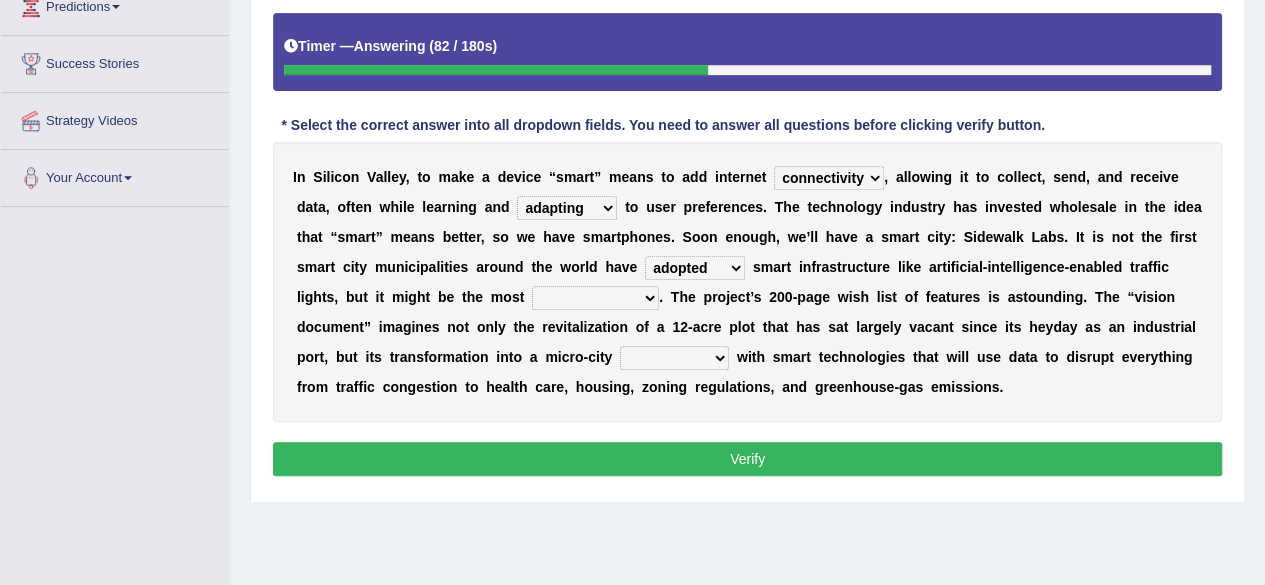 click on "renounce return adopted repudiate" at bounding box center (695, 268) 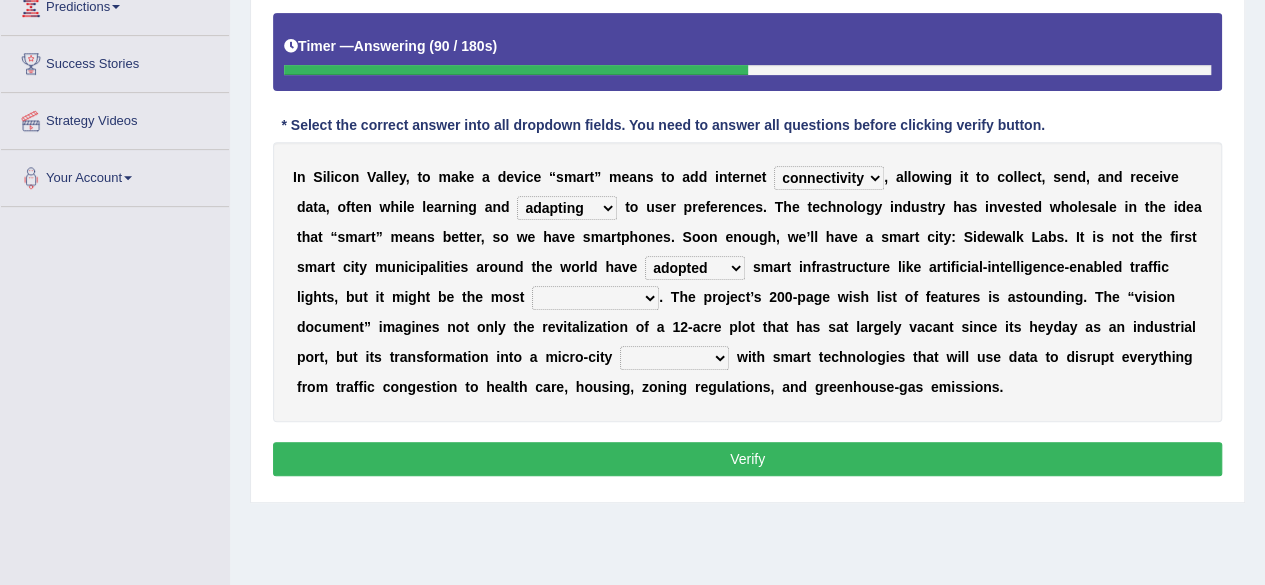 click at bounding box center [667, 297] 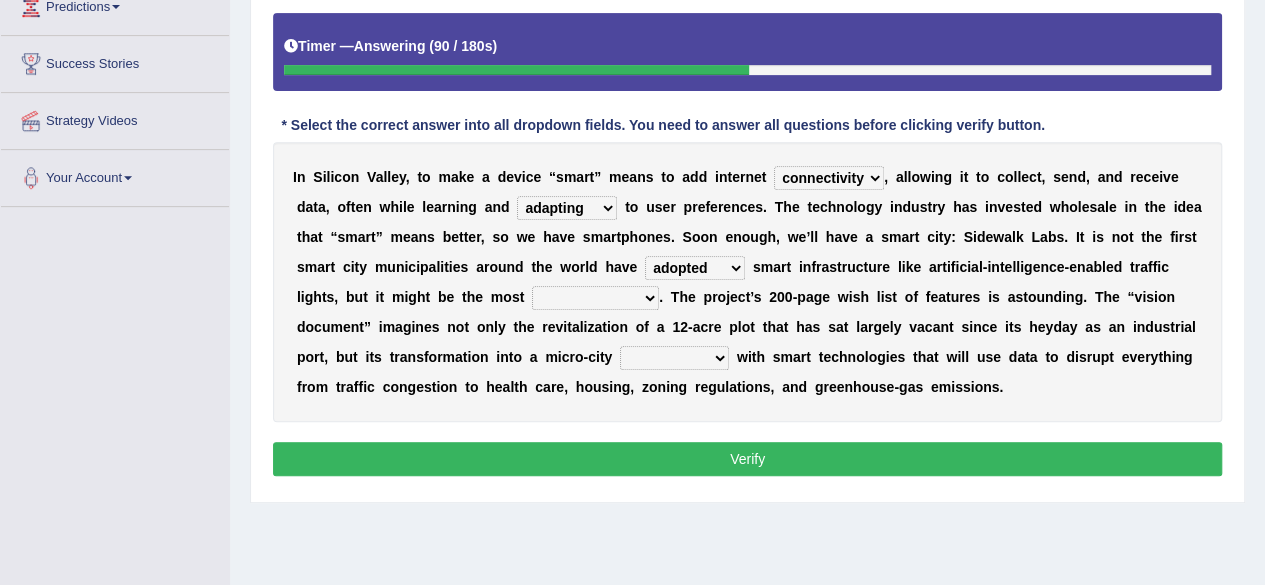 click at bounding box center (667, 297) 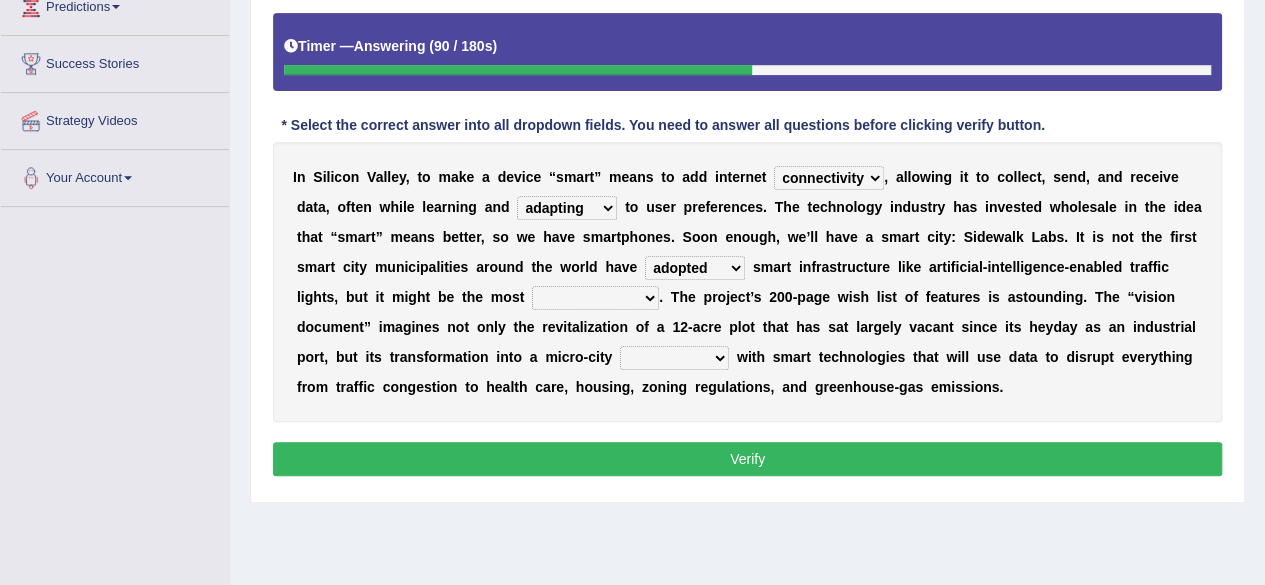 click on "unenthusiastic facile satisfied ambitious" at bounding box center (595, 298) 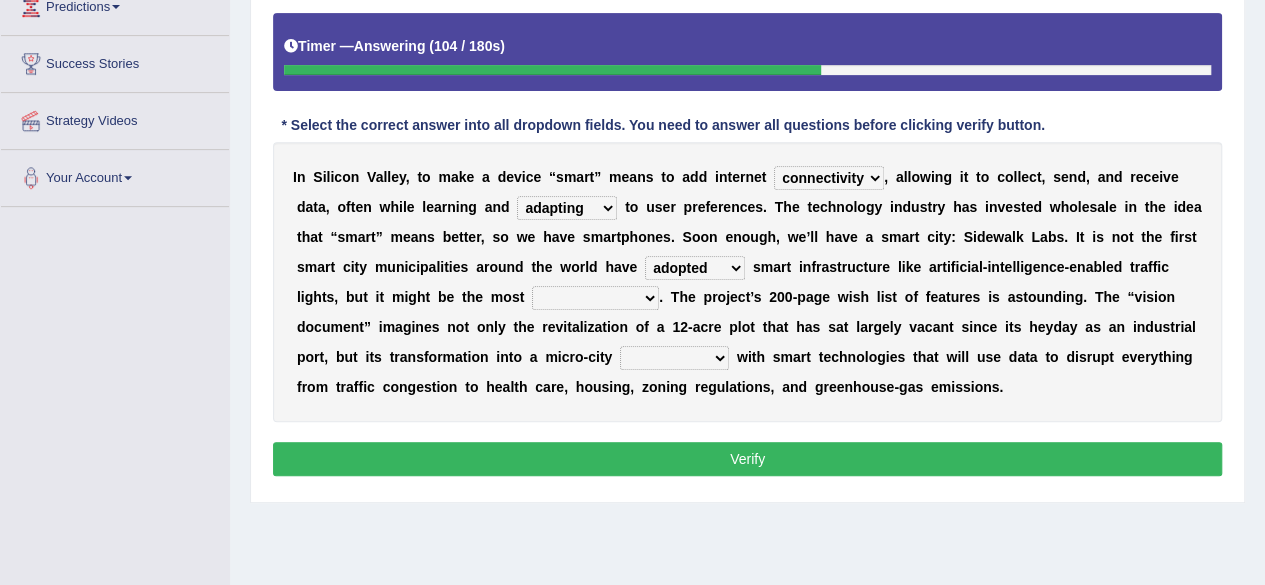 select on "ambitious" 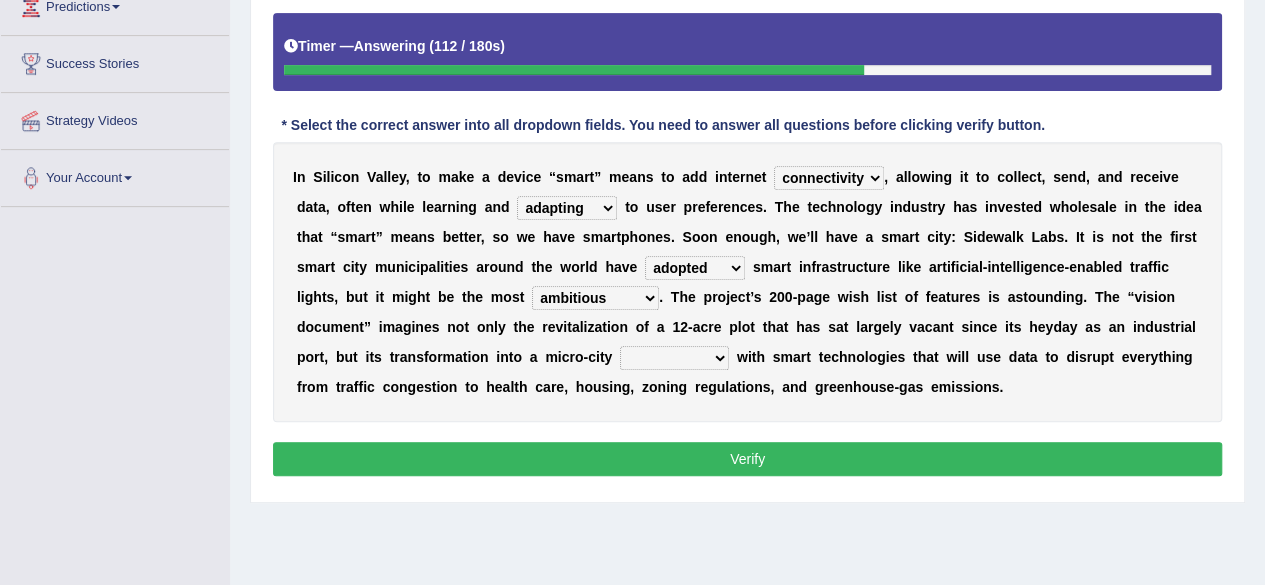 click on "unfurnished outfitted unequipped barred" at bounding box center (674, 358) 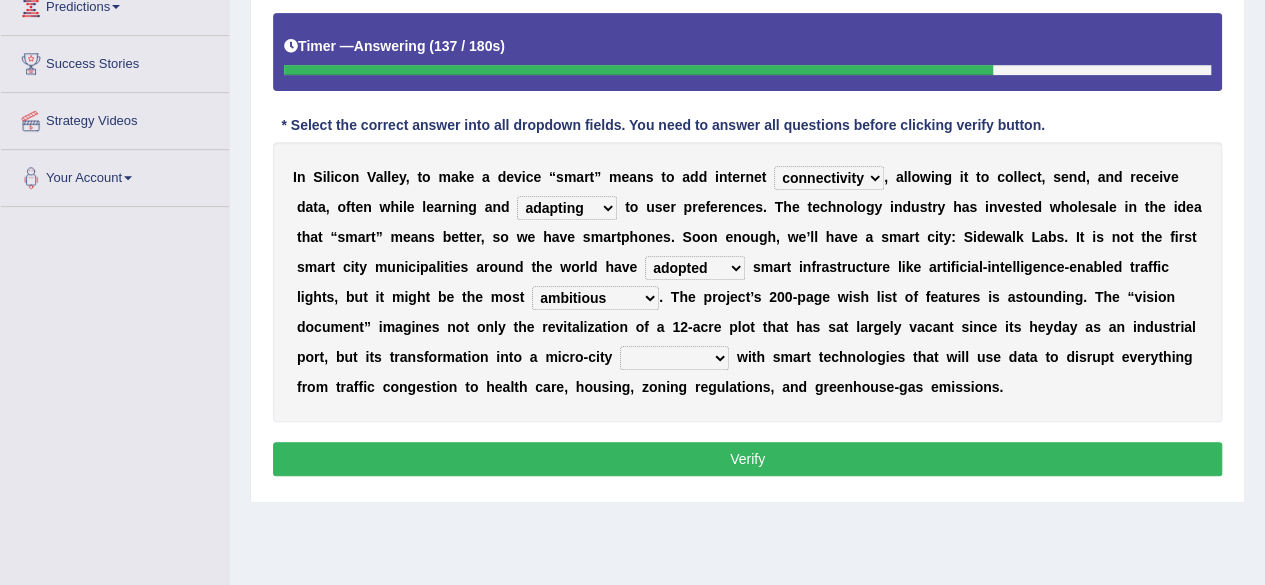 select on "outfitted" 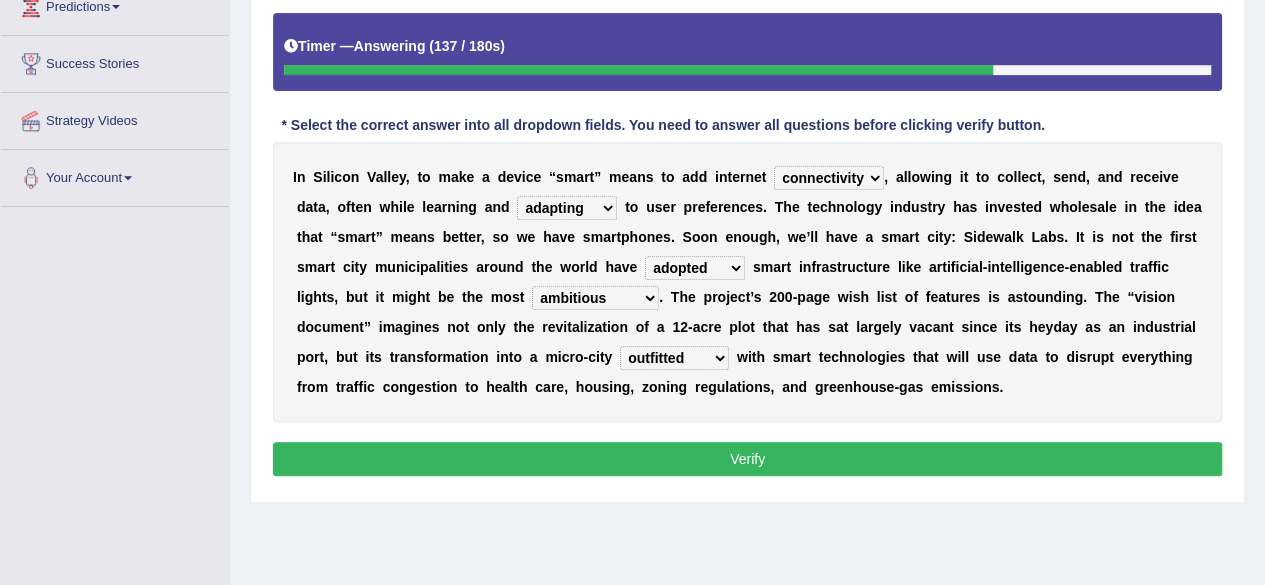 click on "unfurnished outfitted unequipped barred" at bounding box center [674, 358] 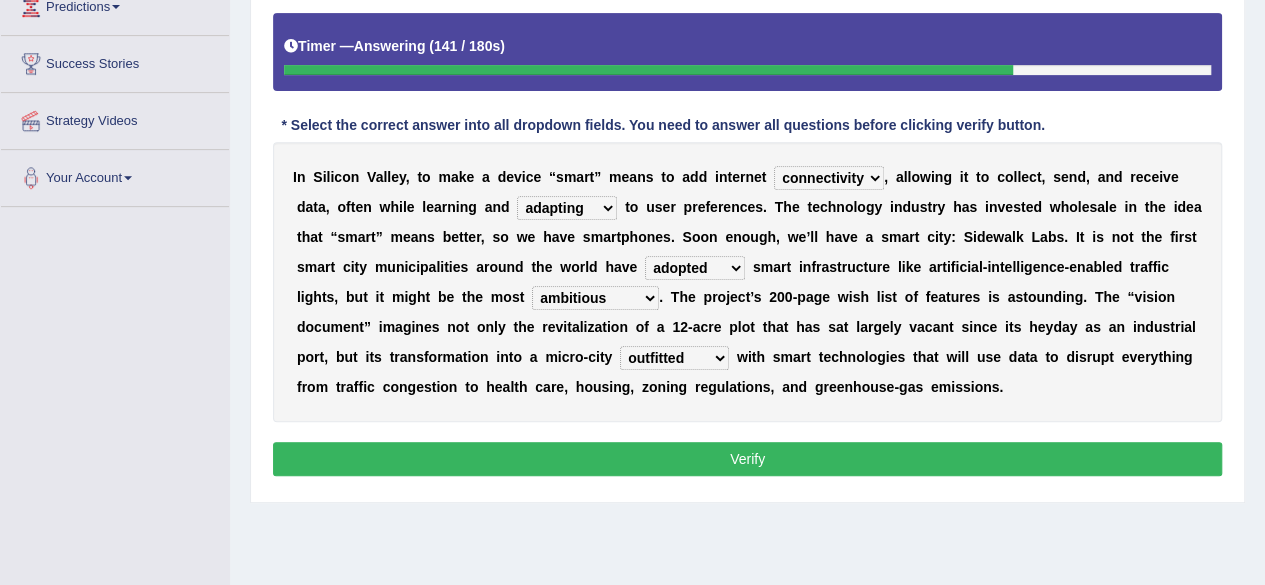 click on "Verify" at bounding box center (747, 459) 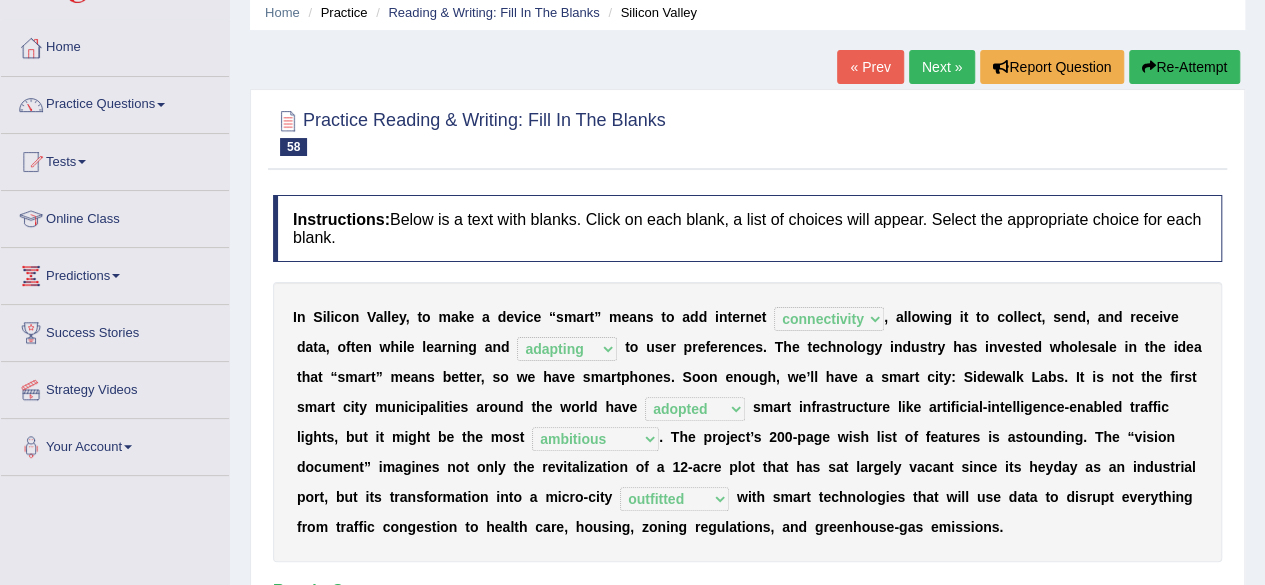 scroll, scrollTop: 48, scrollLeft: 0, axis: vertical 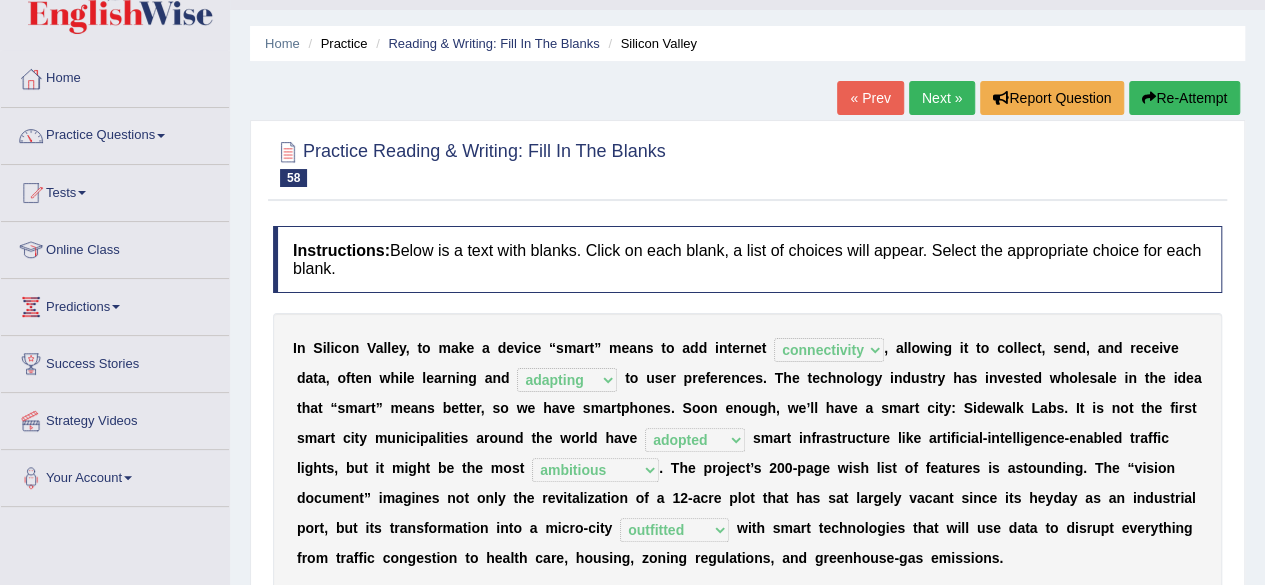click on "Next »" at bounding box center (942, 98) 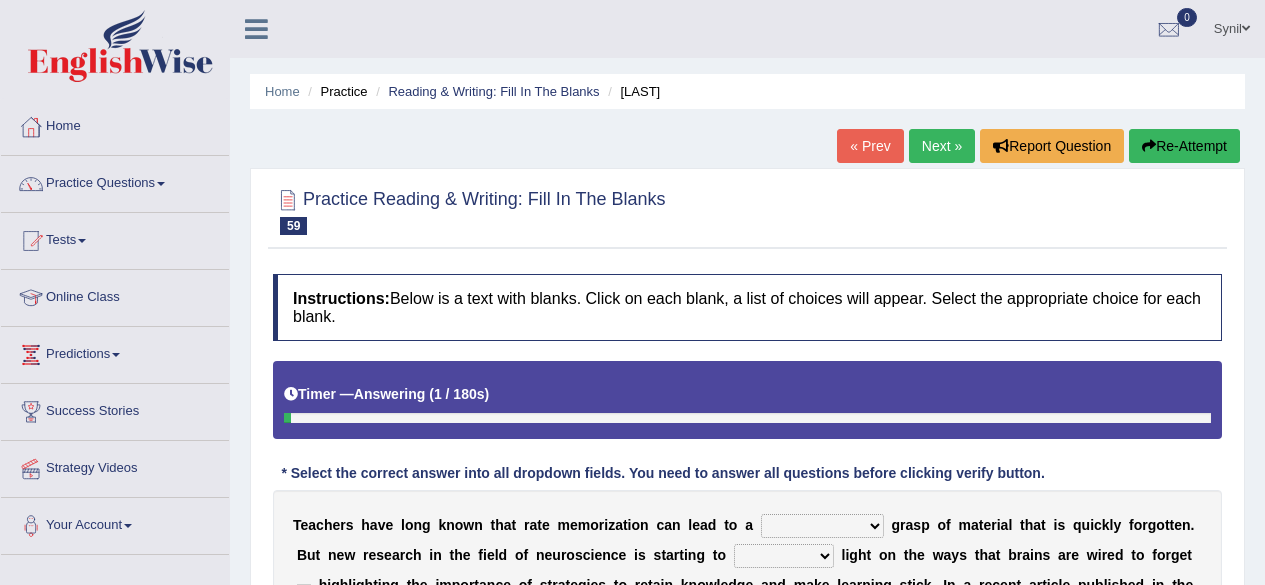 scroll, scrollTop: 348, scrollLeft: 0, axis: vertical 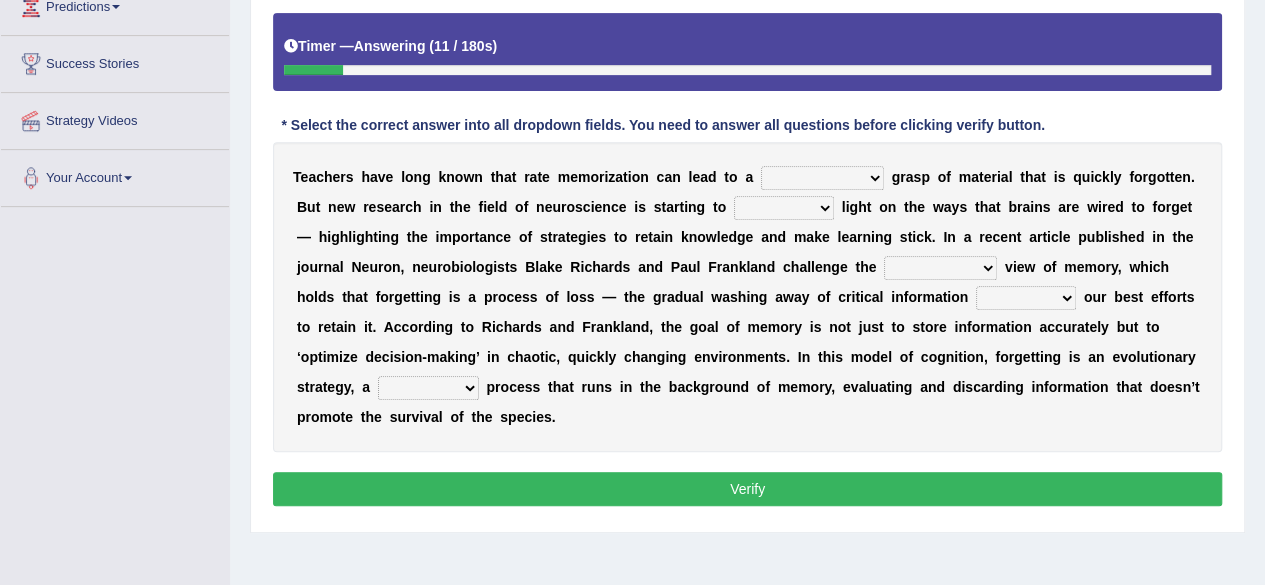 select on "comrehensive" 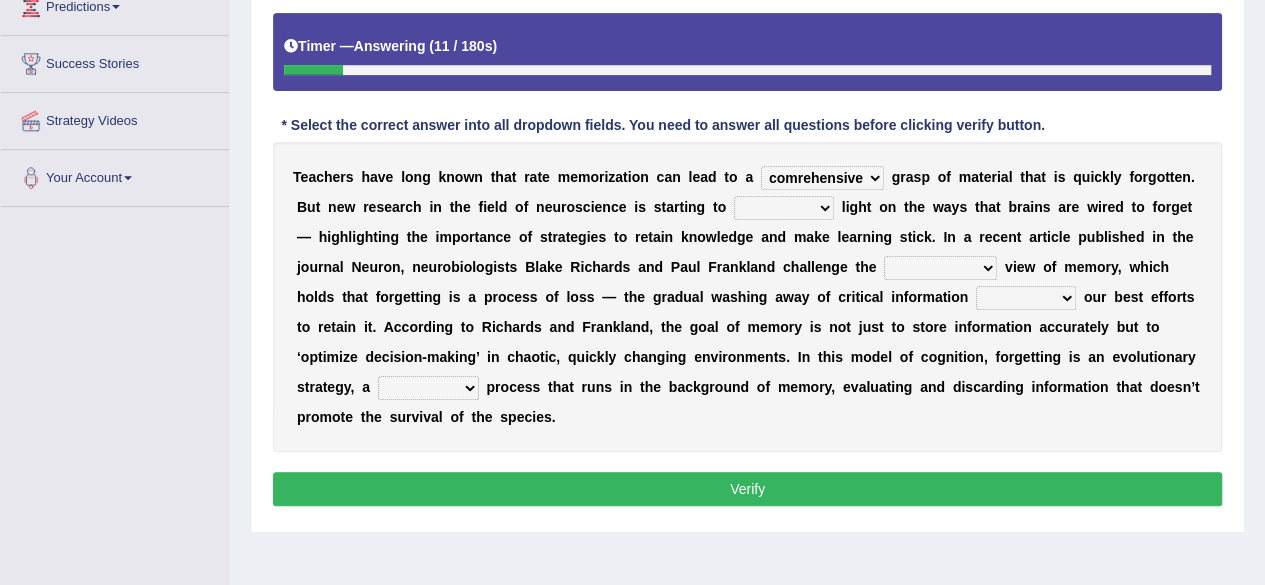click on "similar comrehensive solid superficial" at bounding box center (822, 178) 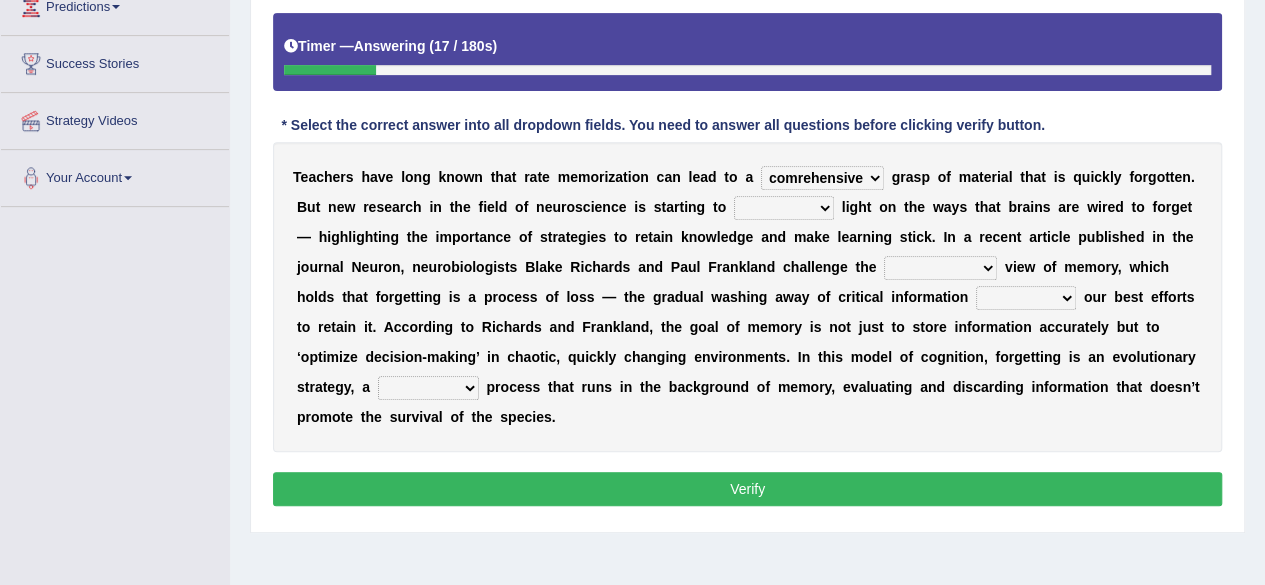 click on "flow stream charge shed" at bounding box center (784, 208) 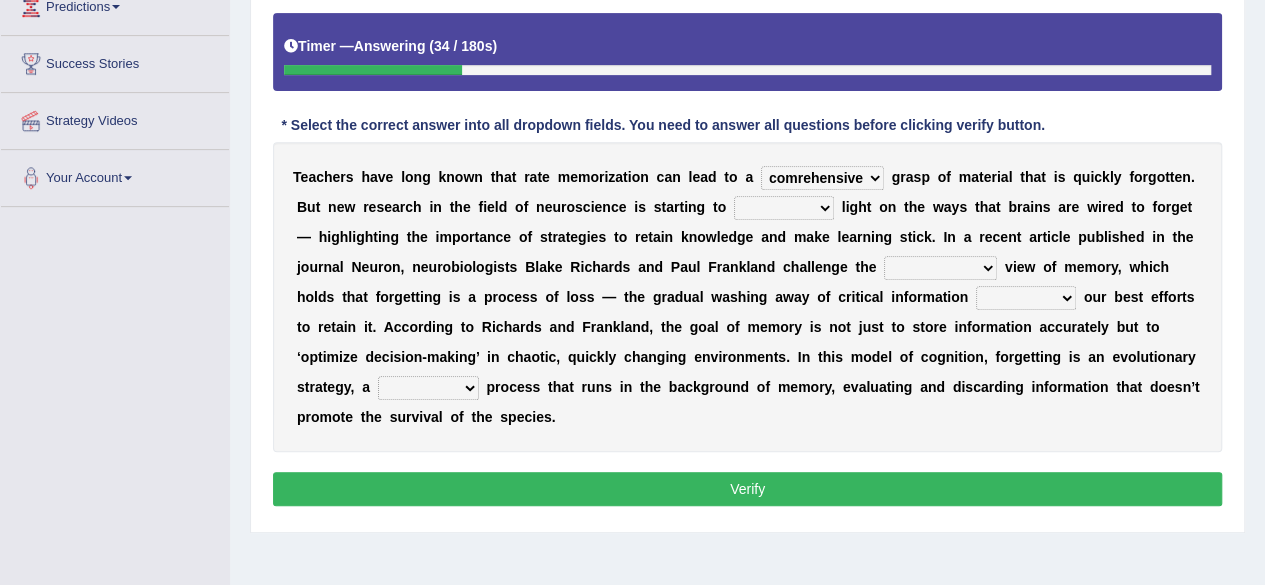 click on "flow stream charge shed" at bounding box center [784, 208] 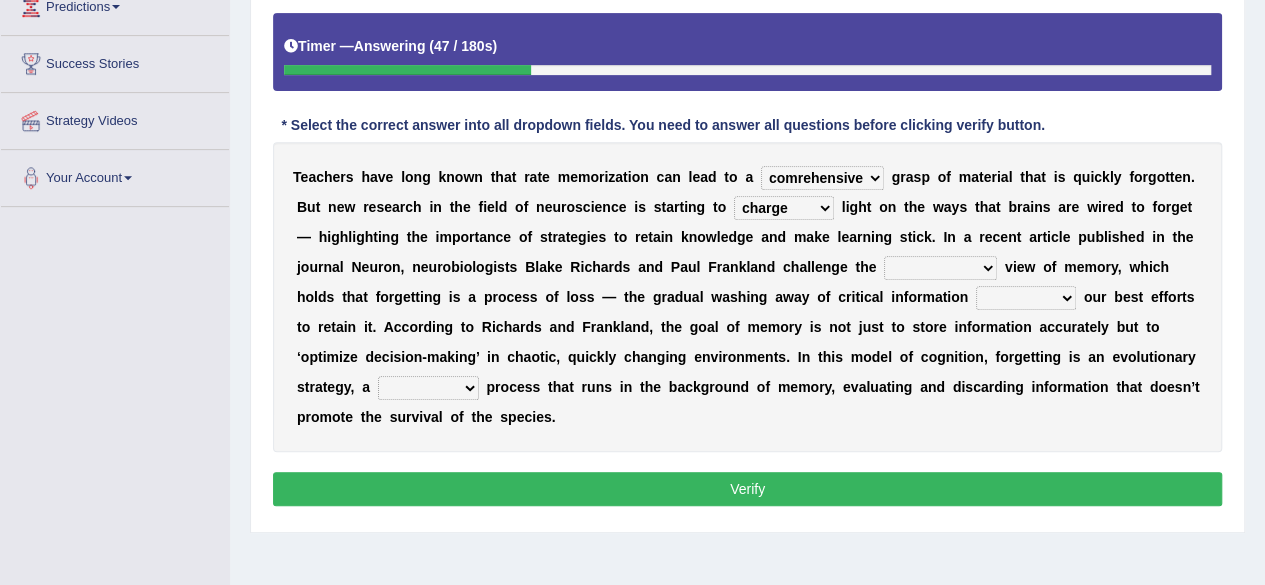 click on "flow stream charge shed" at bounding box center (784, 208) 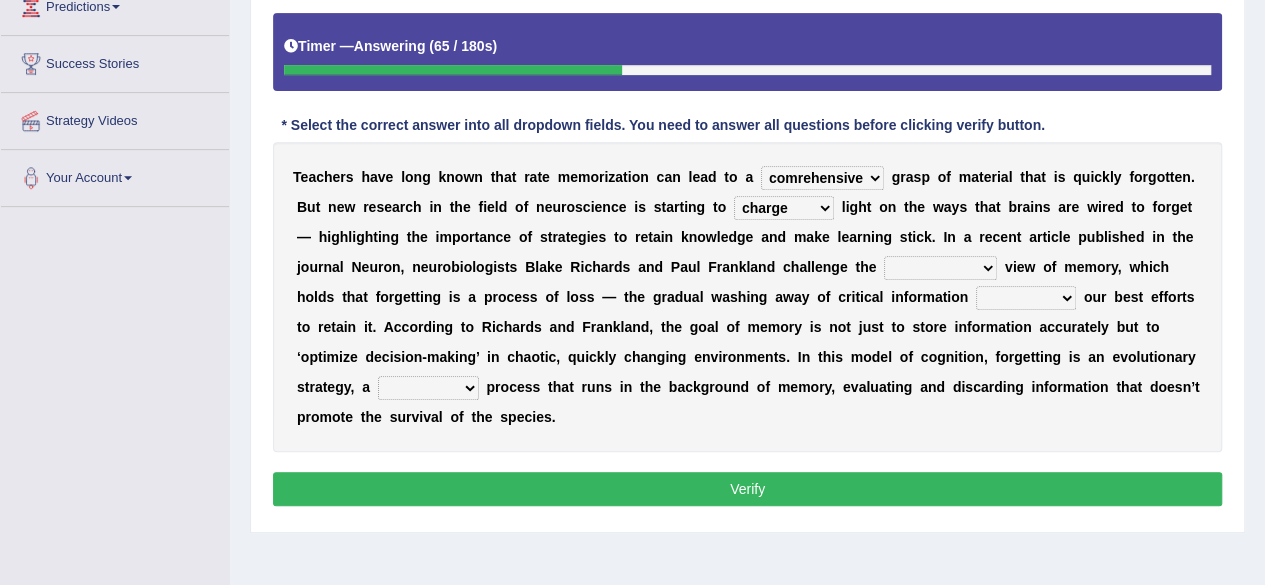 select on "flow" 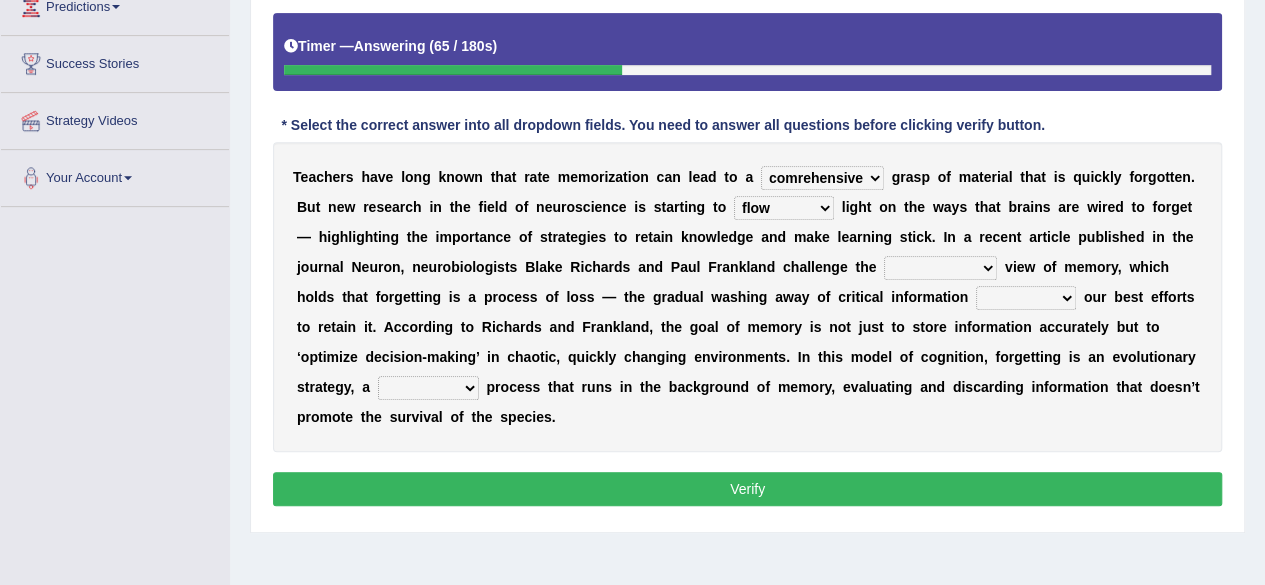 click on "flow stream charge shed" at bounding box center (784, 208) 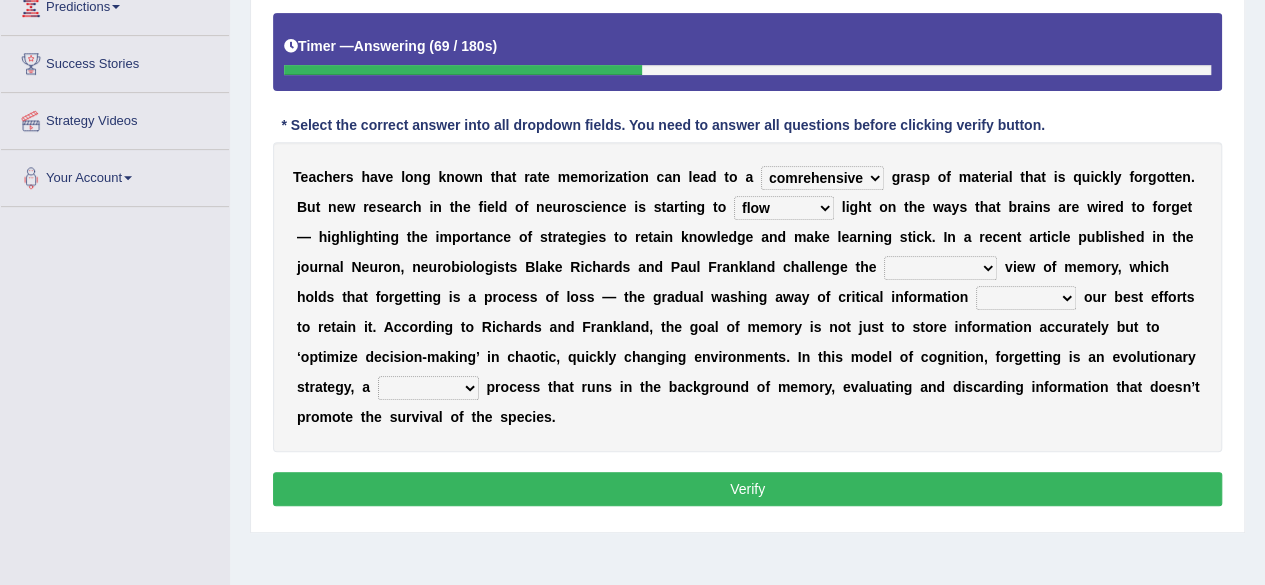 click on "prevented prehistoric predominant presidential" at bounding box center (940, 268) 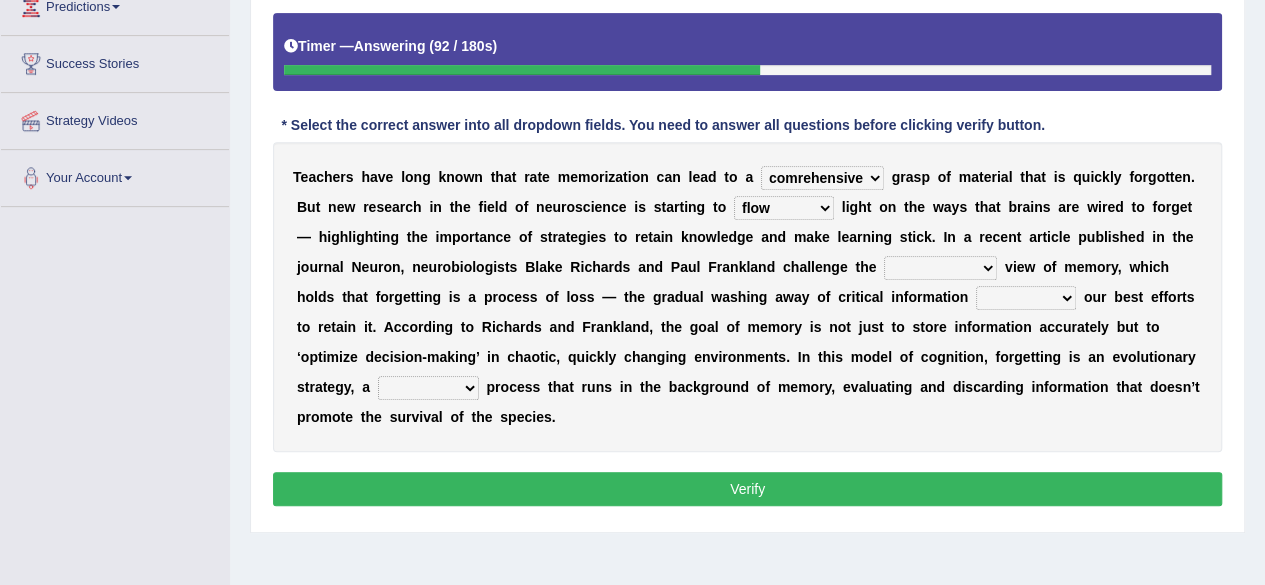select on "prevented" 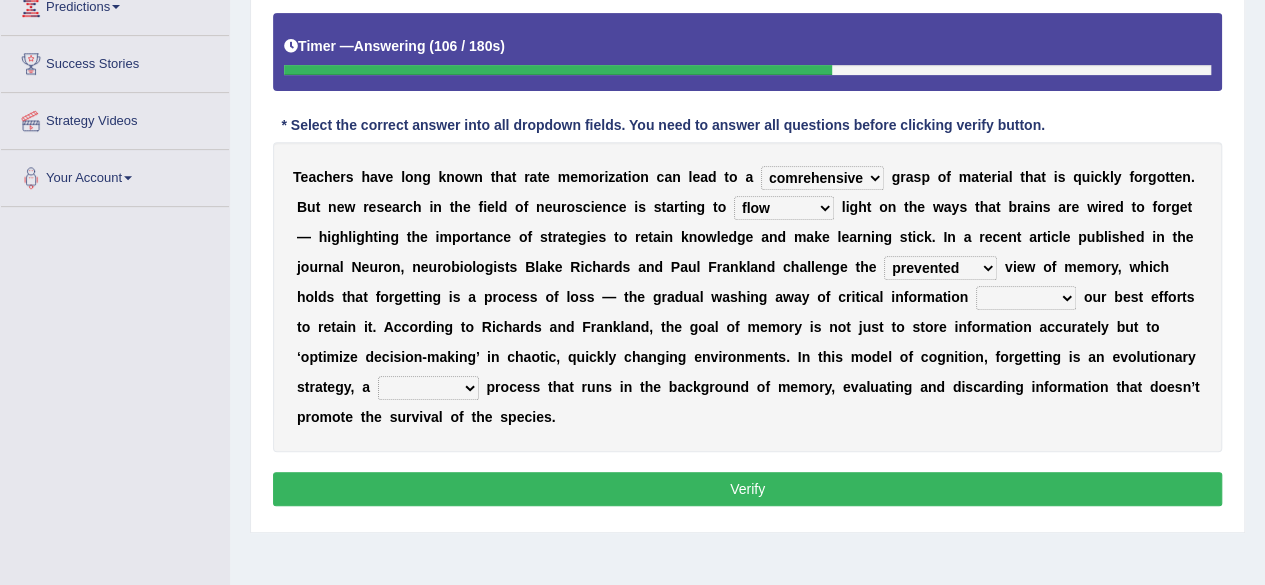 click on "through despite yet provided" at bounding box center [1026, 298] 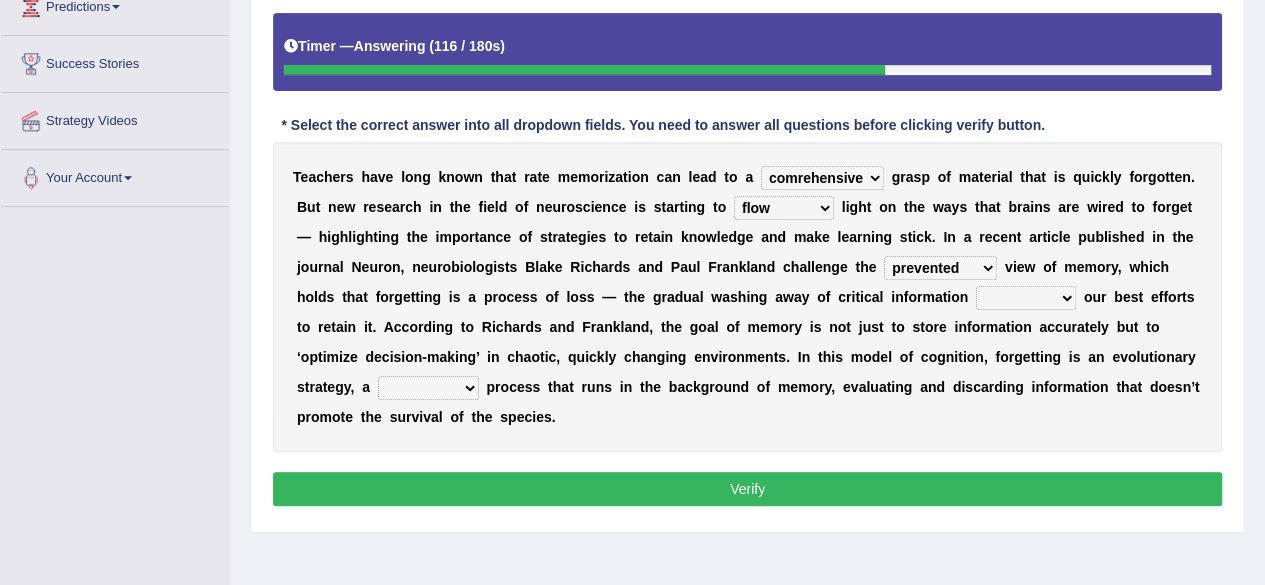 select on "provided" 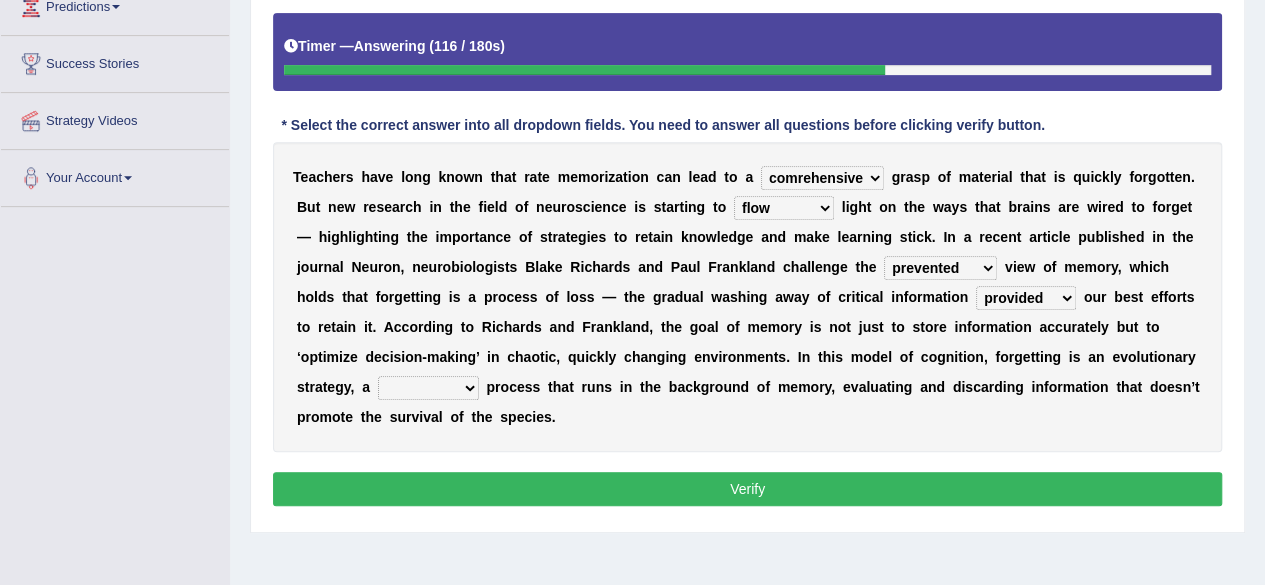 click on "through despite yet provided" at bounding box center (1026, 298) 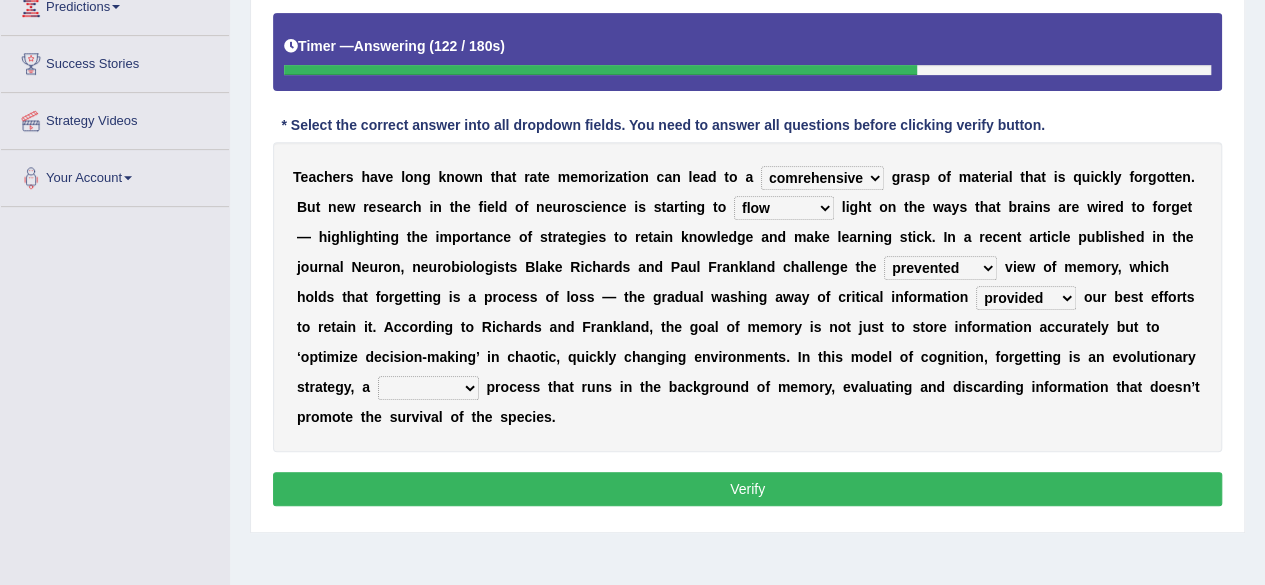 click on "purposeful grateful distrustful thoughtful" at bounding box center [428, 388] 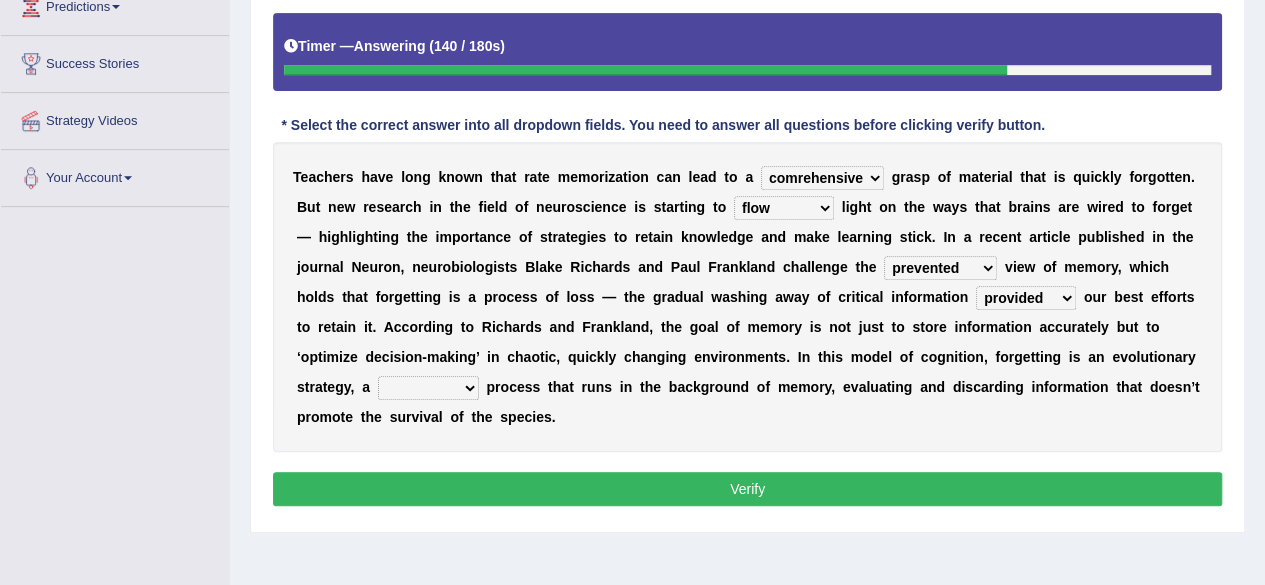 select on "grateful" 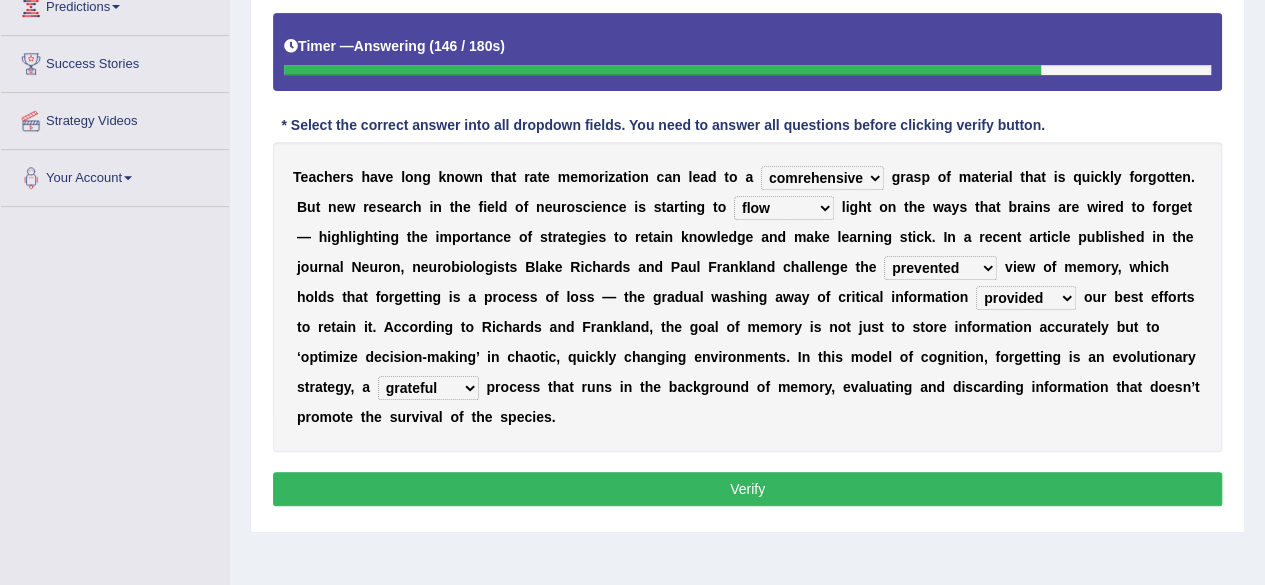 click on "Verify" at bounding box center (747, 489) 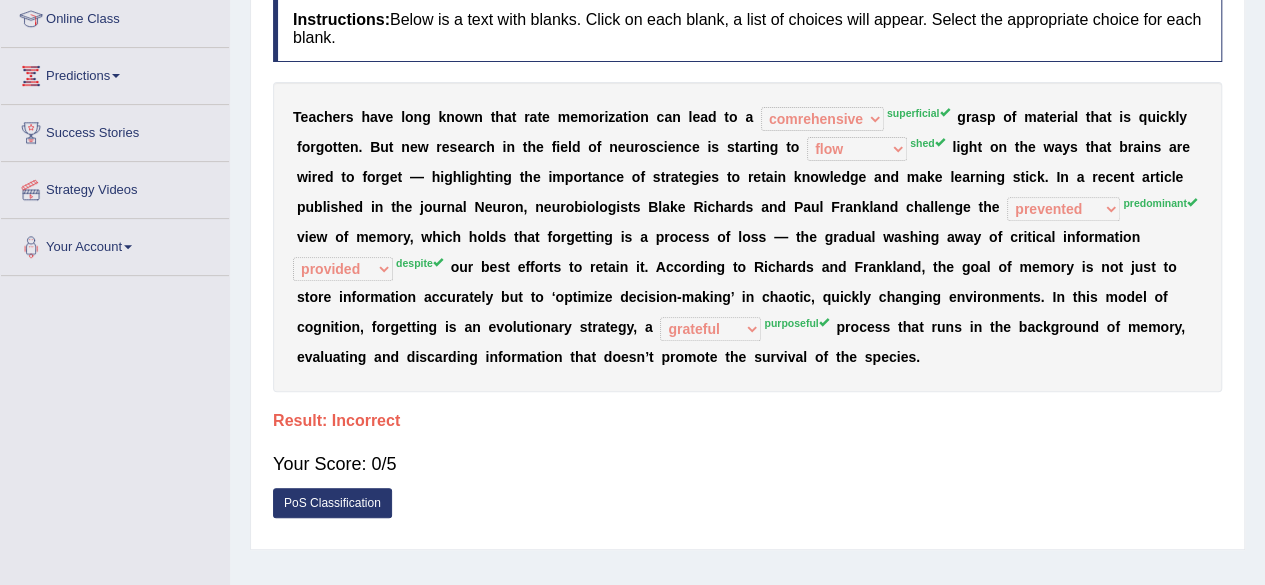 scroll, scrollTop: 248, scrollLeft: 0, axis: vertical 